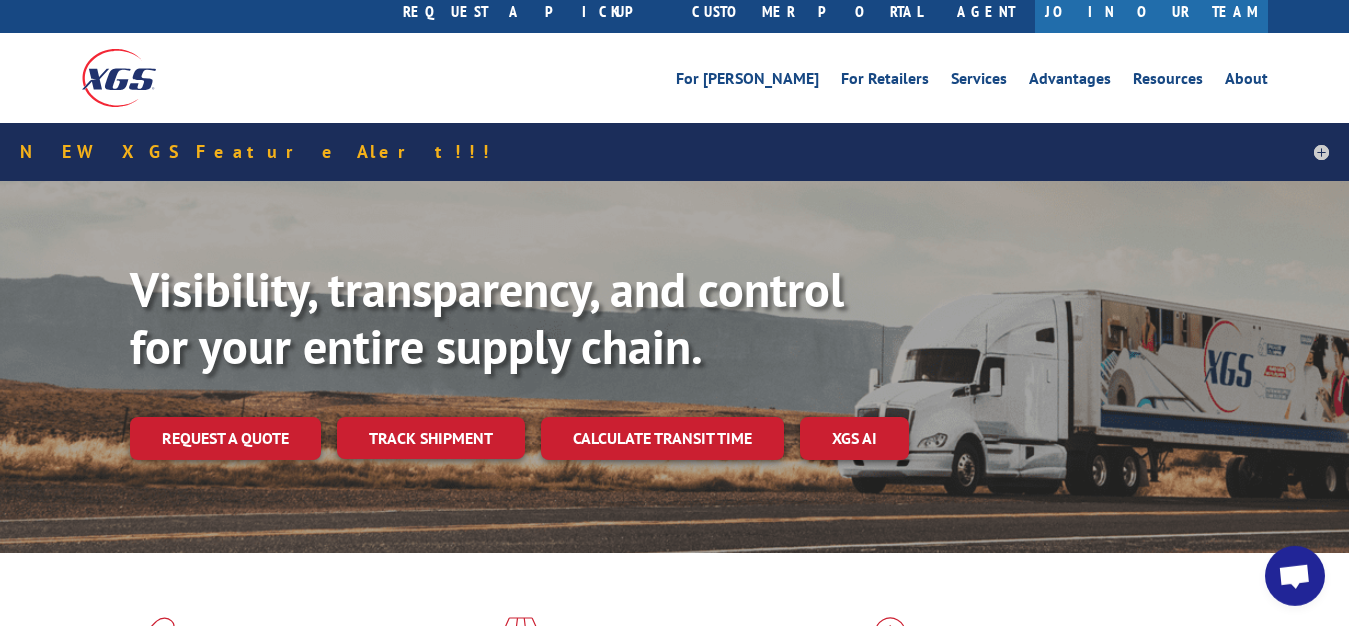 scroll, scrollTop: 102, scrollLeft: 0, axis: vertical 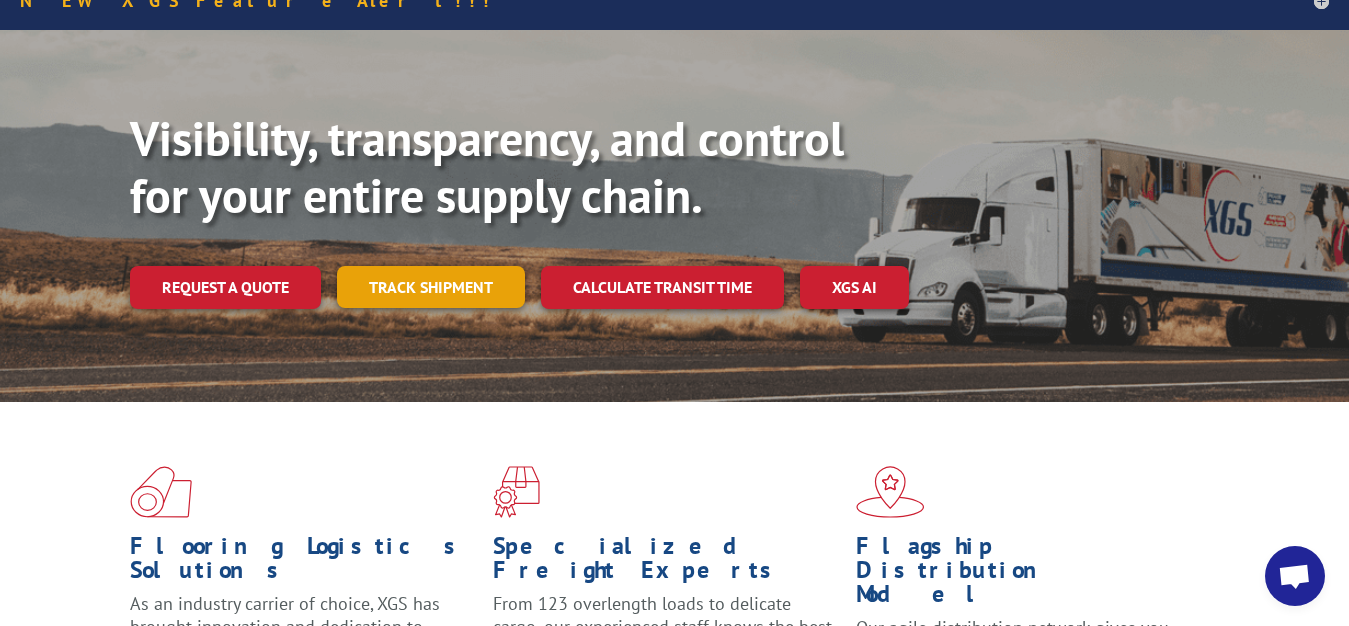 click on "Track shipment" at bounding box center [431, 287] 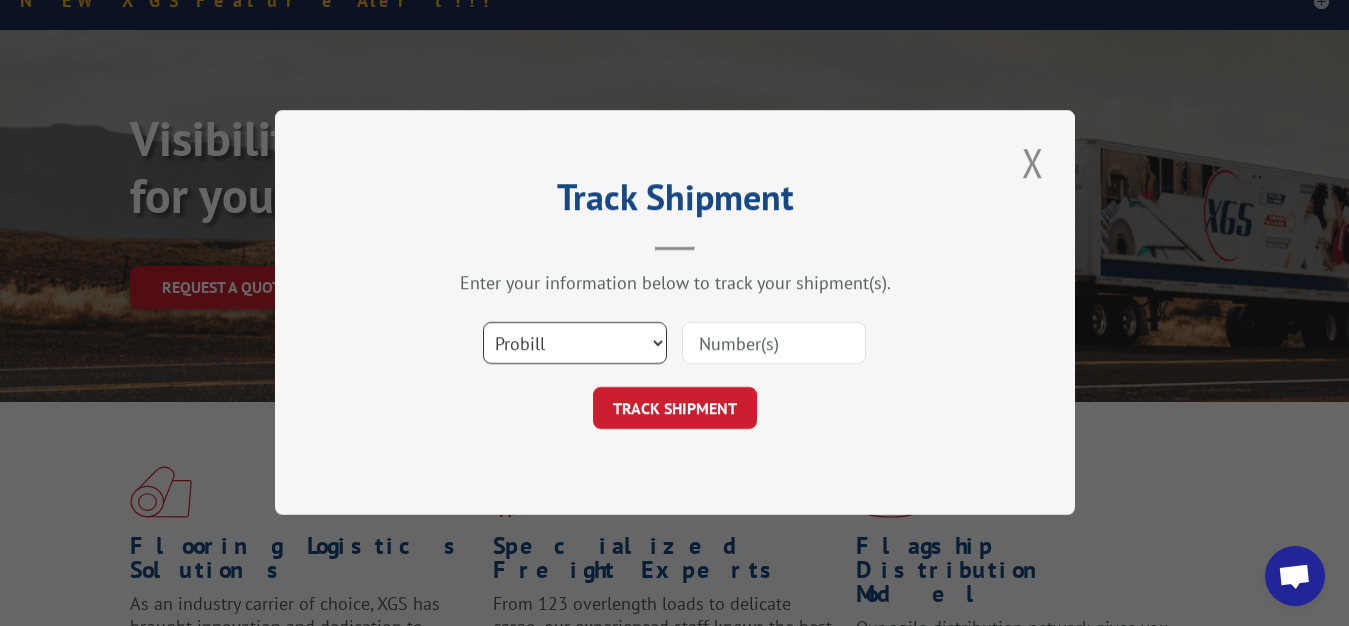 scroll, scrollTop: 0, scrollLeft: 0, axis: both 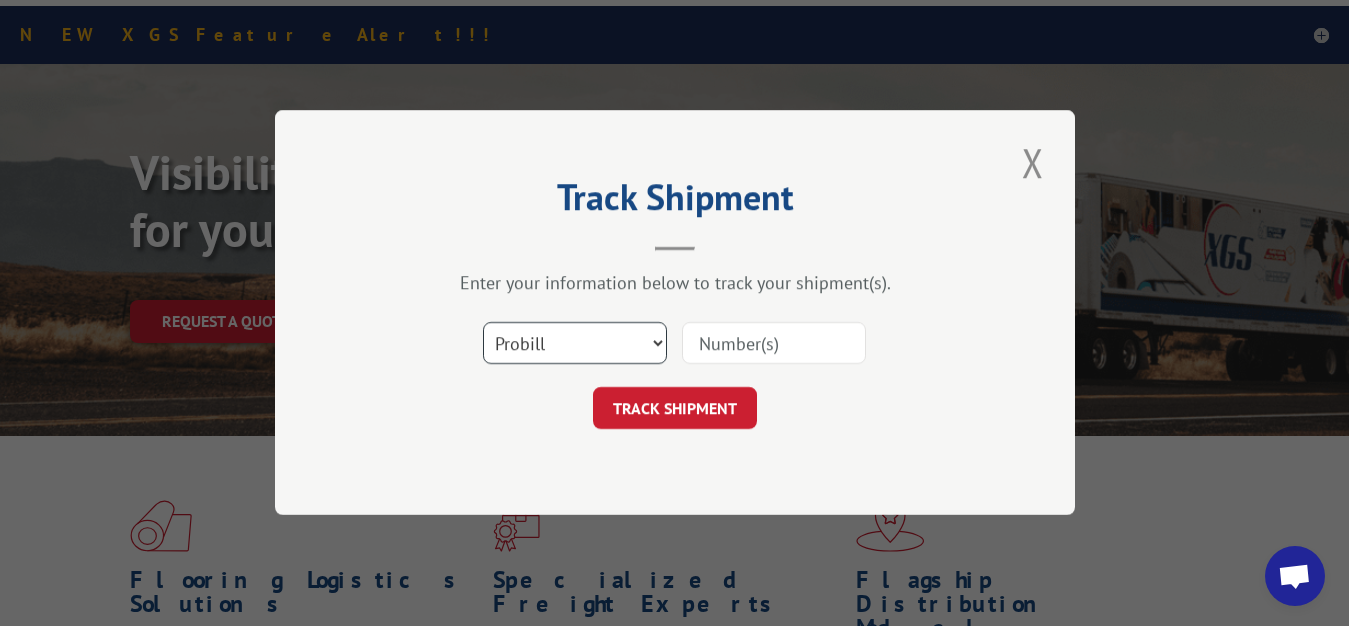 click on "Select category... Probill BOL PO" at bounding box center (575, 344) 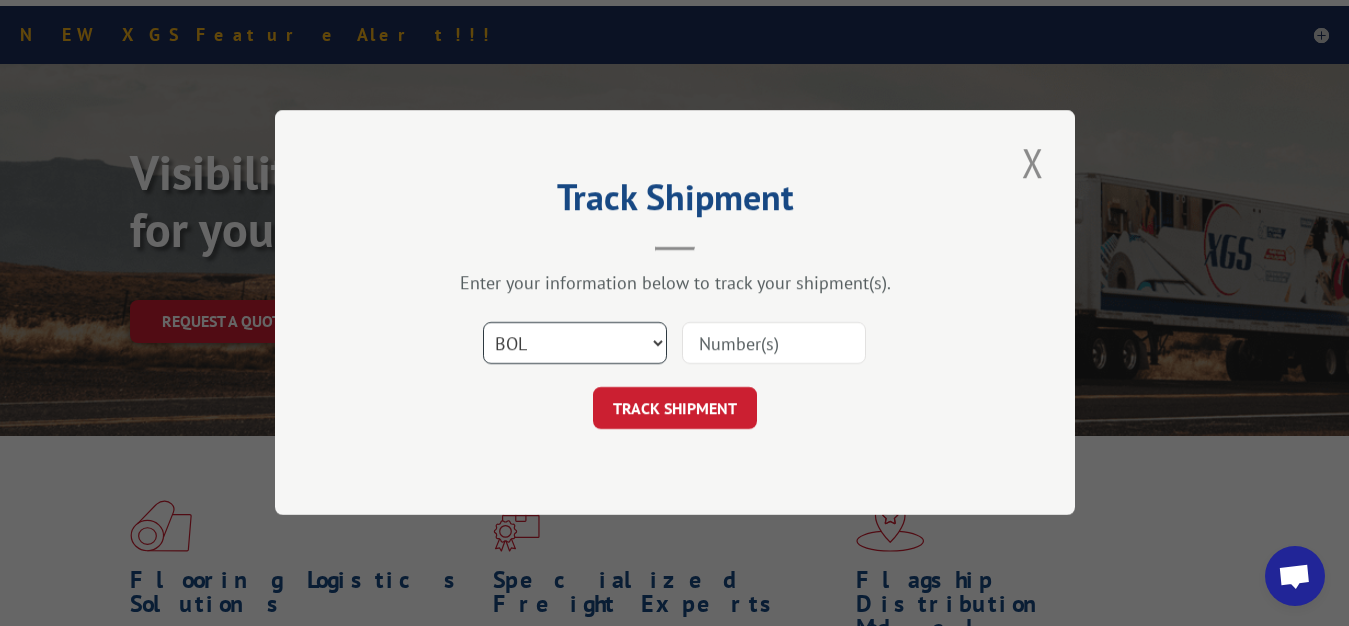 click on "BOL" at bounding box center [0, 0] 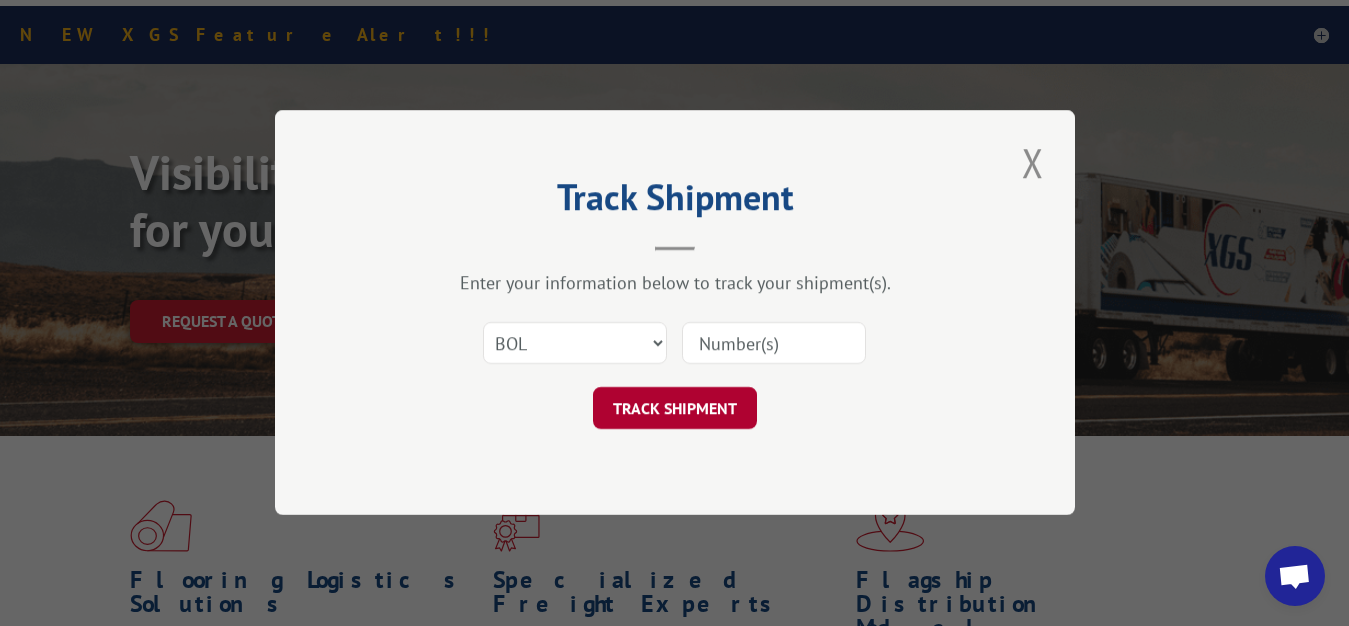 click on "TRACK SHIPMENT" at bounding box center (675, 409) 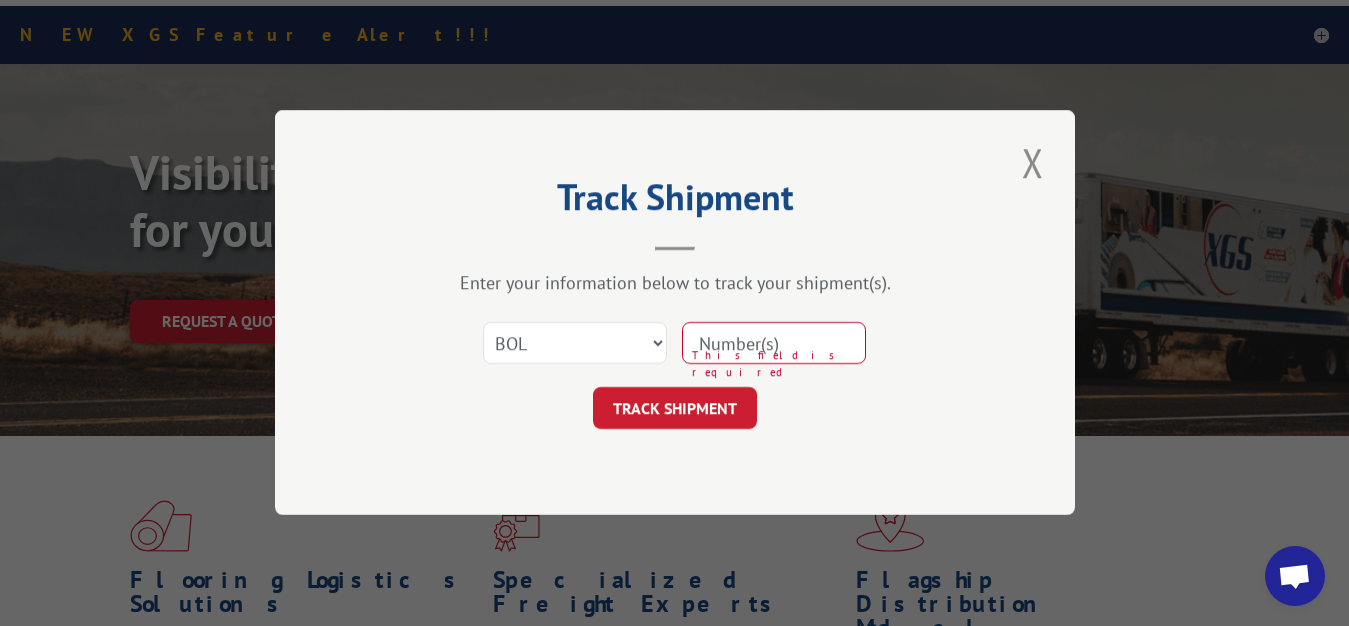 click at bounding box center [774, 344] 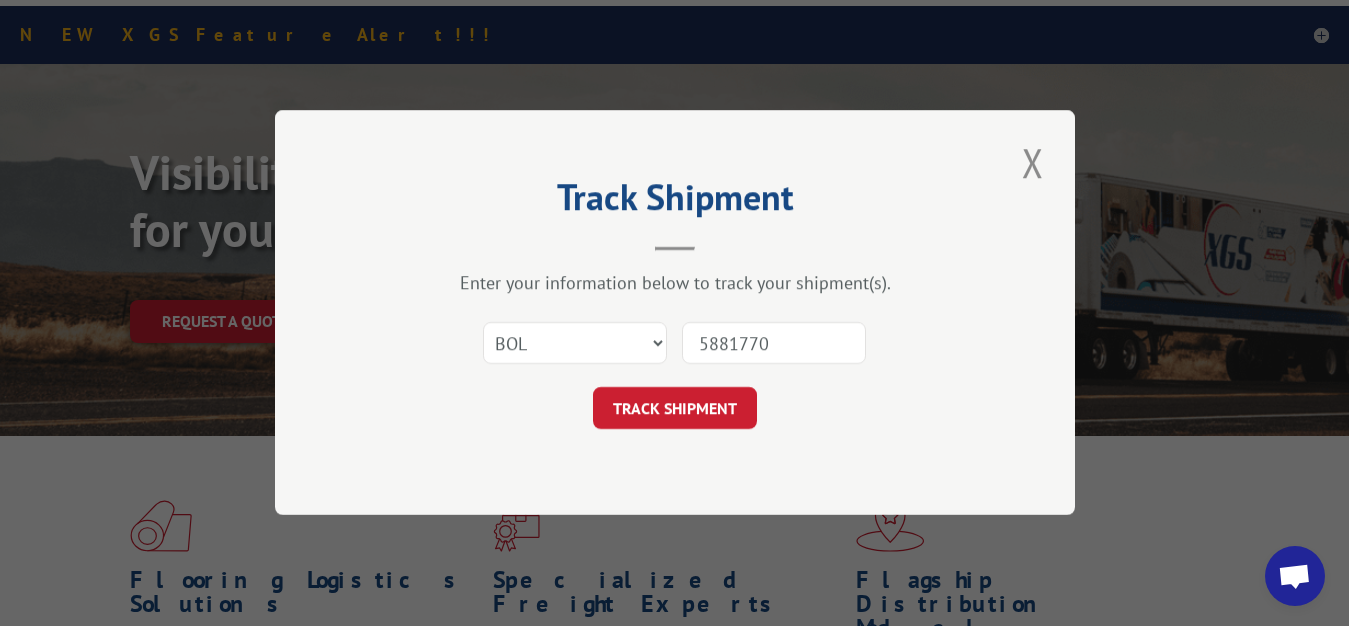 type on "5881770" 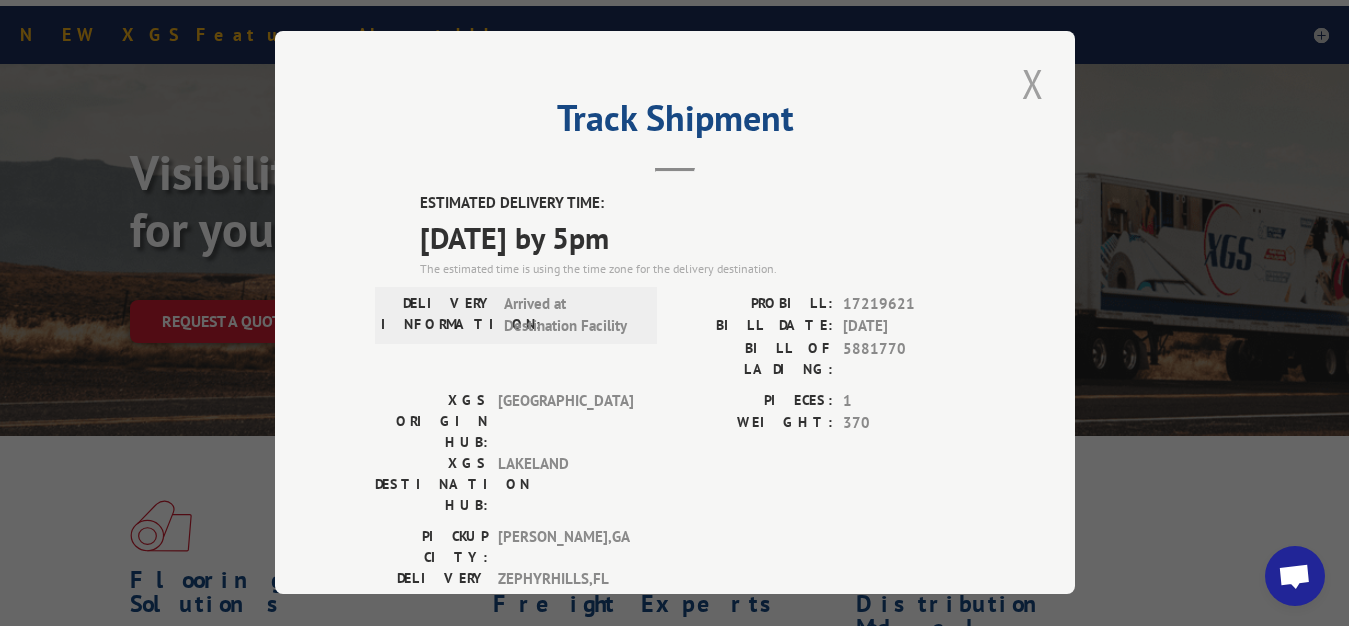 click at bounding box center (1033, 83) 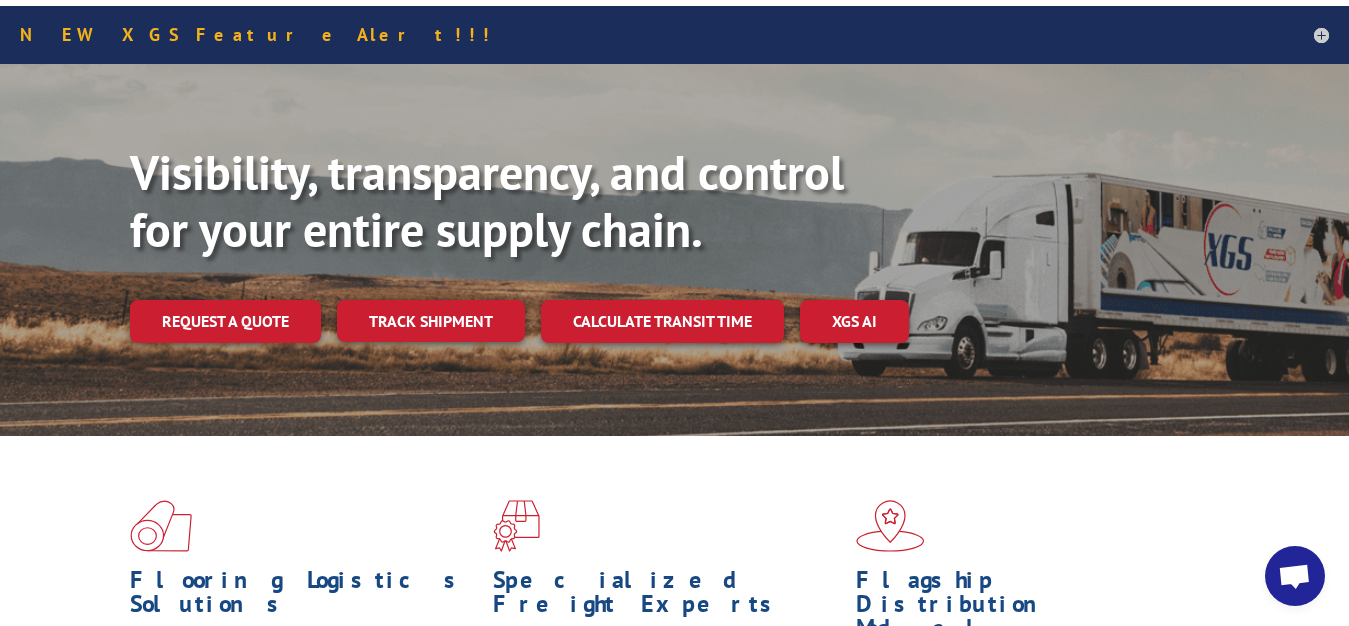 click on "Track shipment" at bounding box center [431, 321] 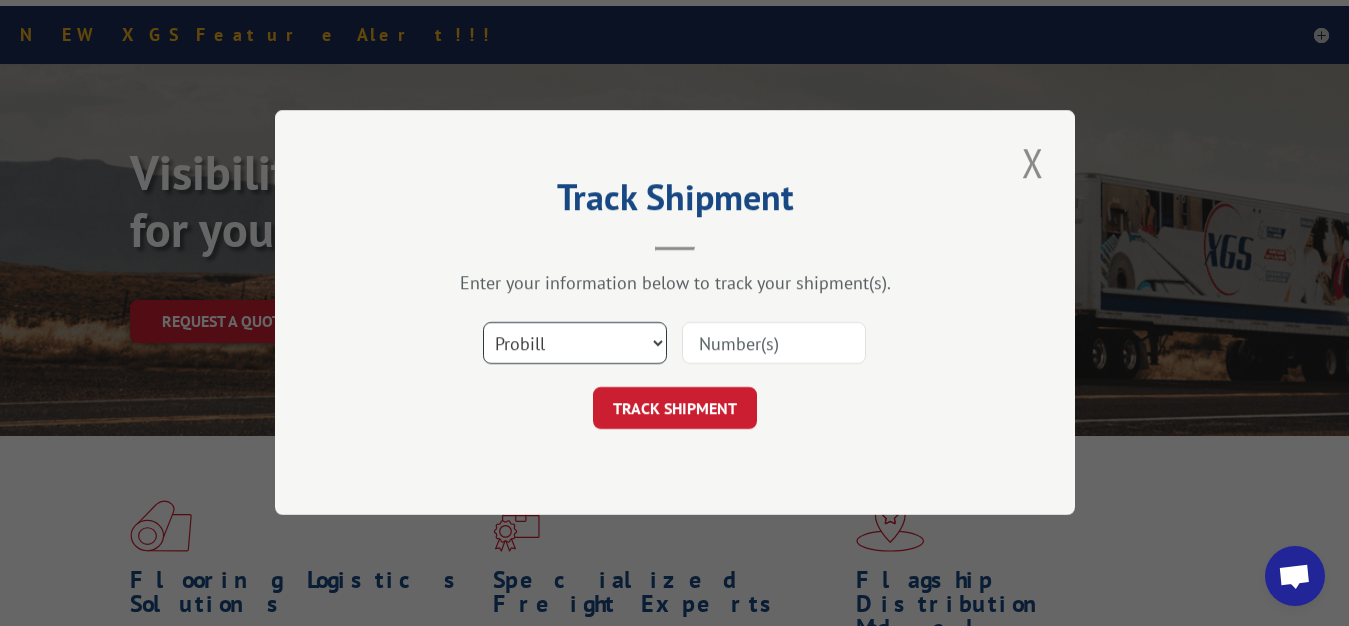 click on "Select category... Probill BOL PO" at bounding box center (575, 344) 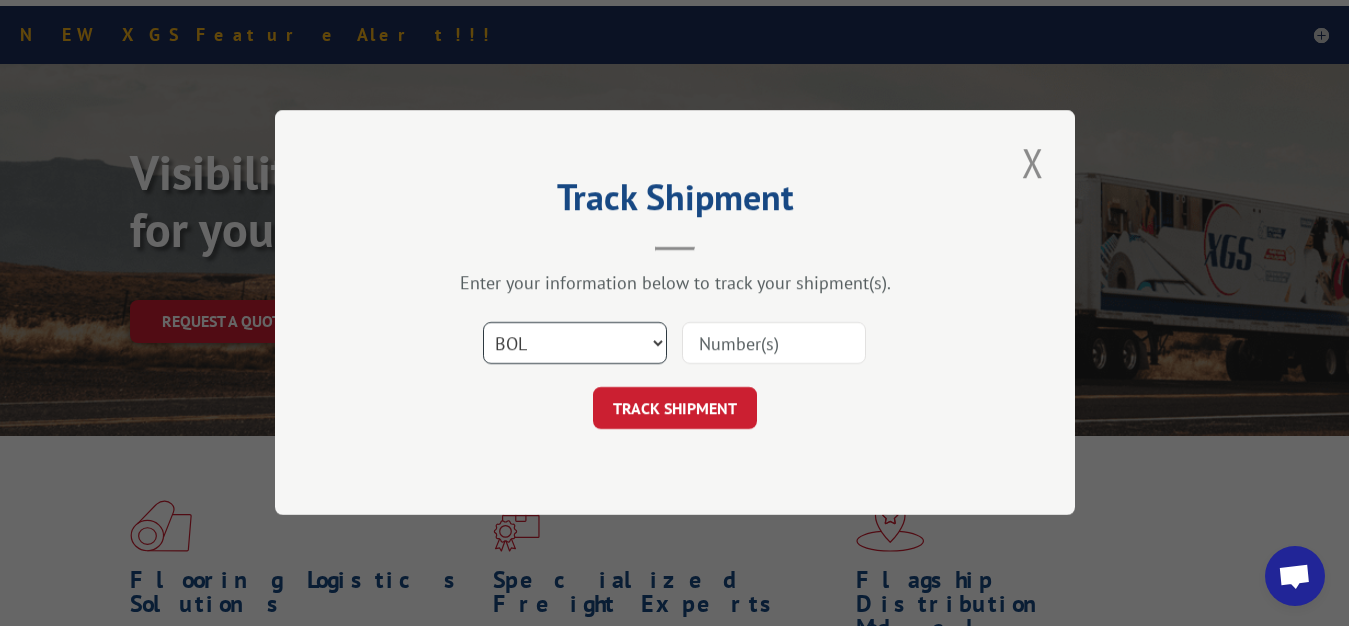 click on "BOL" at bounding box center (0, 0) 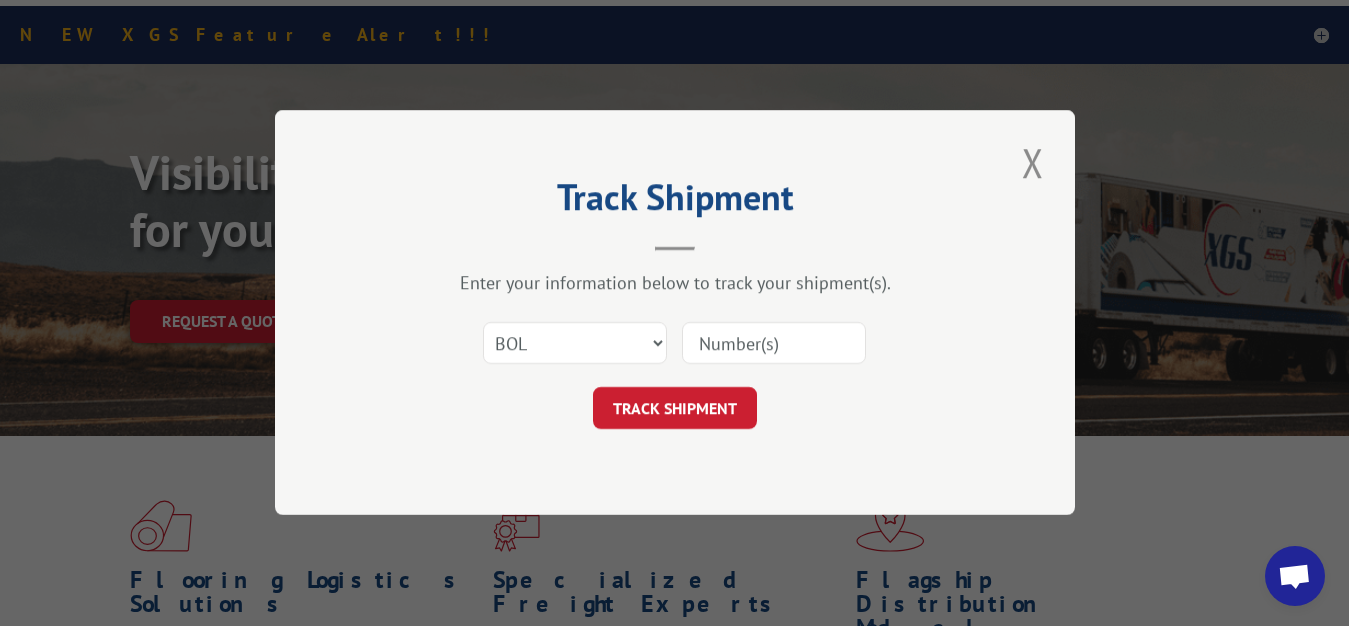 drag, startPoint x: 726, startPoint y: 346, endPoint x: 735, endPoint y: 256, distance: 90.44888 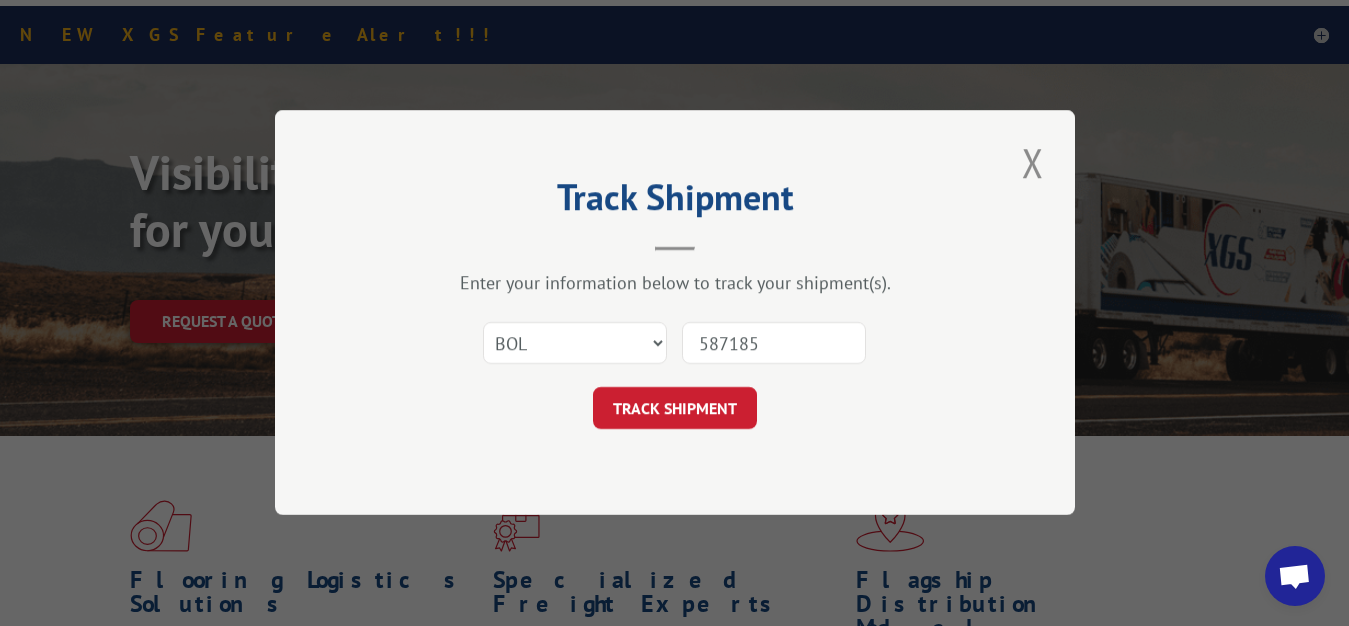 type on "5871859" 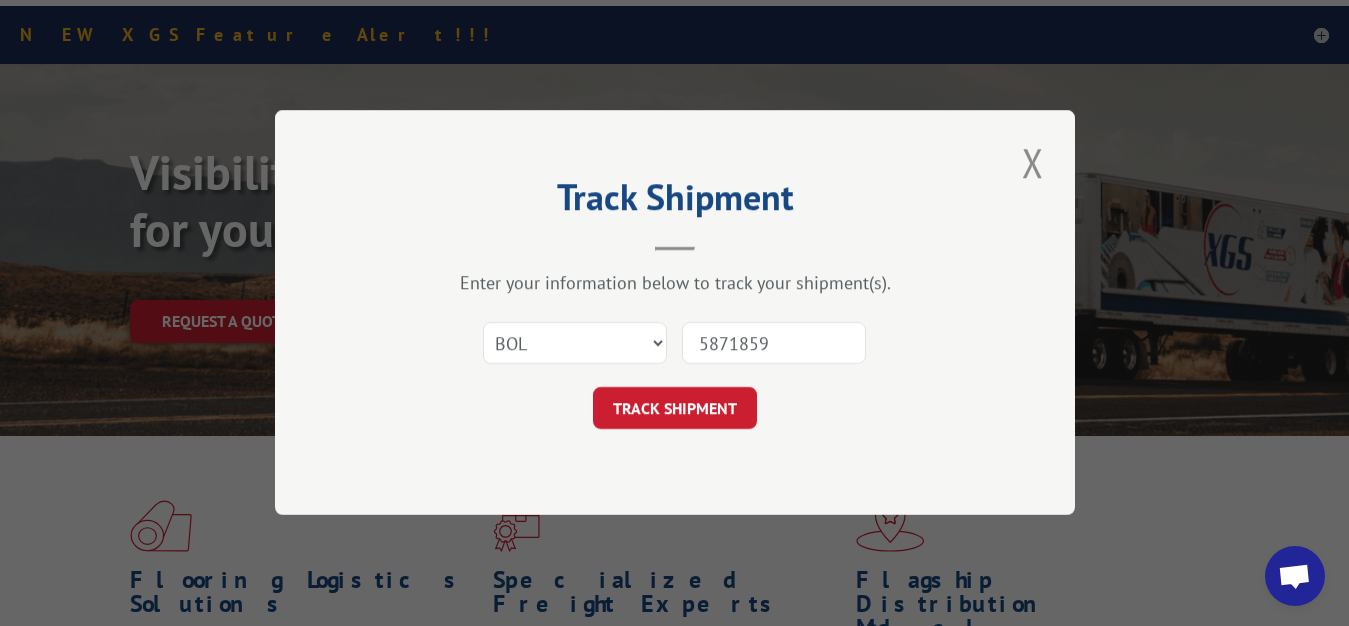 click on "TRACK SHIPMENT" at bounding box center [675, 409] 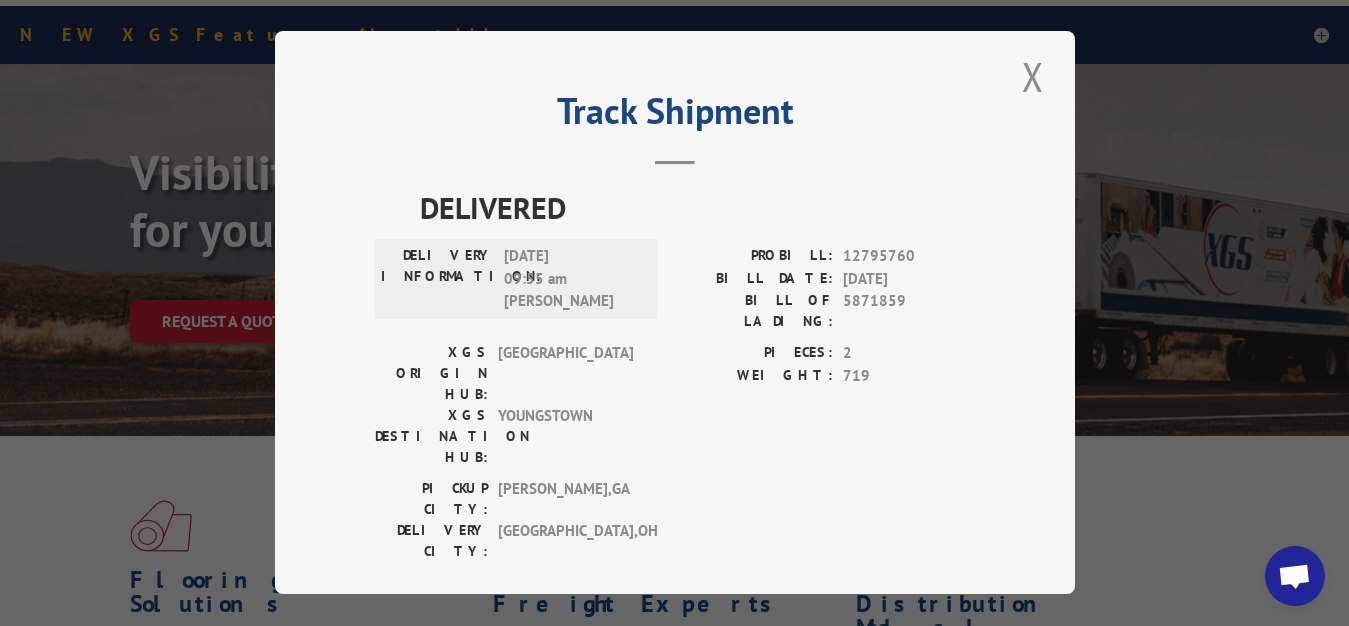scroll, scrollTop: 0, scrollLeft: 0, axis: both 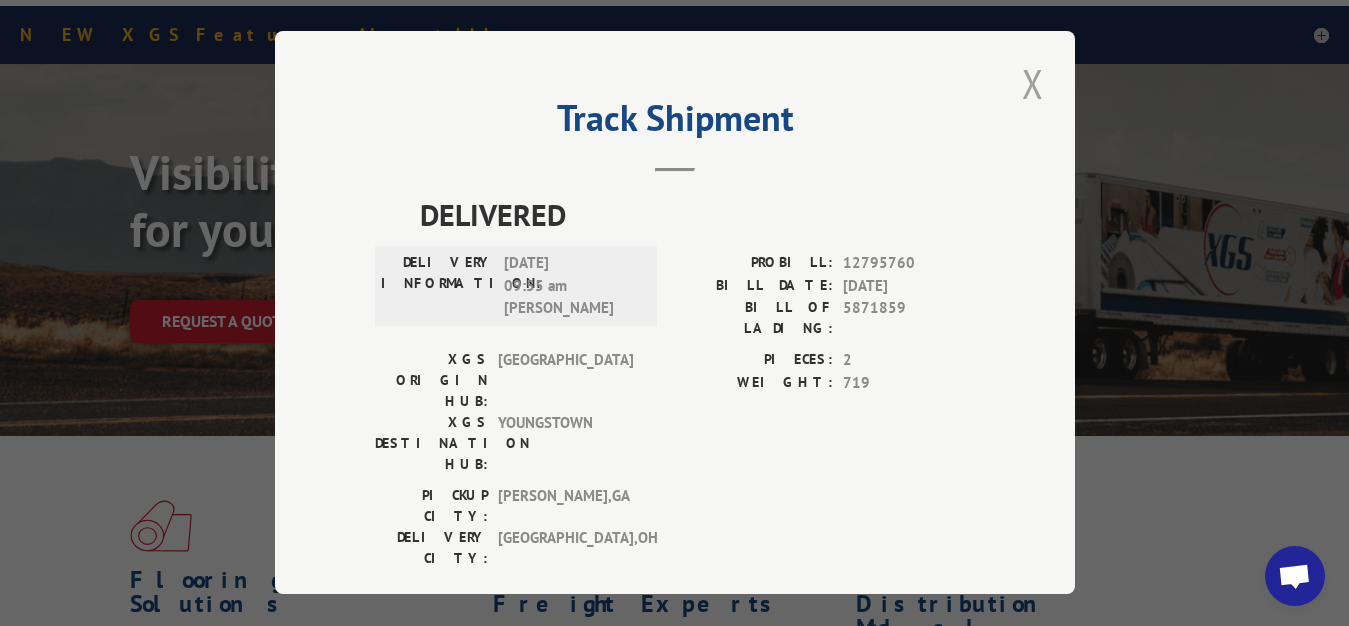 click at bounding box center (1033, 83) 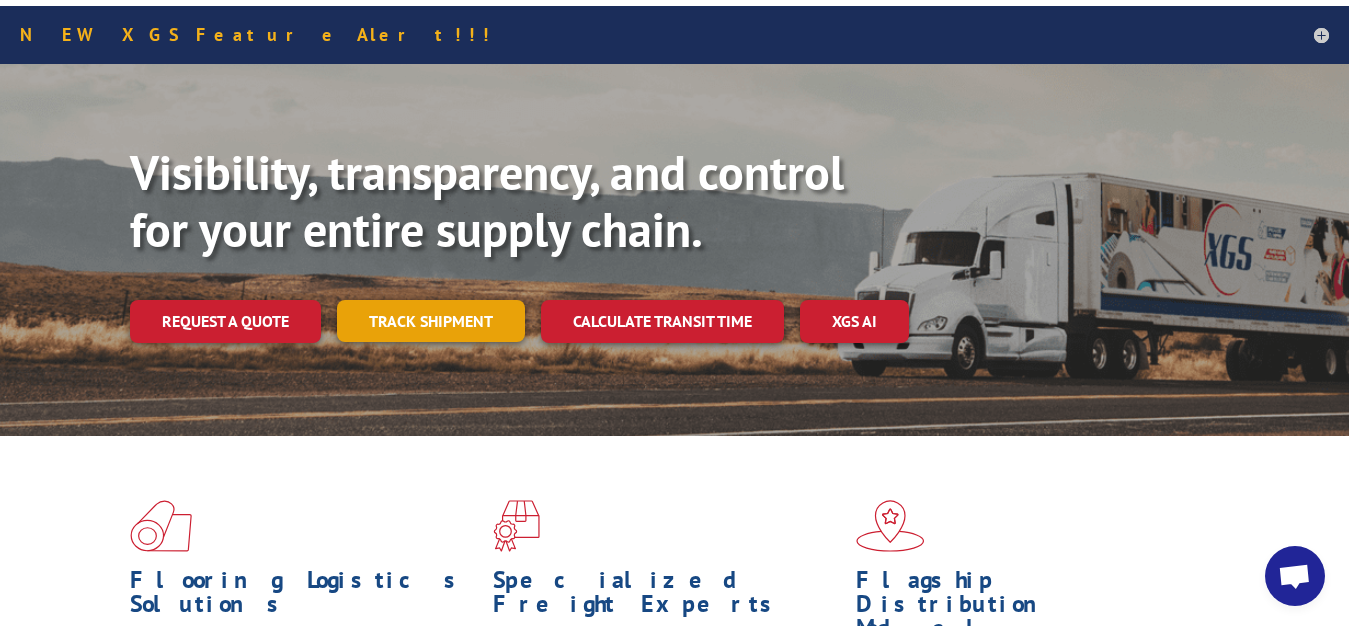 click on "Track shipment" at bounding box center (431, 321) 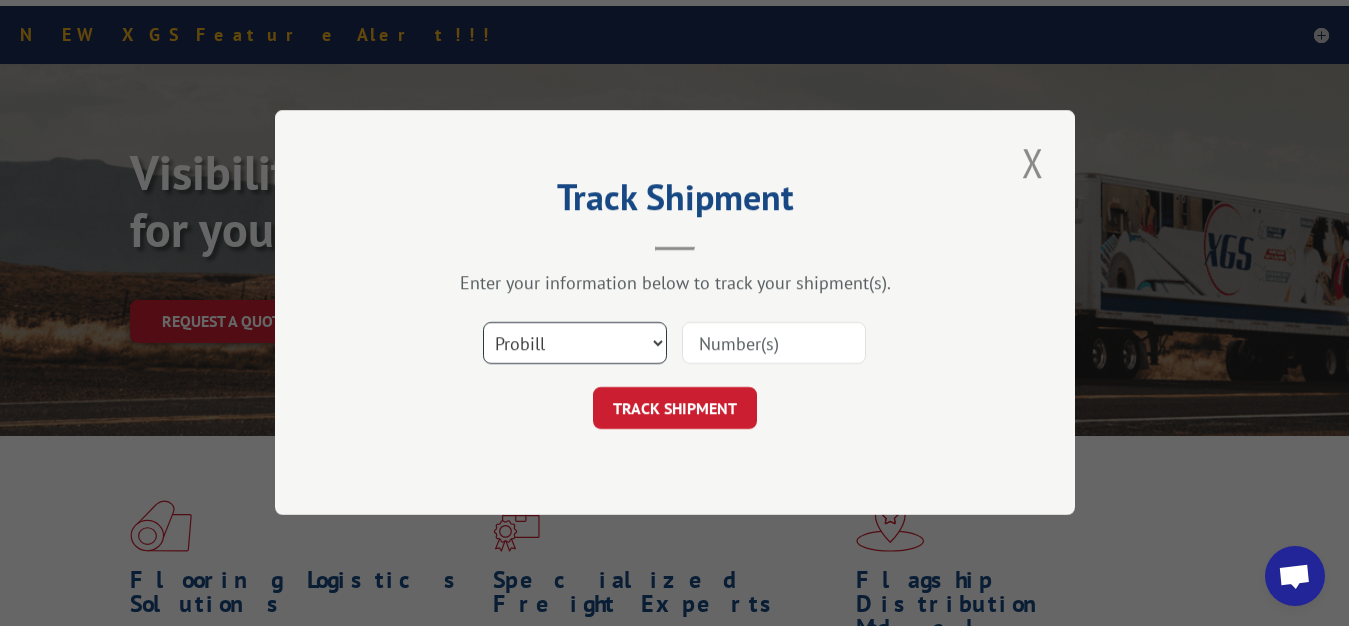 click on "Select category... Probill BOL PO" at bounding box center (575, 344) 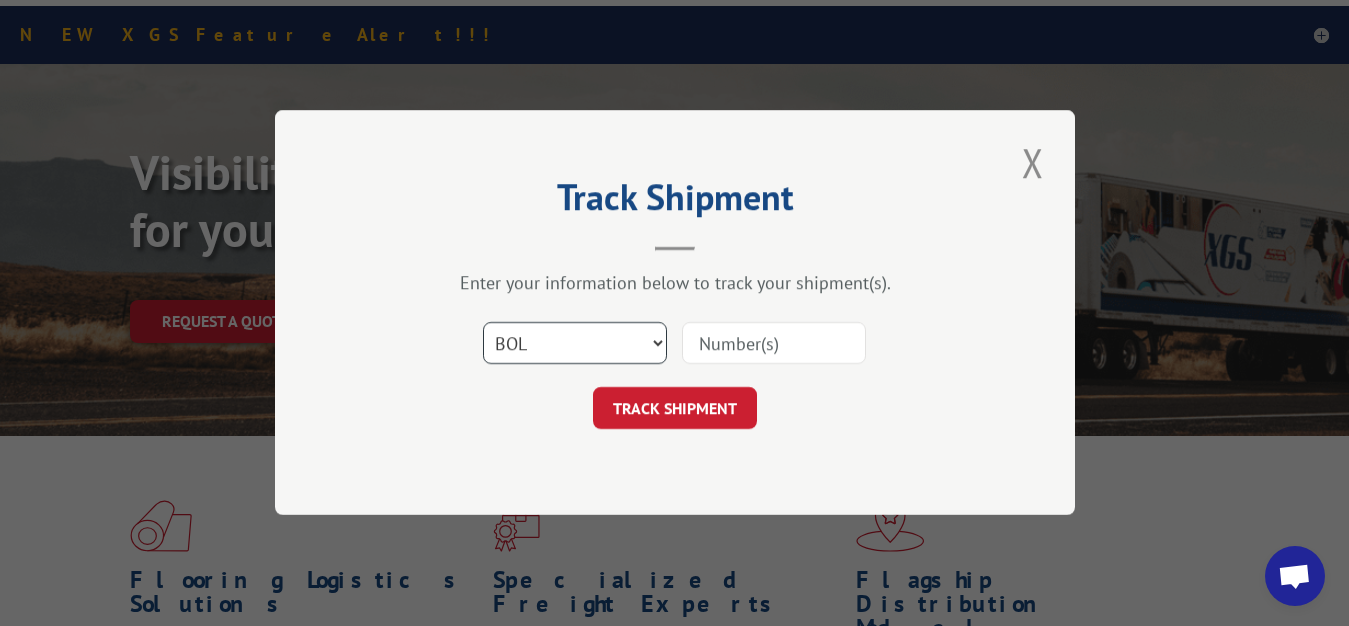 click on "BOL" at bounding box center (0, 0) 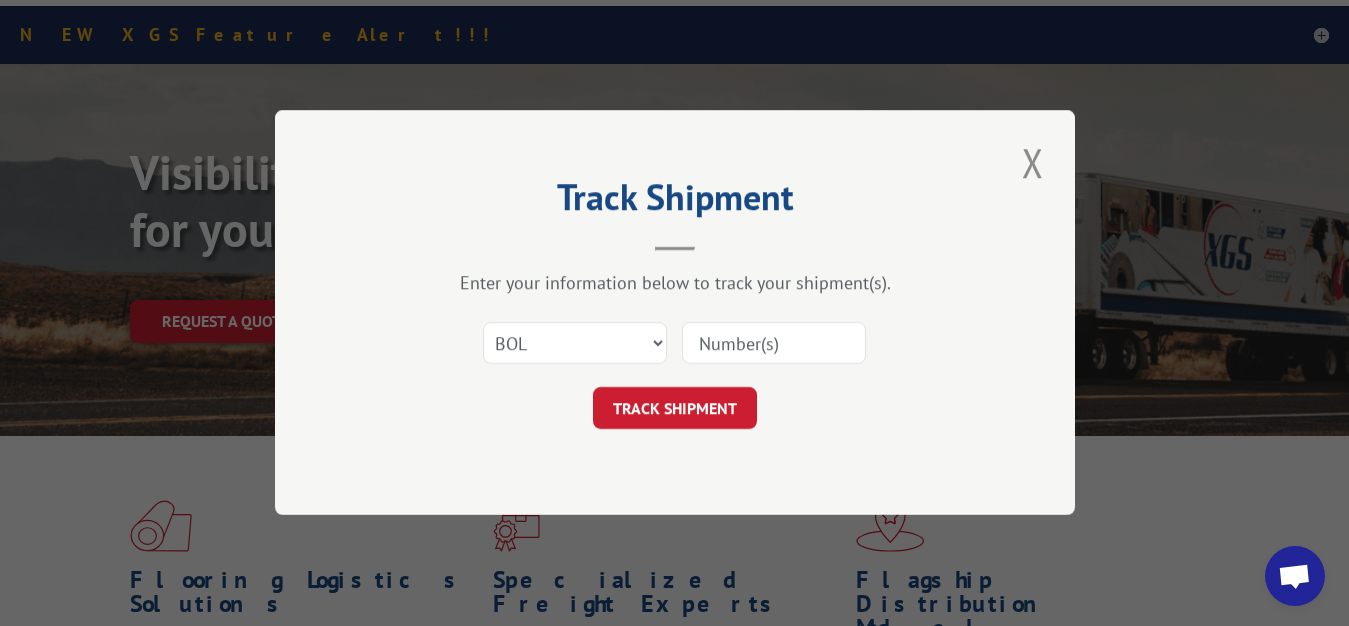click at bounding box center [774, 344] 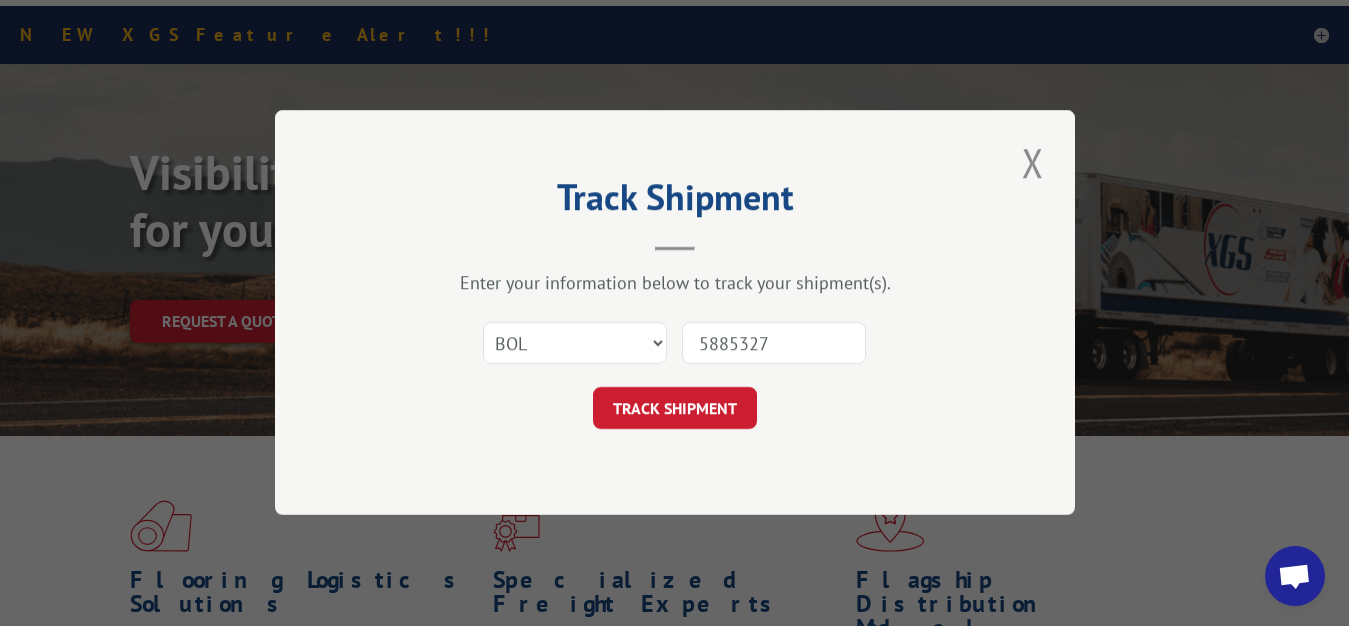 type on "5885327" 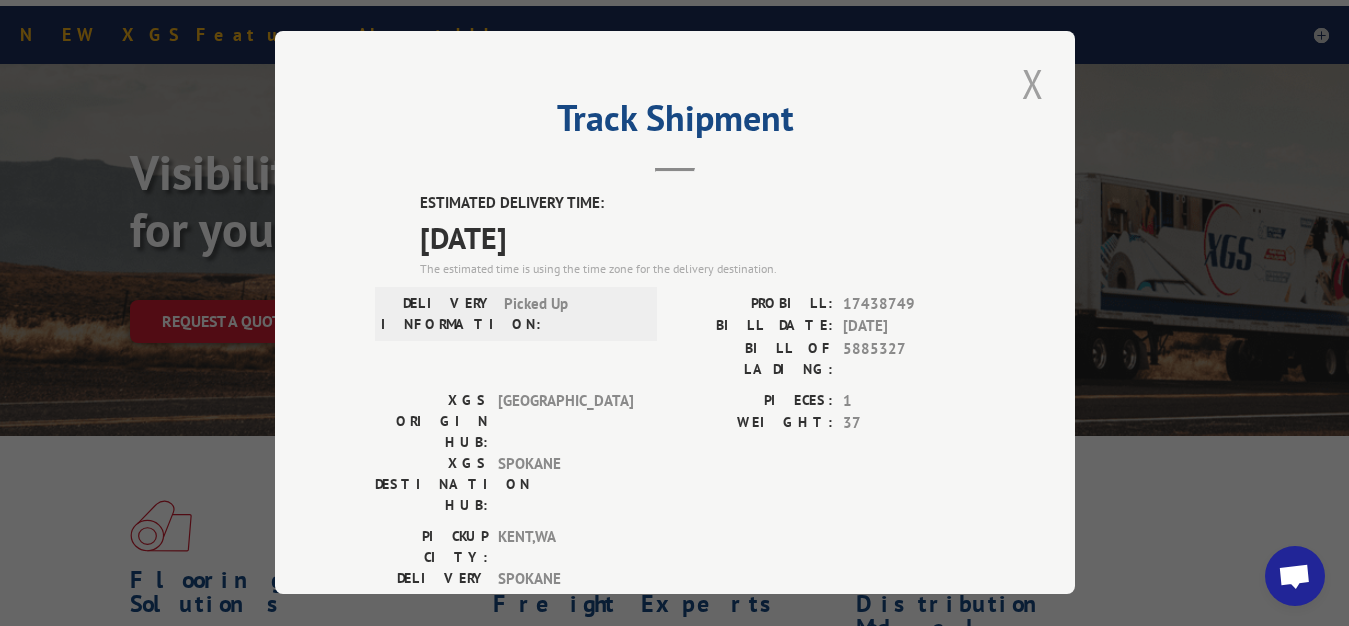 click at bounding box center (1033, 83) 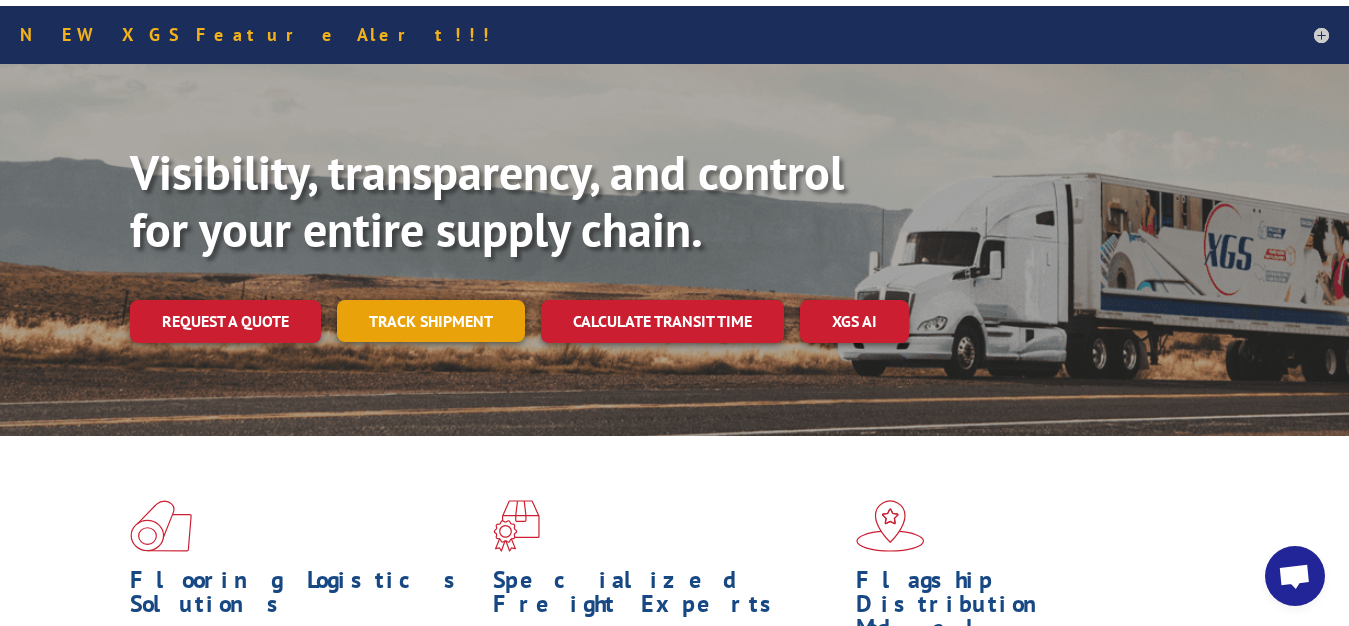 click on "Track shipment" at bounding box center (431, 321) 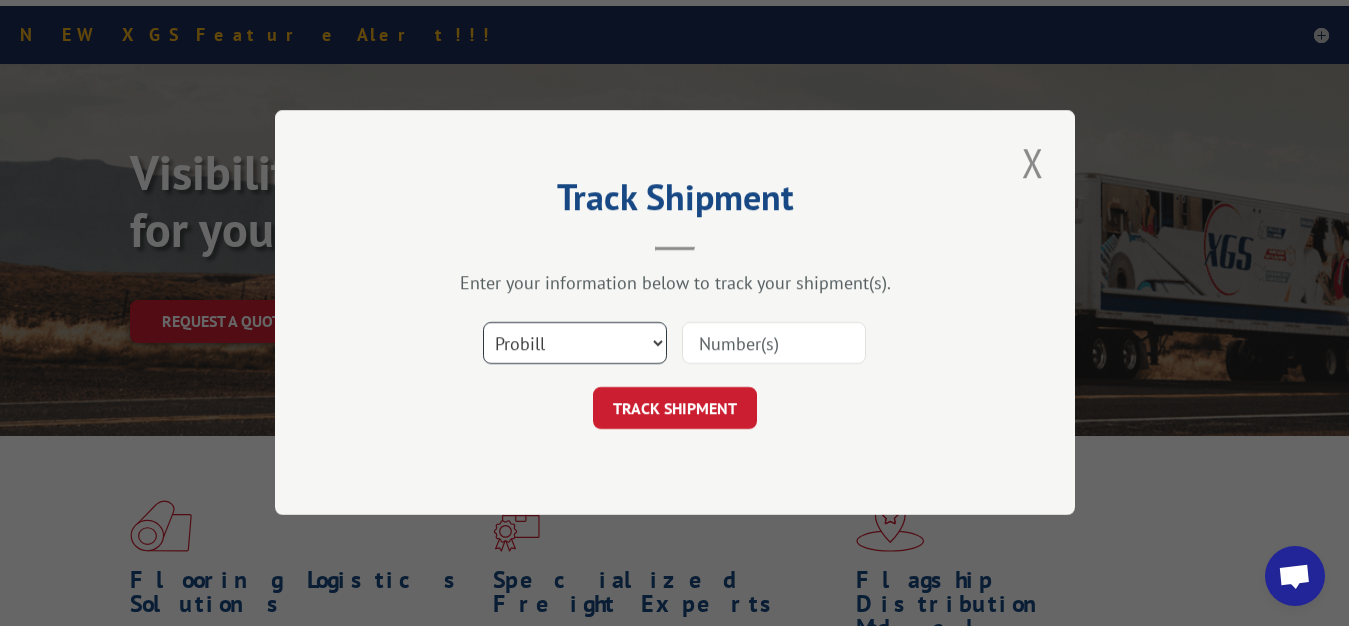 click on "Select category... Probill BOL PO" at bounding box center (575, 344) 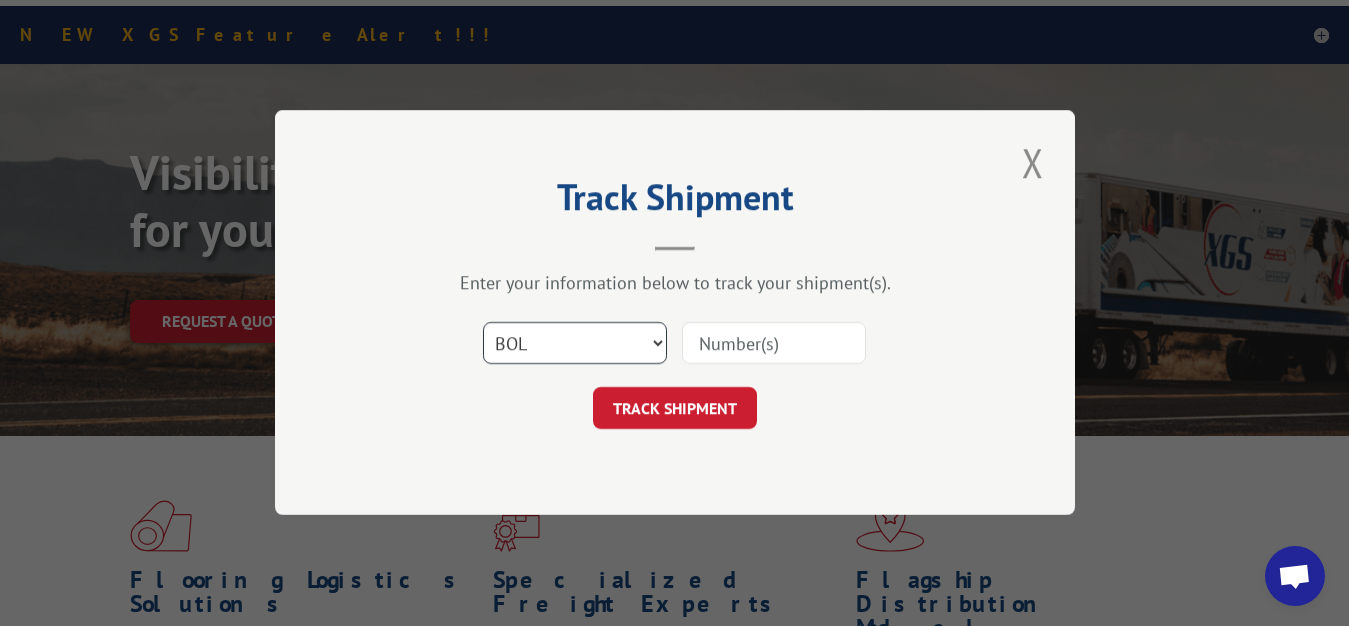 click on "BOL" at bounding box center (0, 0) 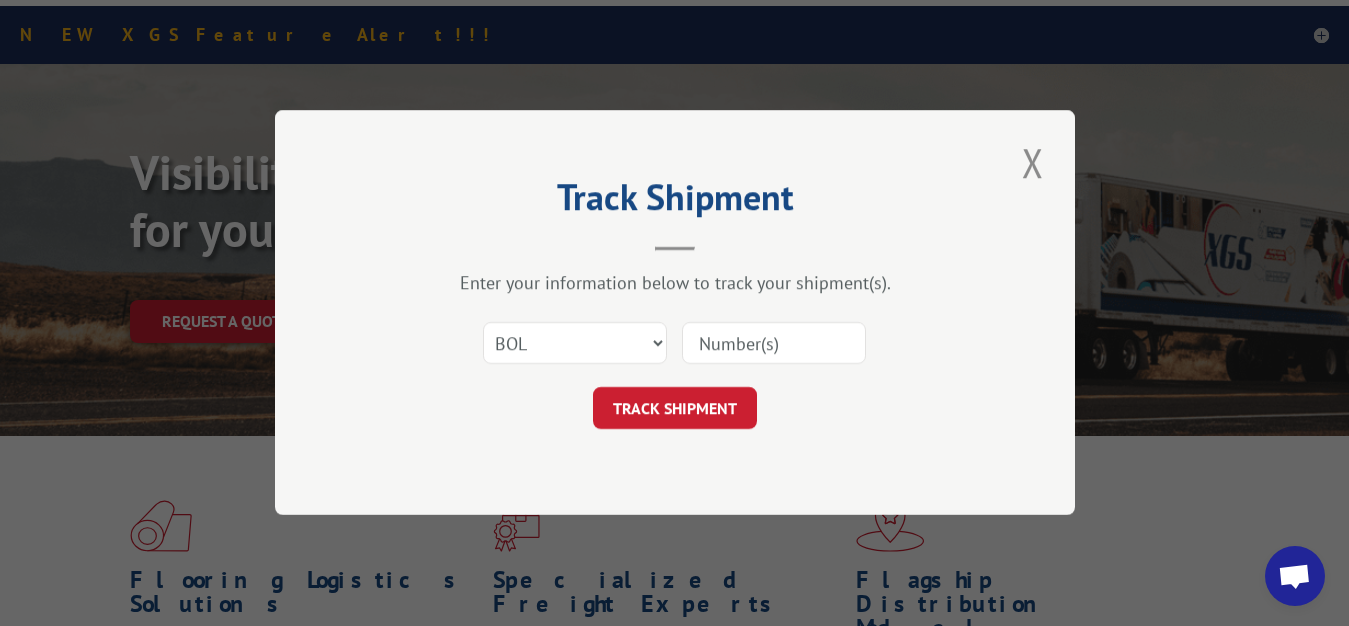 click at bounding box center (774, 344) 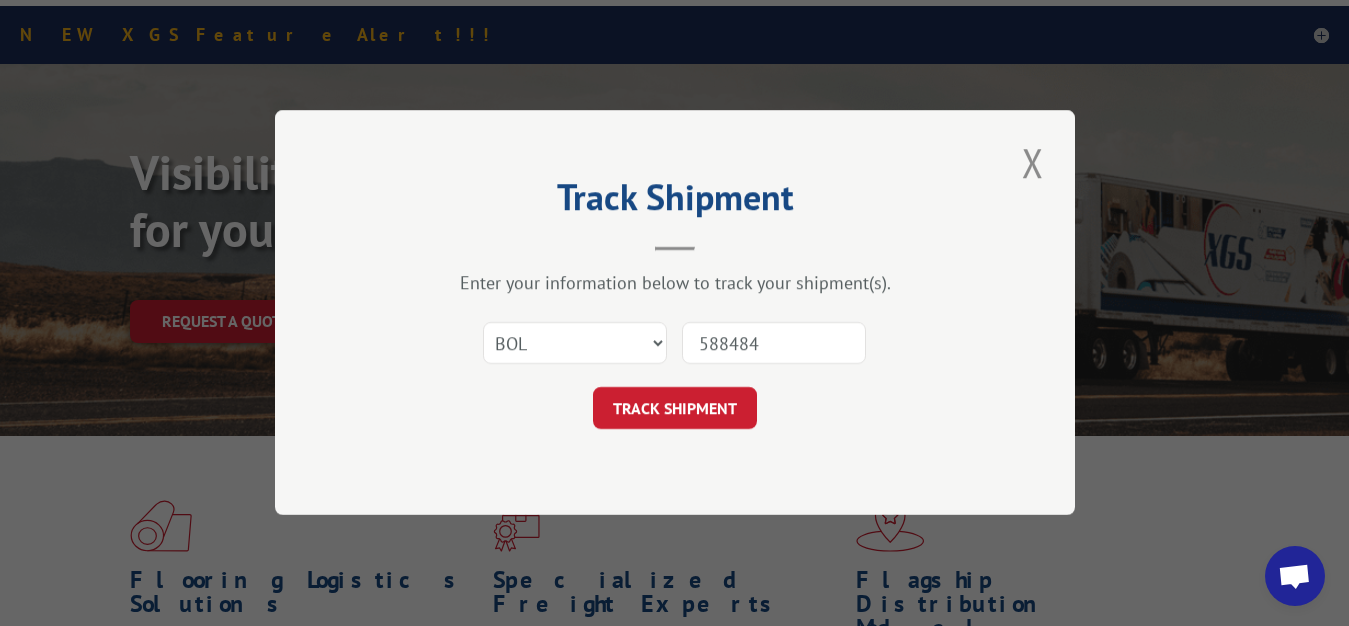 type on "5884849" 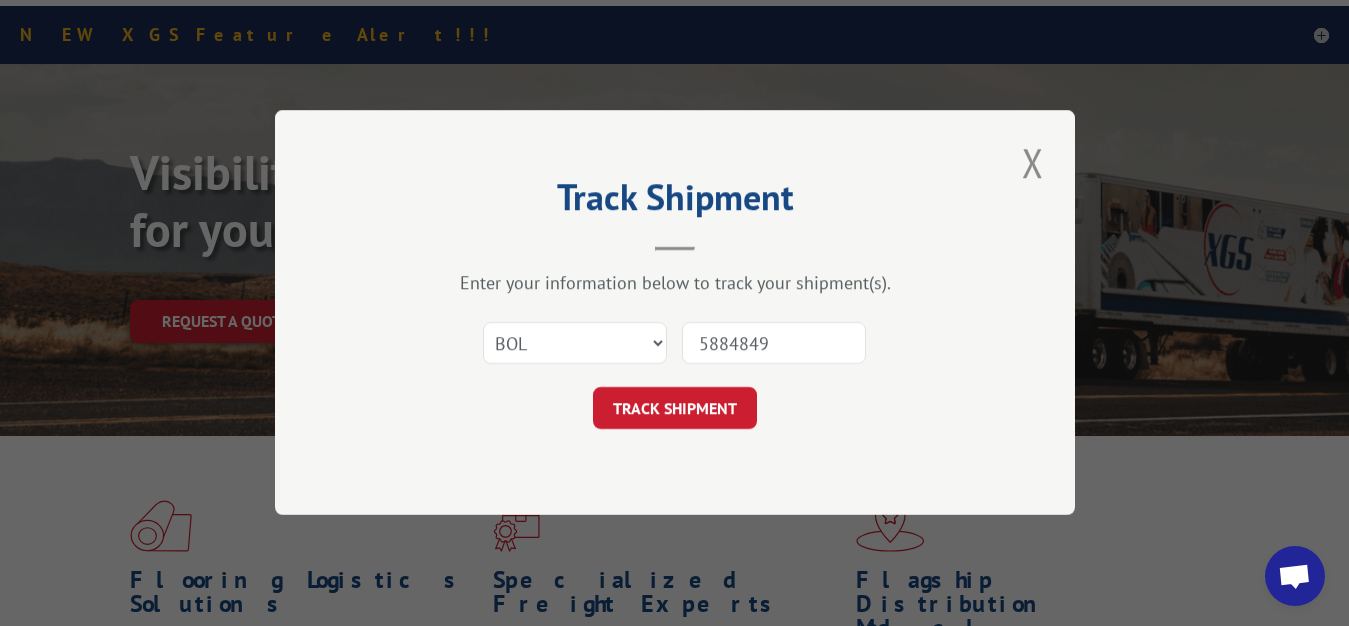 click on "TRACK SHIPMENT" at bounding box center (675, 409) 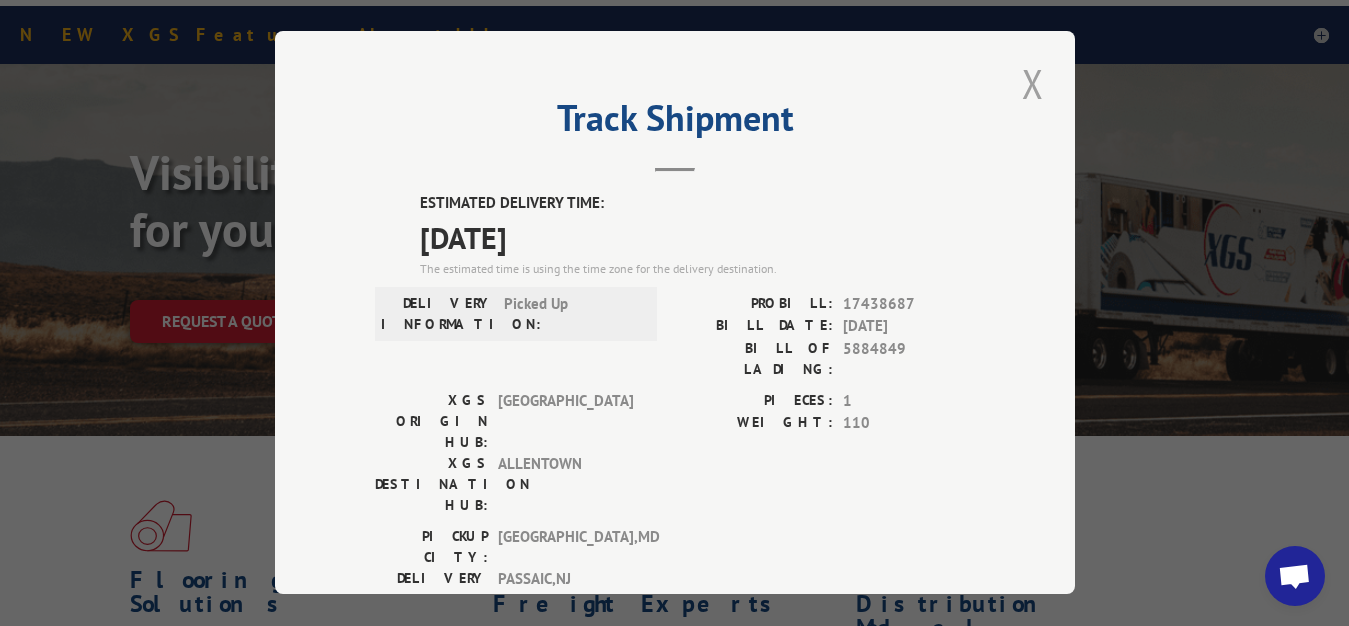 click at bounding box center [1033, 83] 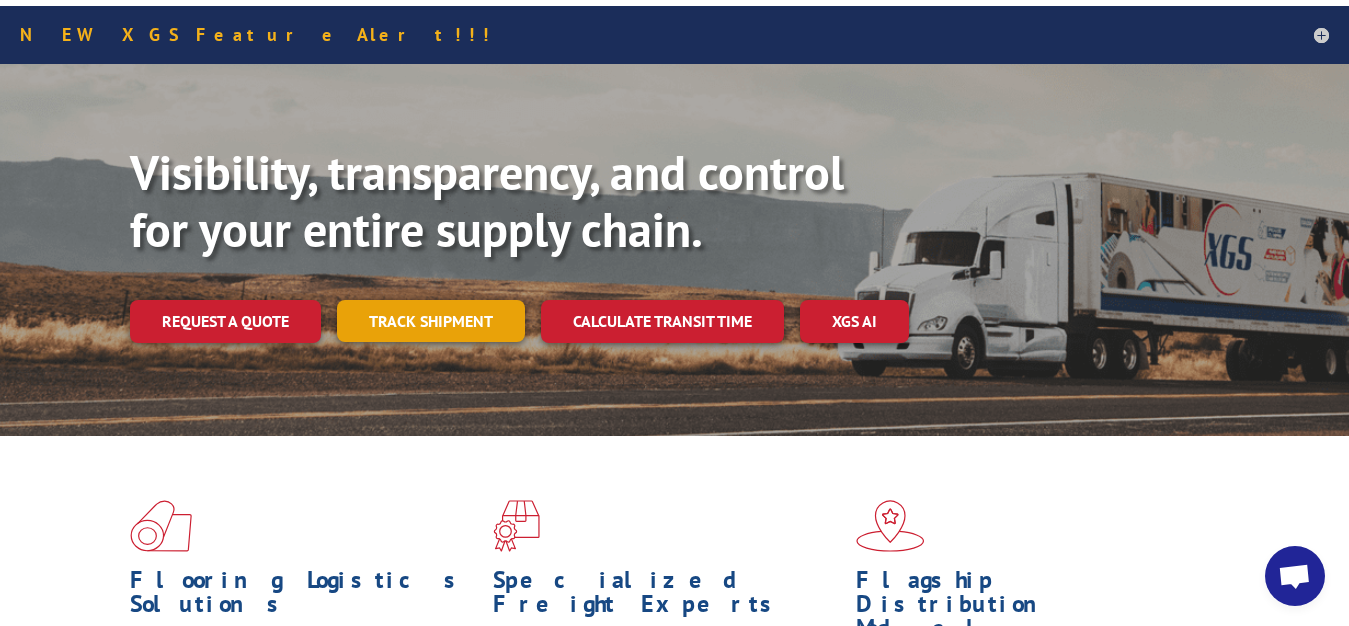 click on "Track shipment" at bounding box center (431, 321) 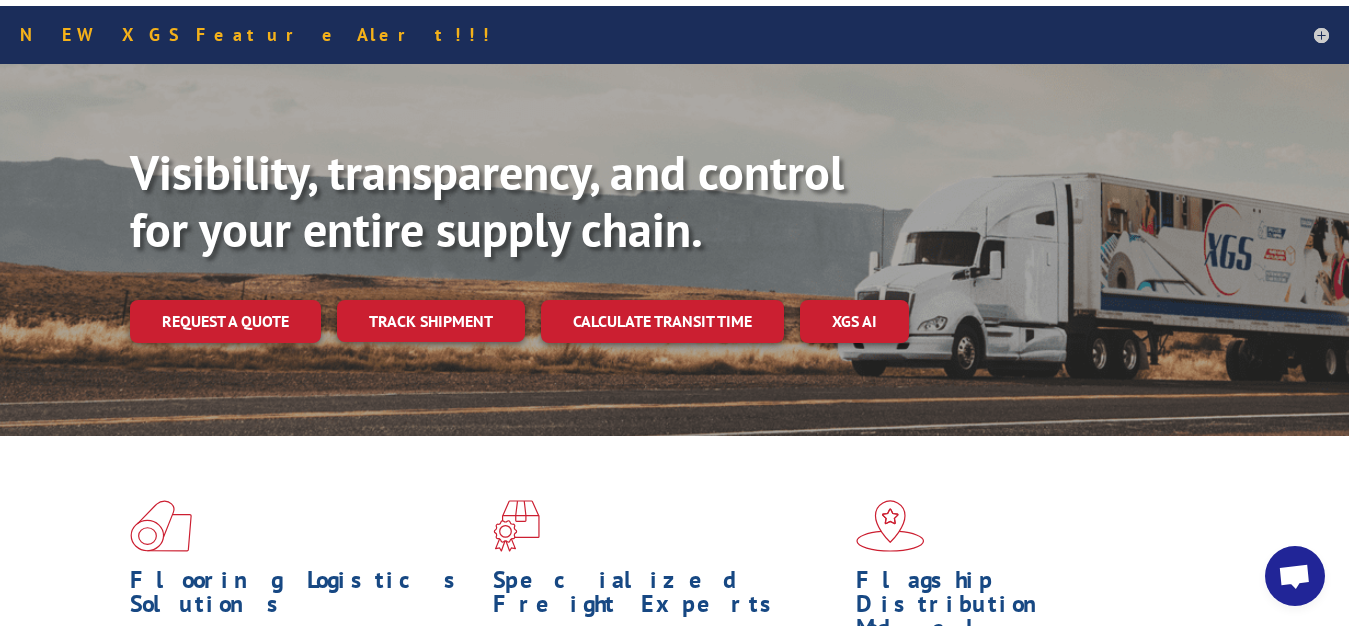 scroll, scrollTop: 0, scrollLeft: 0, axis: both 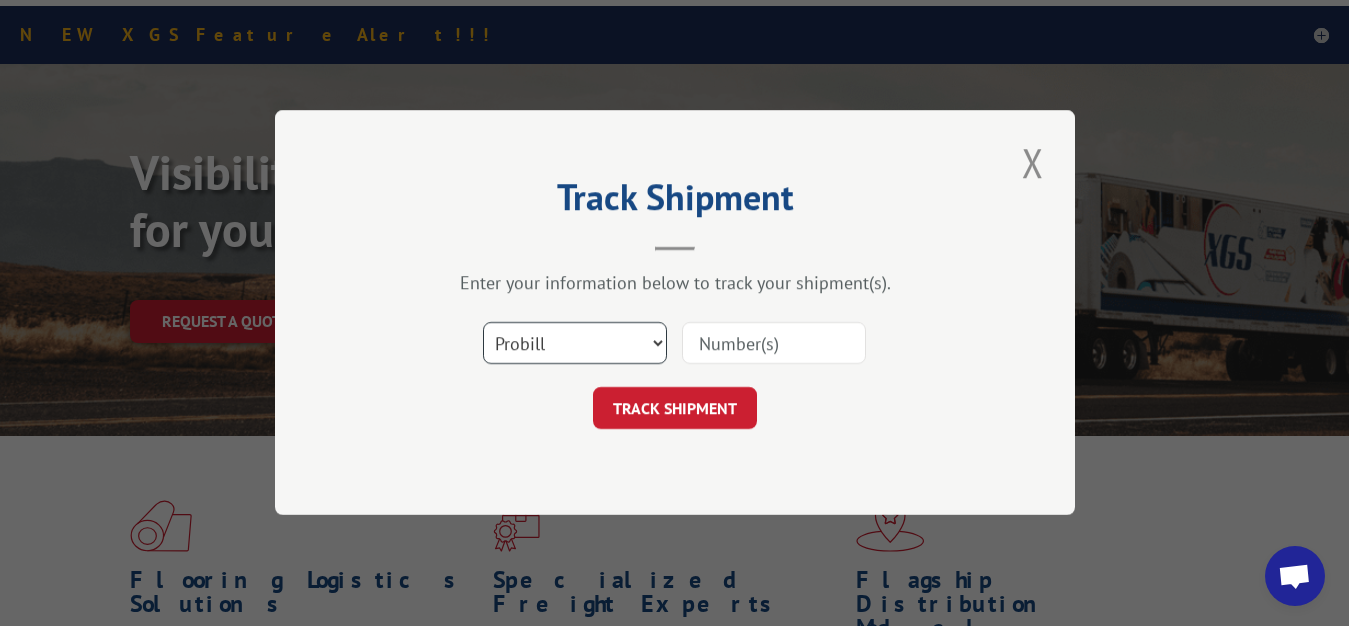 click on "Select category... Probill BOL PO" at bounding box center [575, 344] 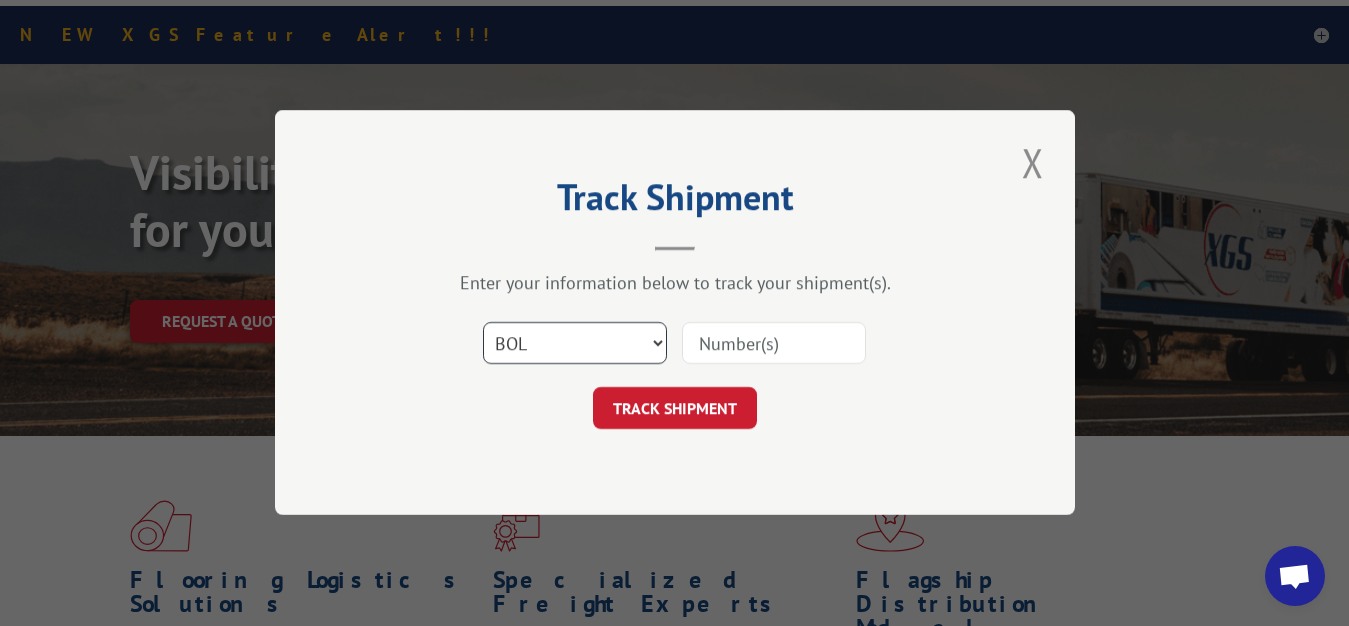 click on "BOL" at bounding box center (0, 0) 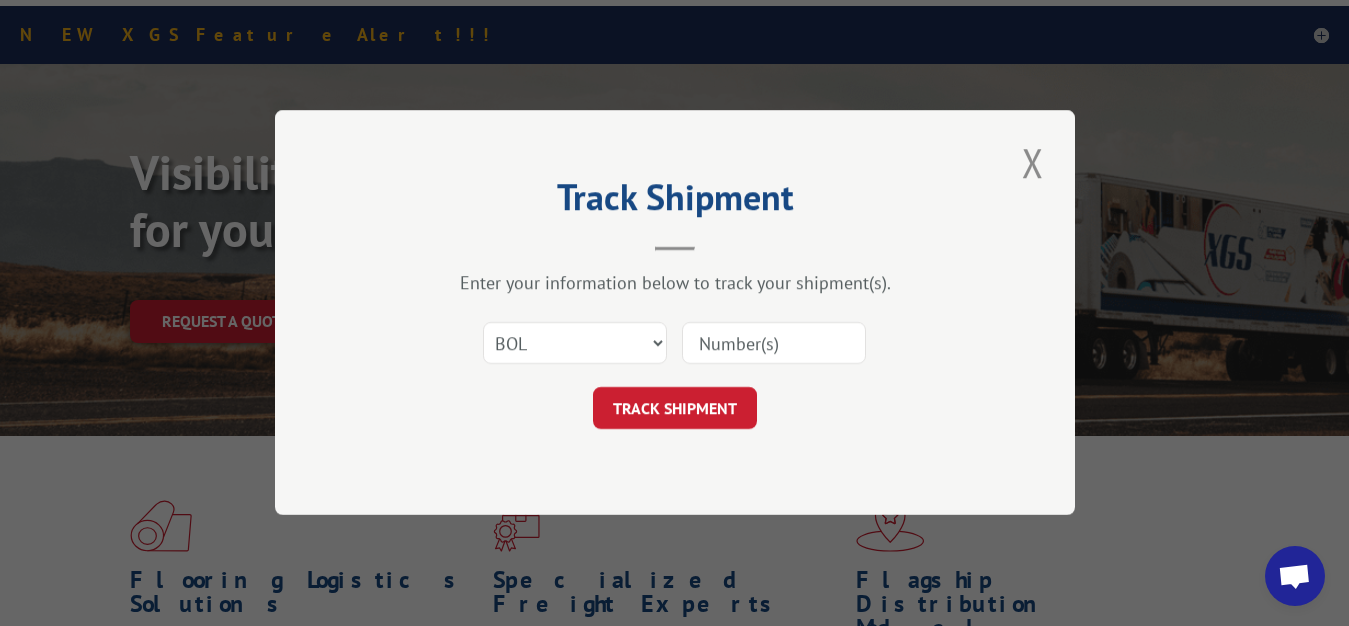 click at bounding box center [774, 344] 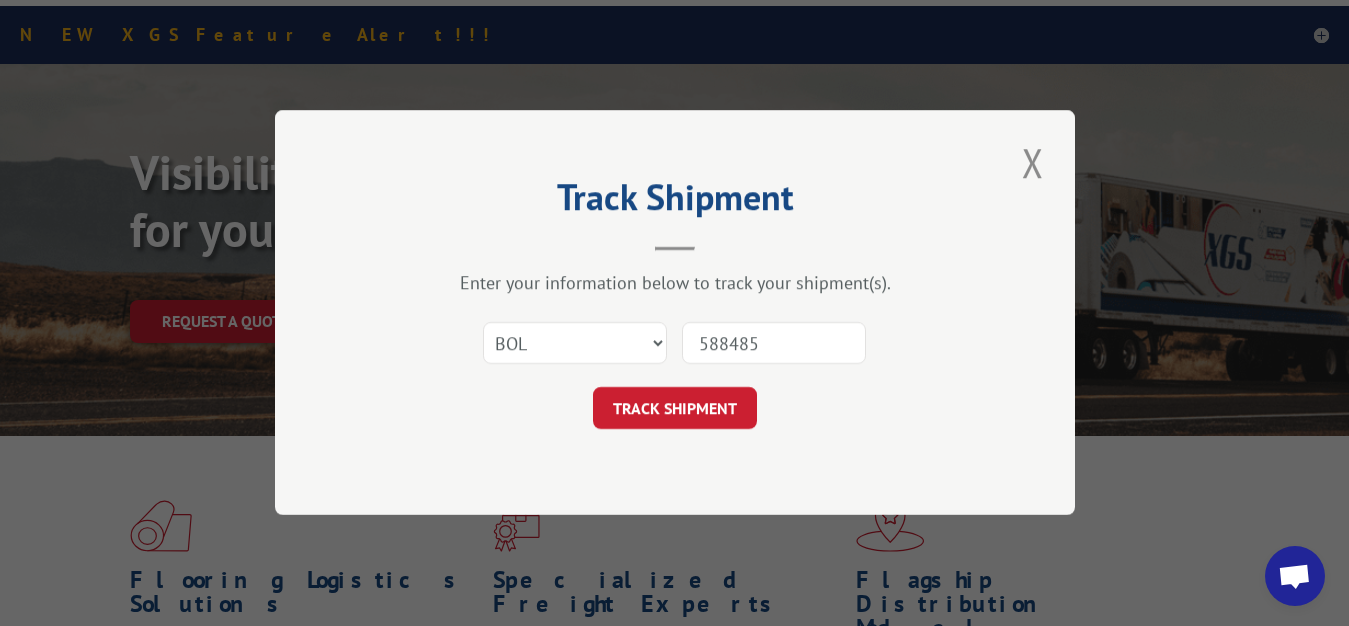 type on "5884850" 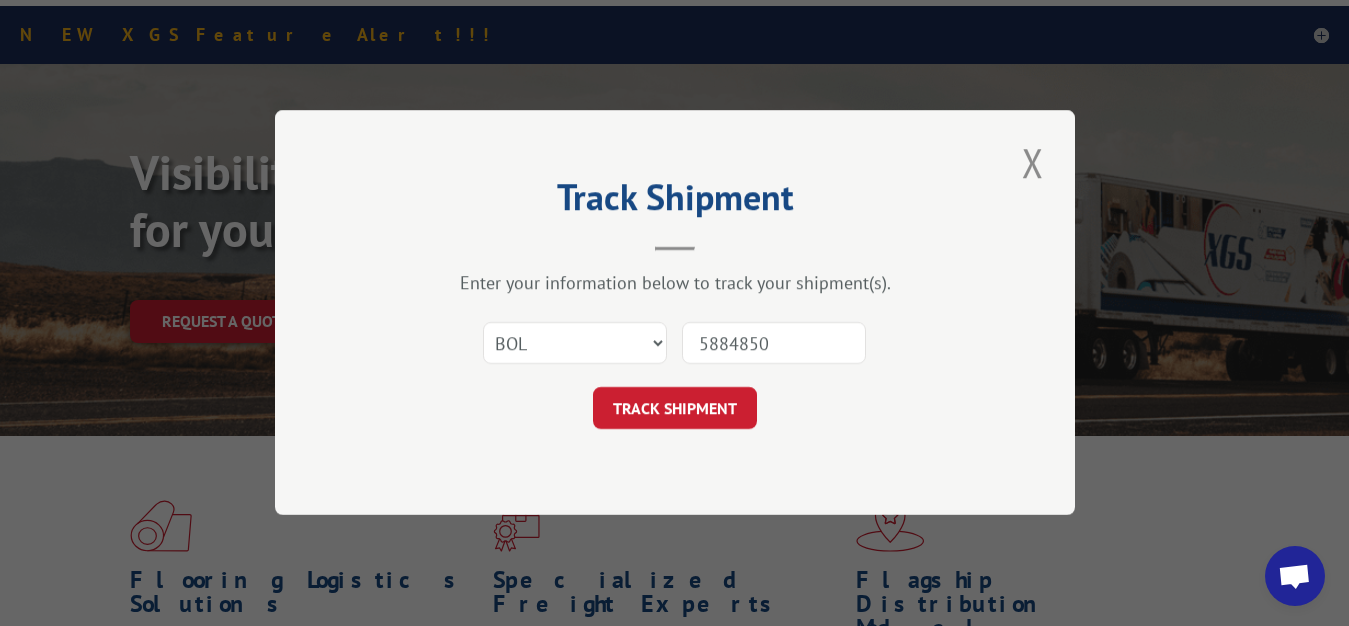 click on "TRACK SHIPMENT" at bounding box center [675, 409] 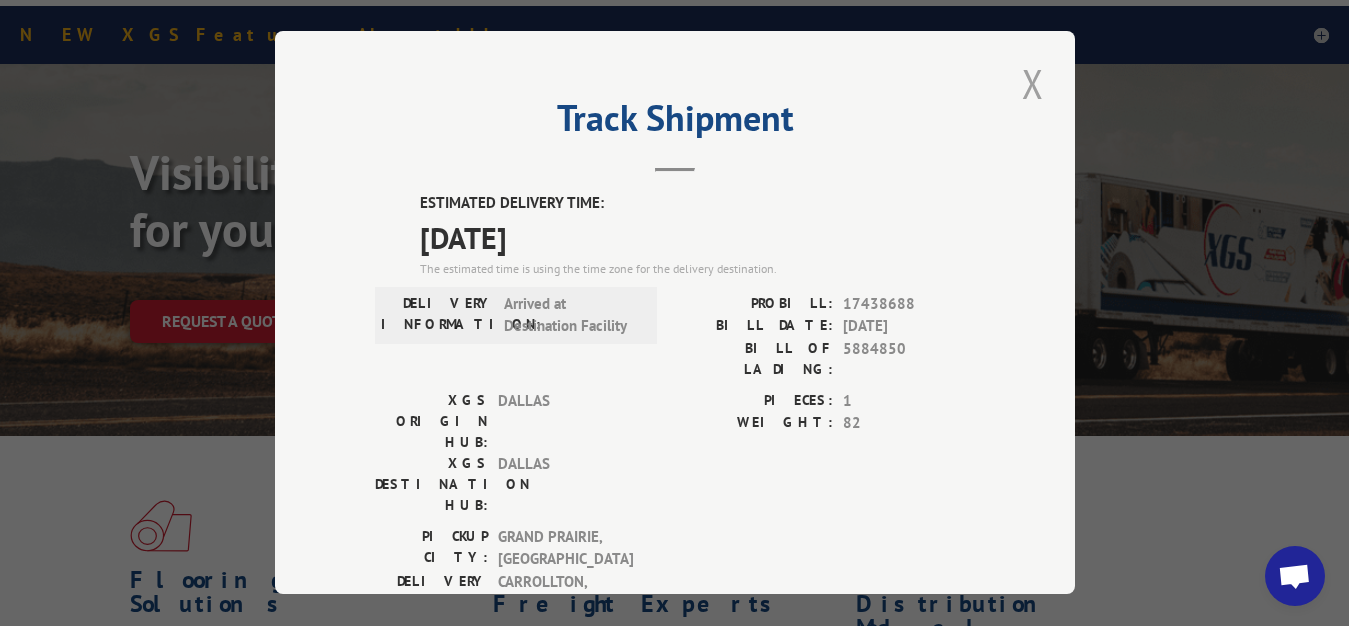 click at bounding box center [1033, 83] 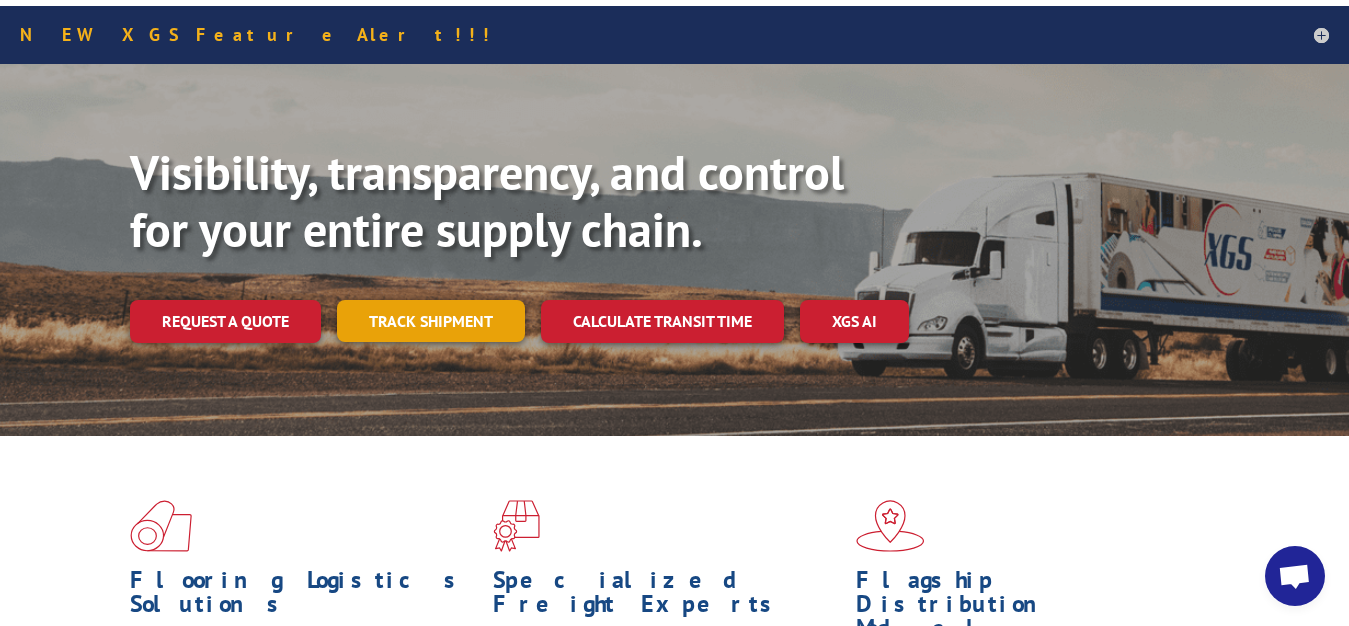 click on "Track shipment" at bounding box center (431, 321) 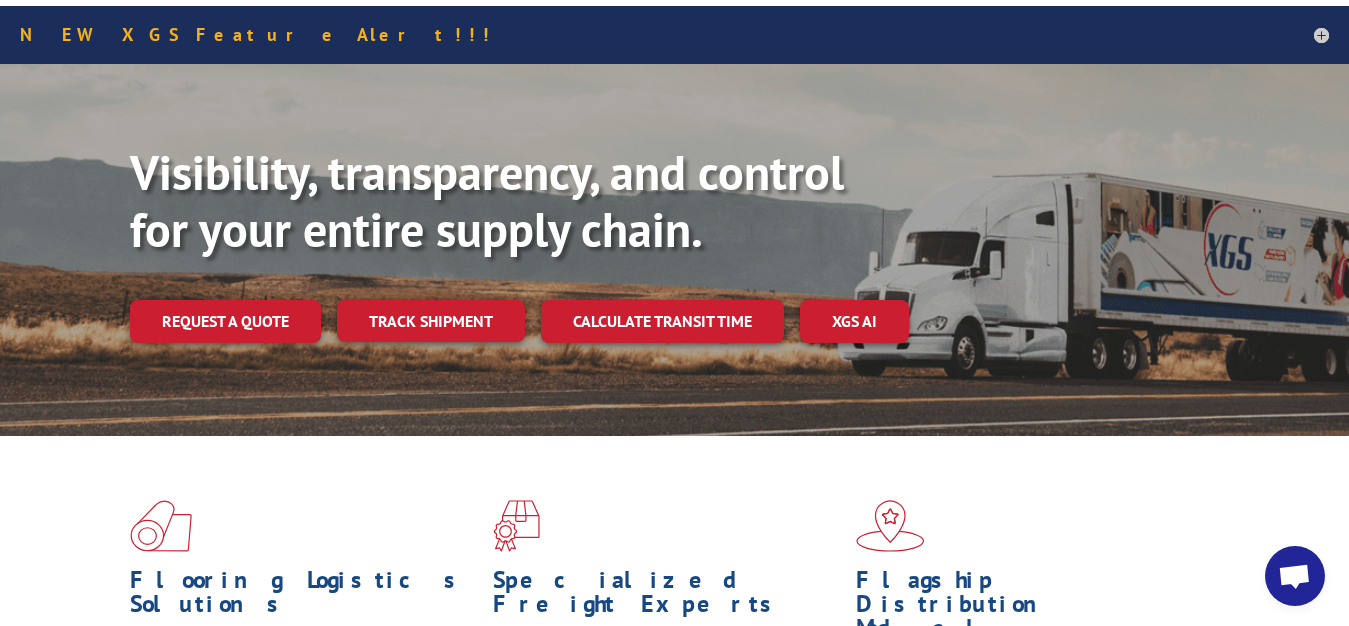 scroll, scrollTop: 0, scrollLeft: 0, axis: both 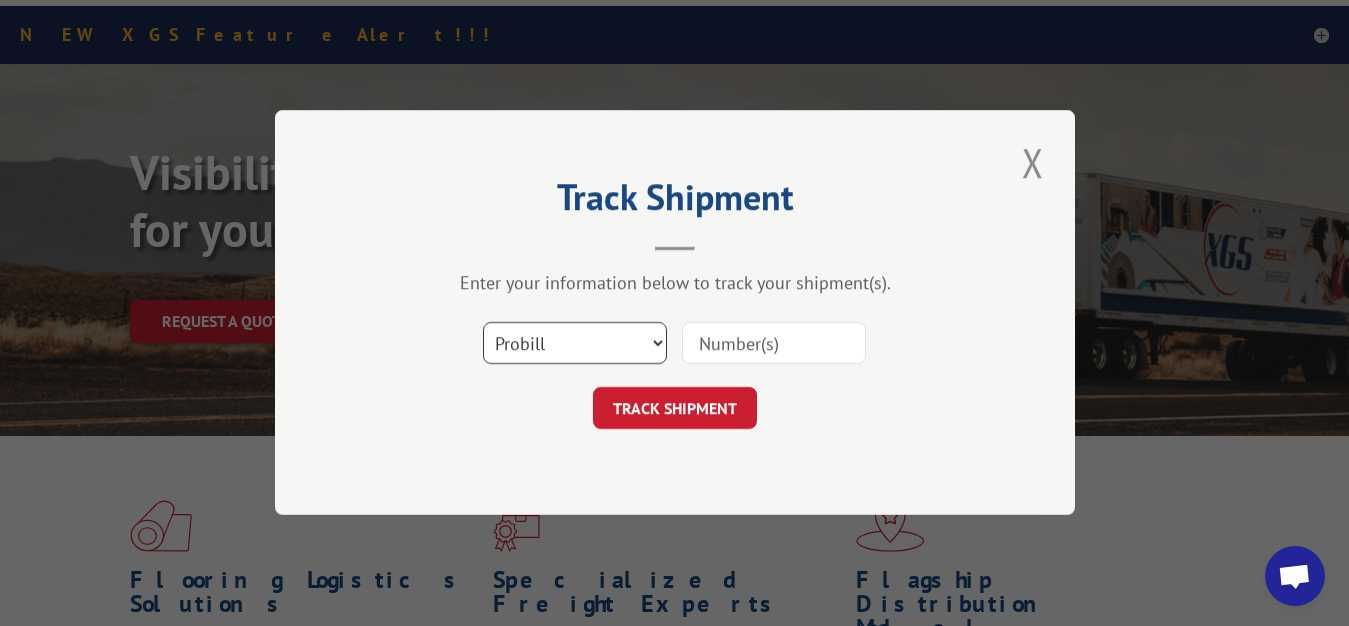 click on "Select category... Probill BOL PO" at bounding box center [575, 344] 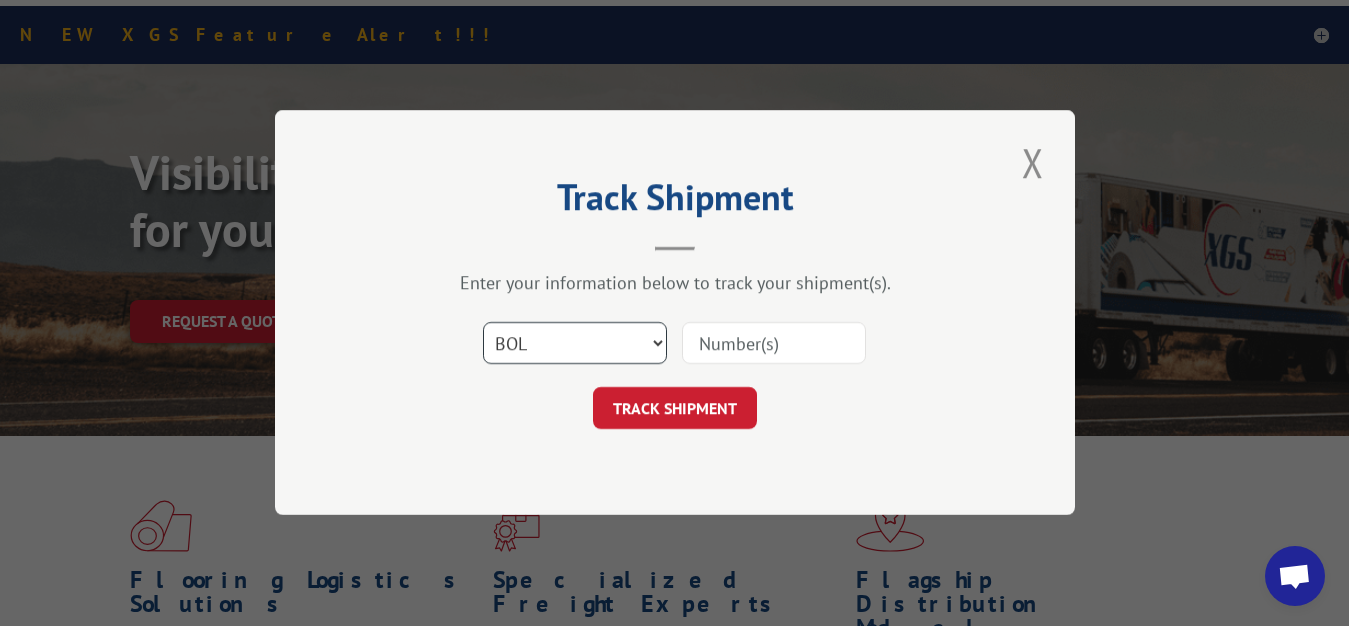 click on "BOL" at bounding box center (0, 0) 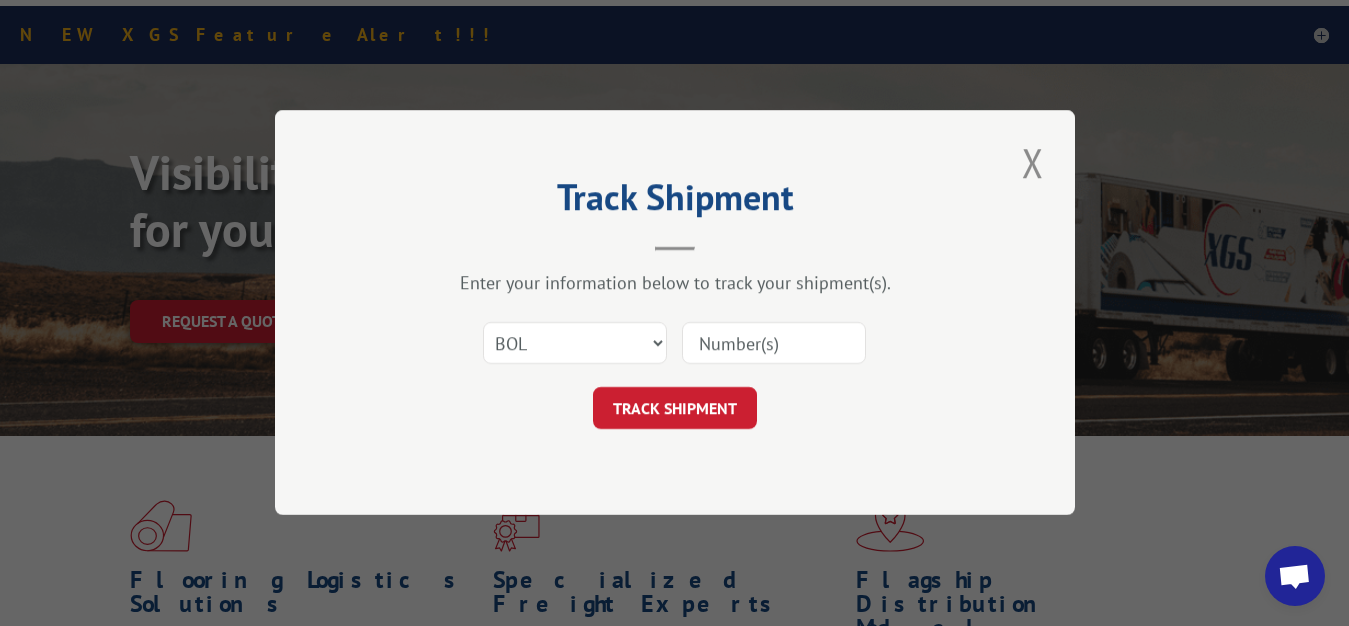 click at bounding box center (774, 344) 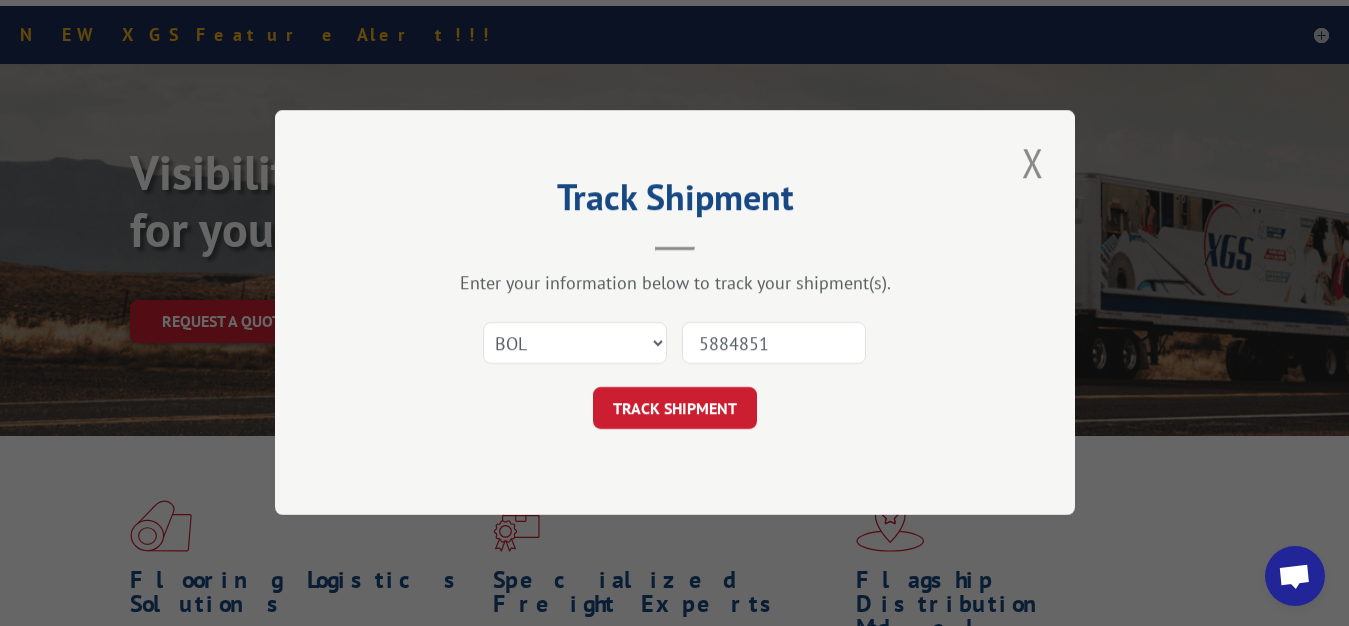 type on "5884851" 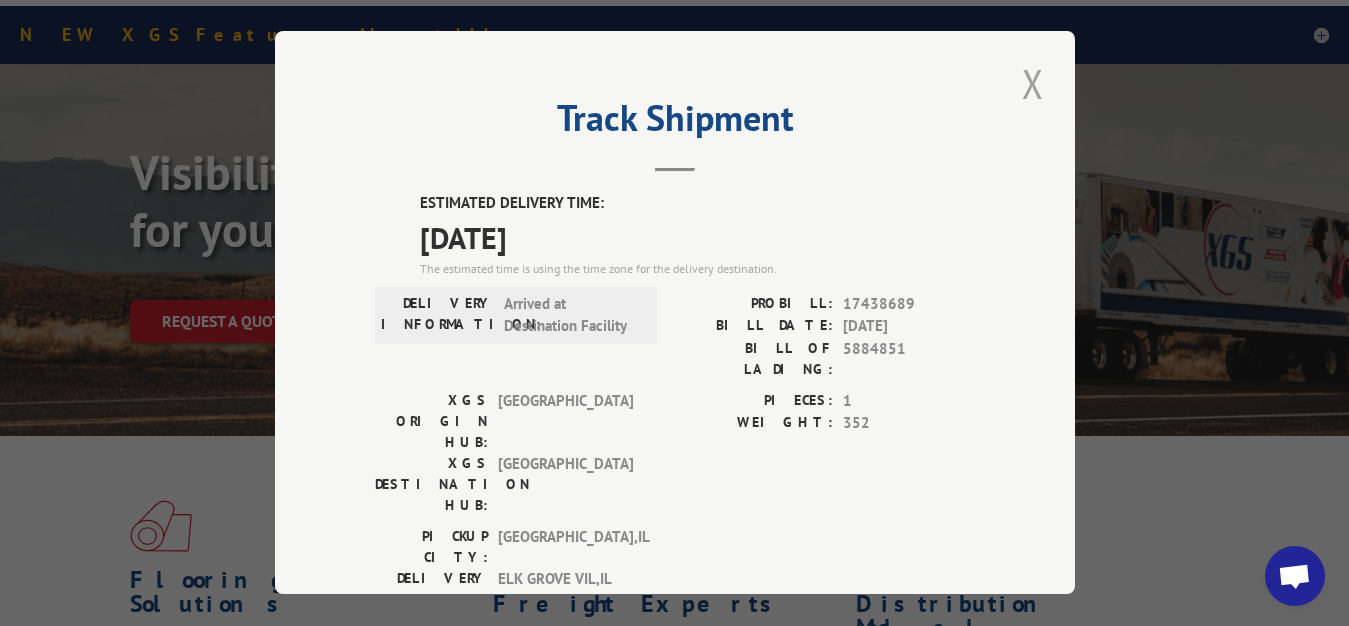 click at bounding box center (1033, 83) 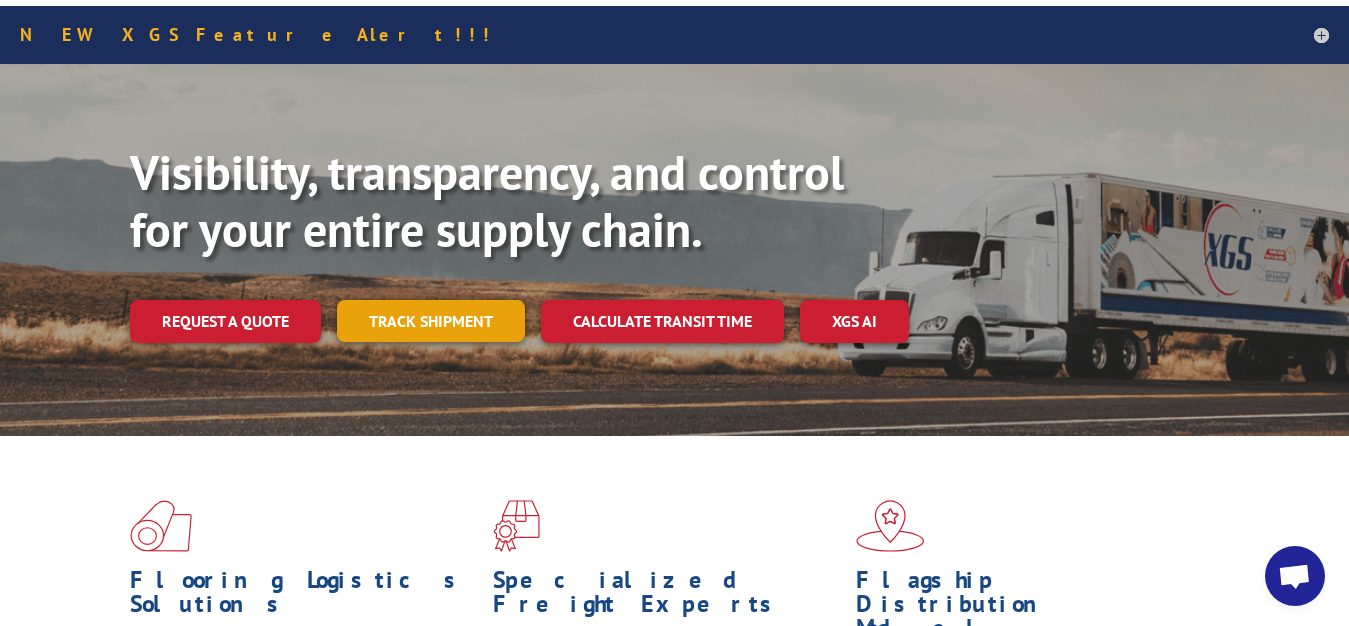 click on "Track shipment" at bounding box center [431, 321] 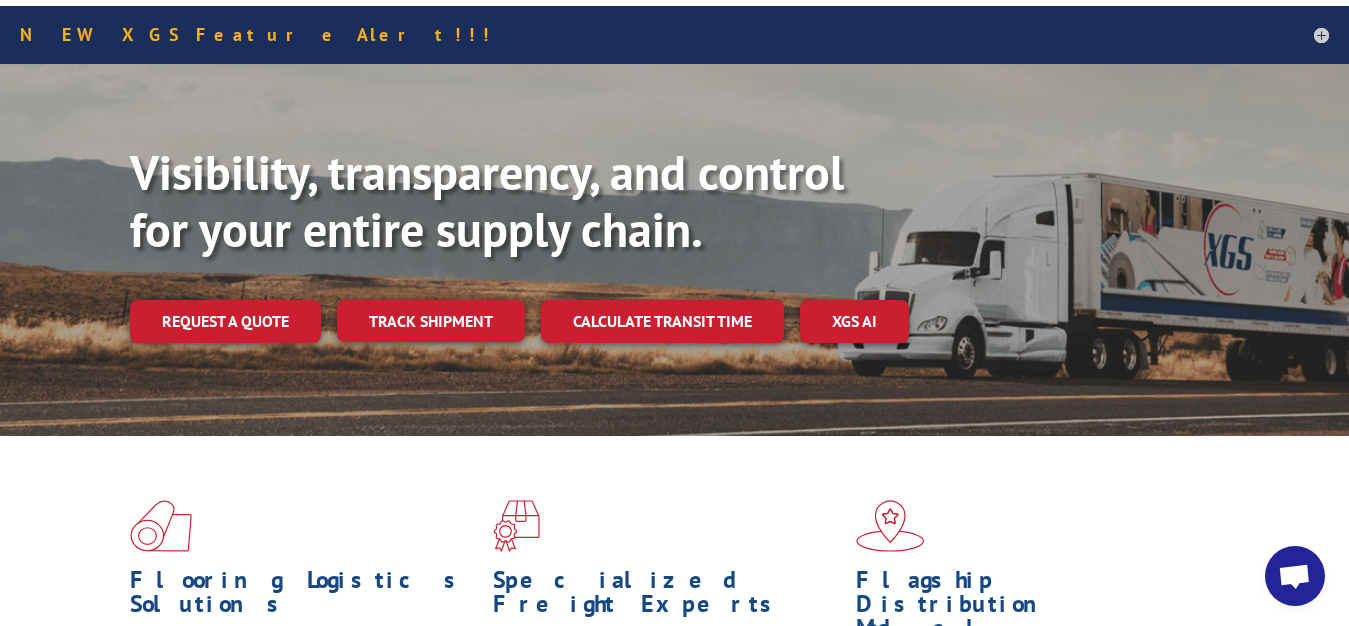 scroll, scrollTop: 0, scrollLeft: 0, axis: both 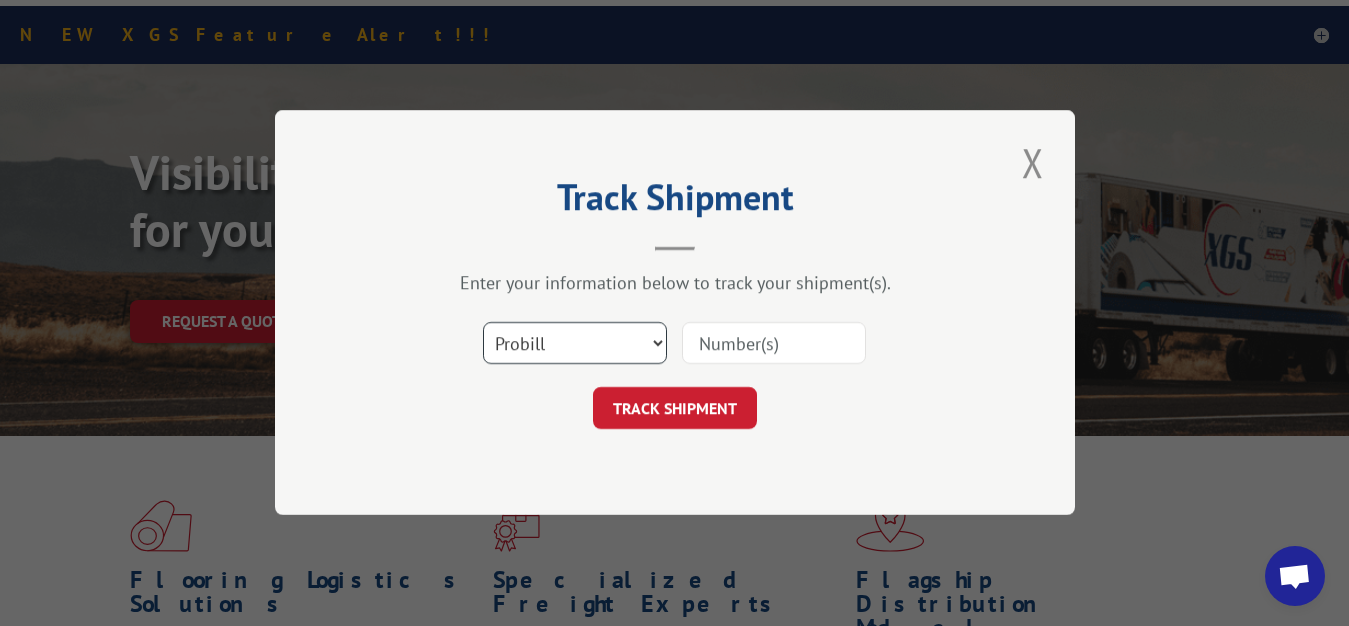 click on "Select category... Probill BOL PO" at bounding box center (575, 344) 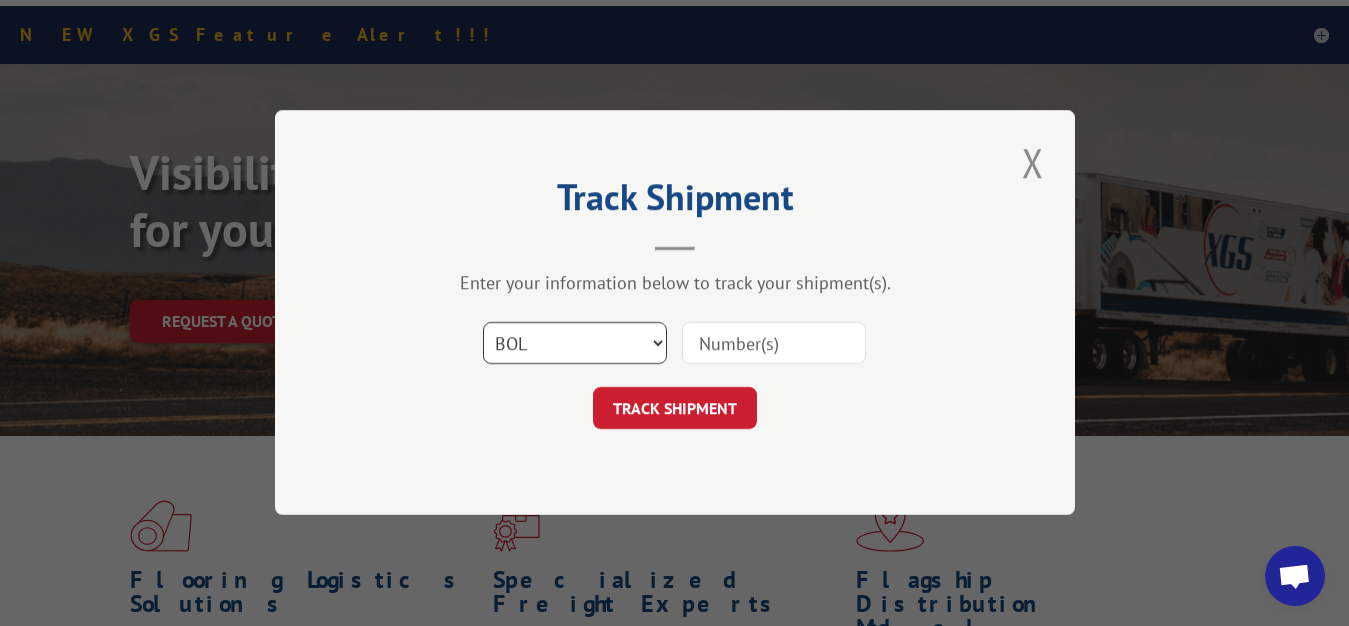 click on "BOL" at bounding box center [0, 0] 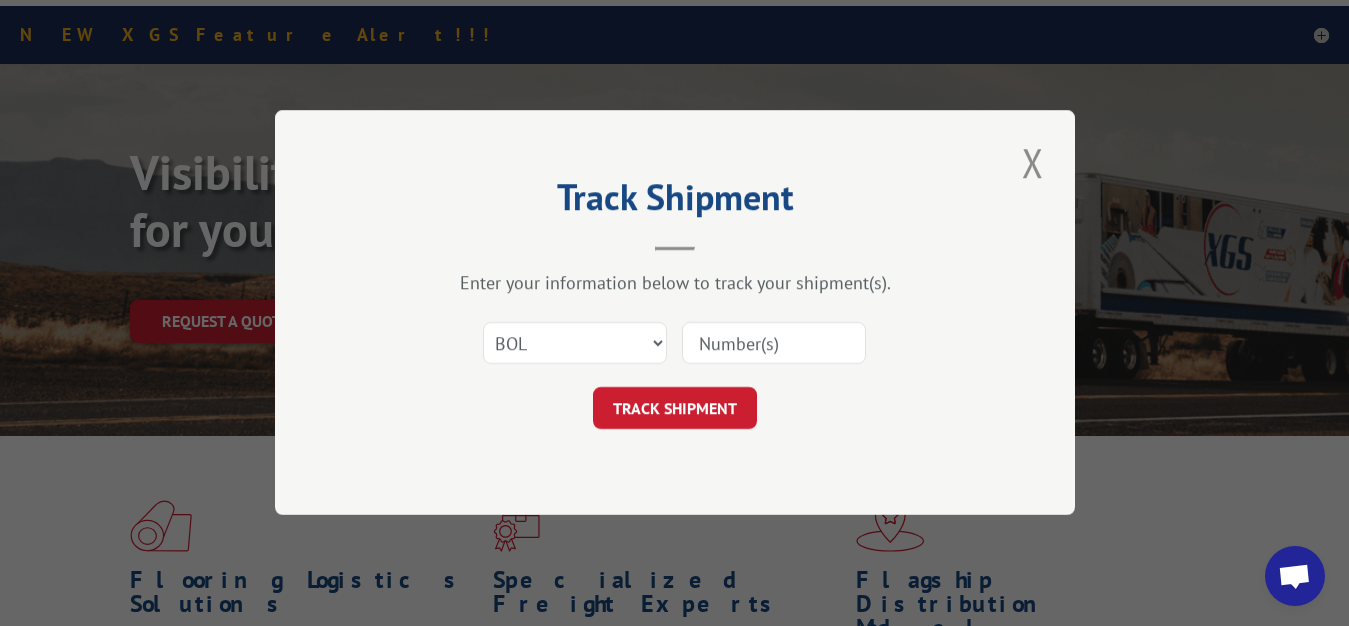 drag, startPoint x: 734, startPoint y: 347, endPoint x: 746, endPoint y: 245, distance: 102.70345 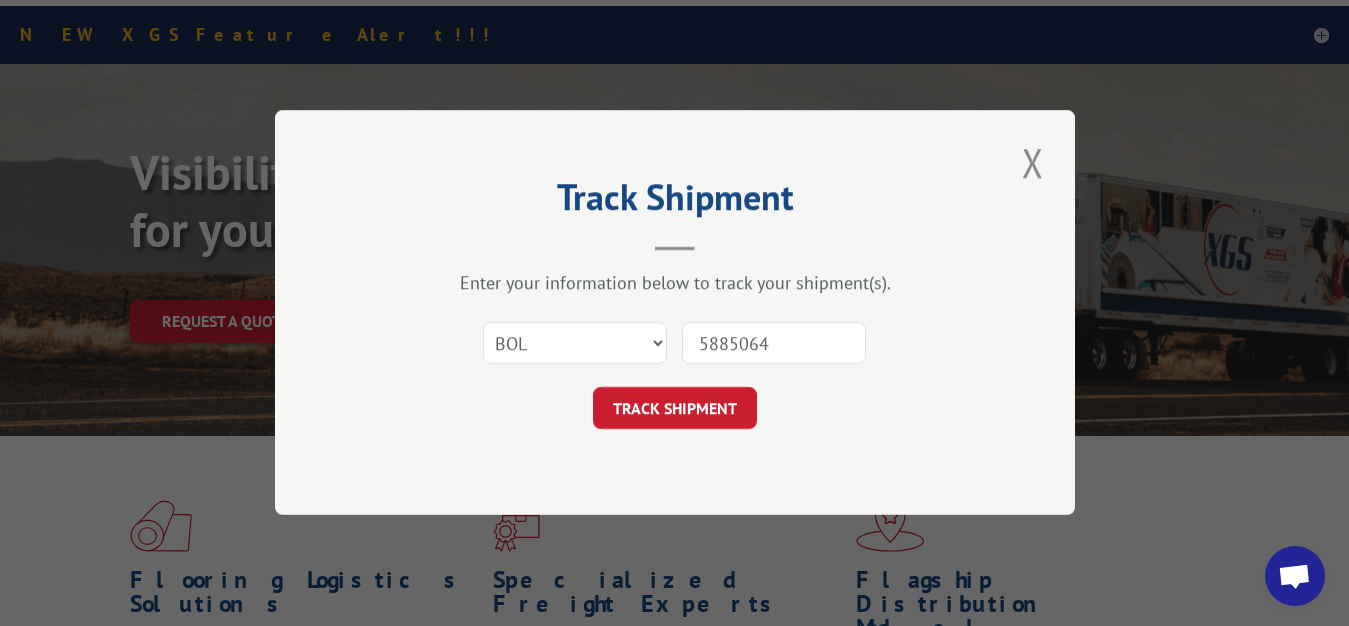 type on "5885064" 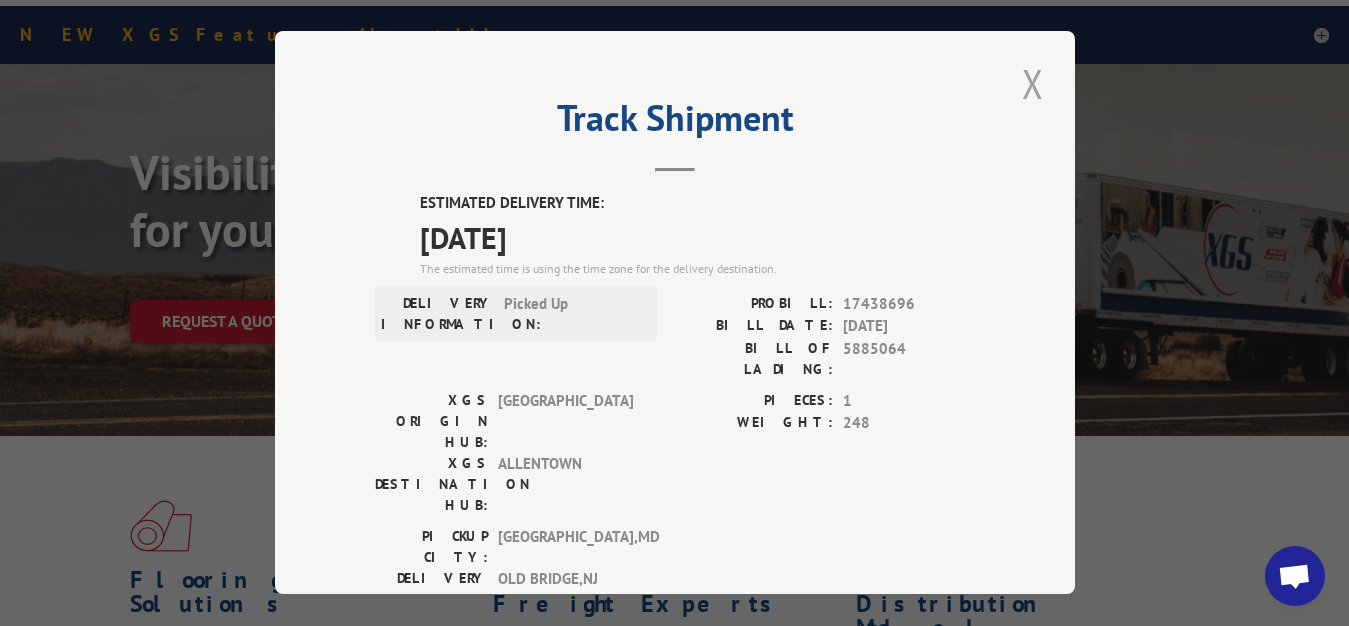 click at bounding box center (1033, 83) 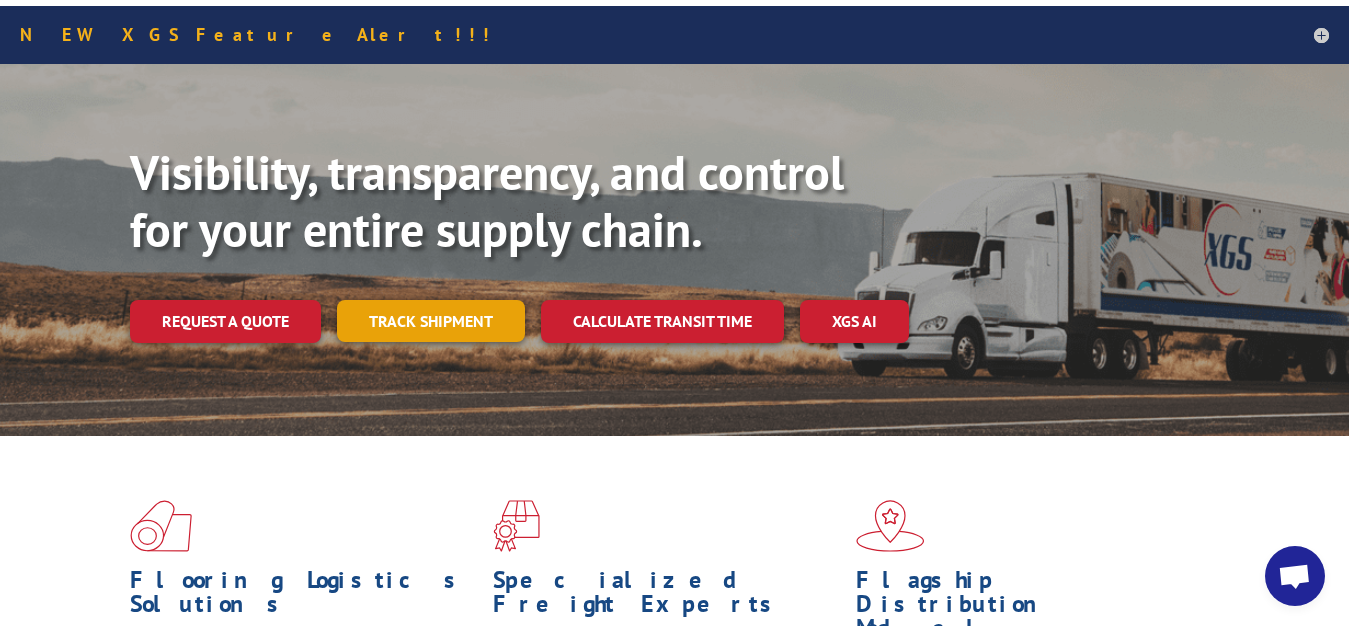 click on "Track shipment" at bounding box center [431, 321] 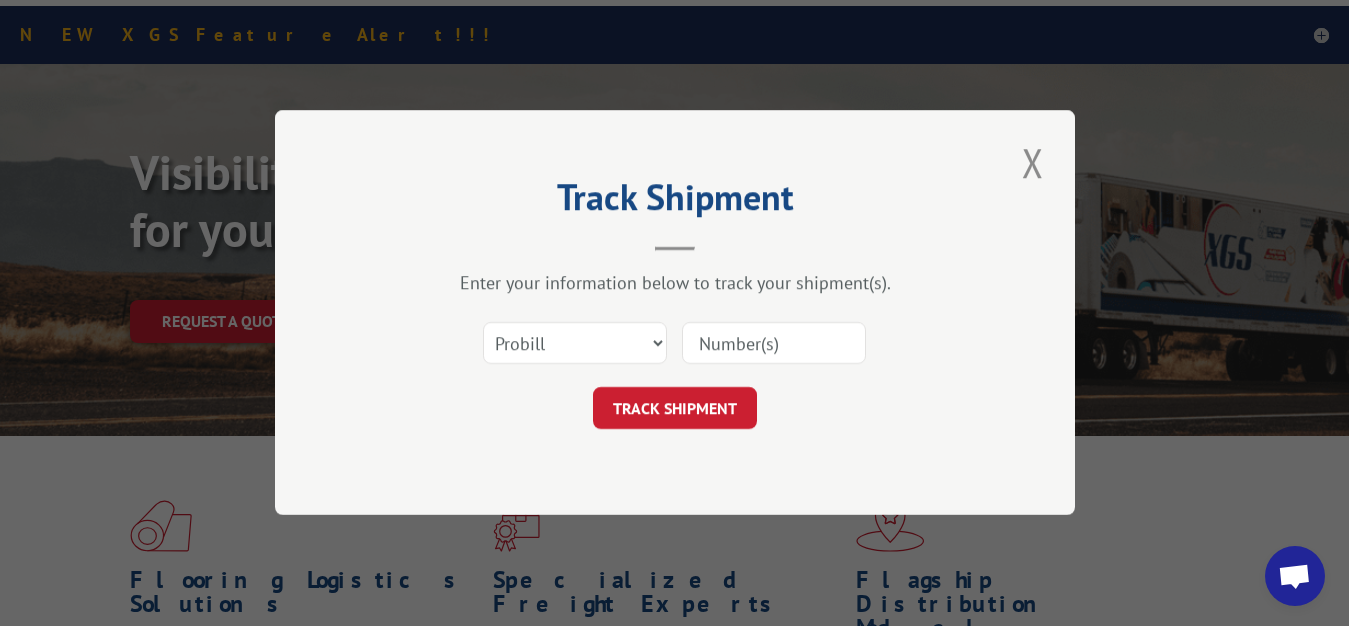 scroll, scrollTop: 0, scrollLeft: 0, axis: both 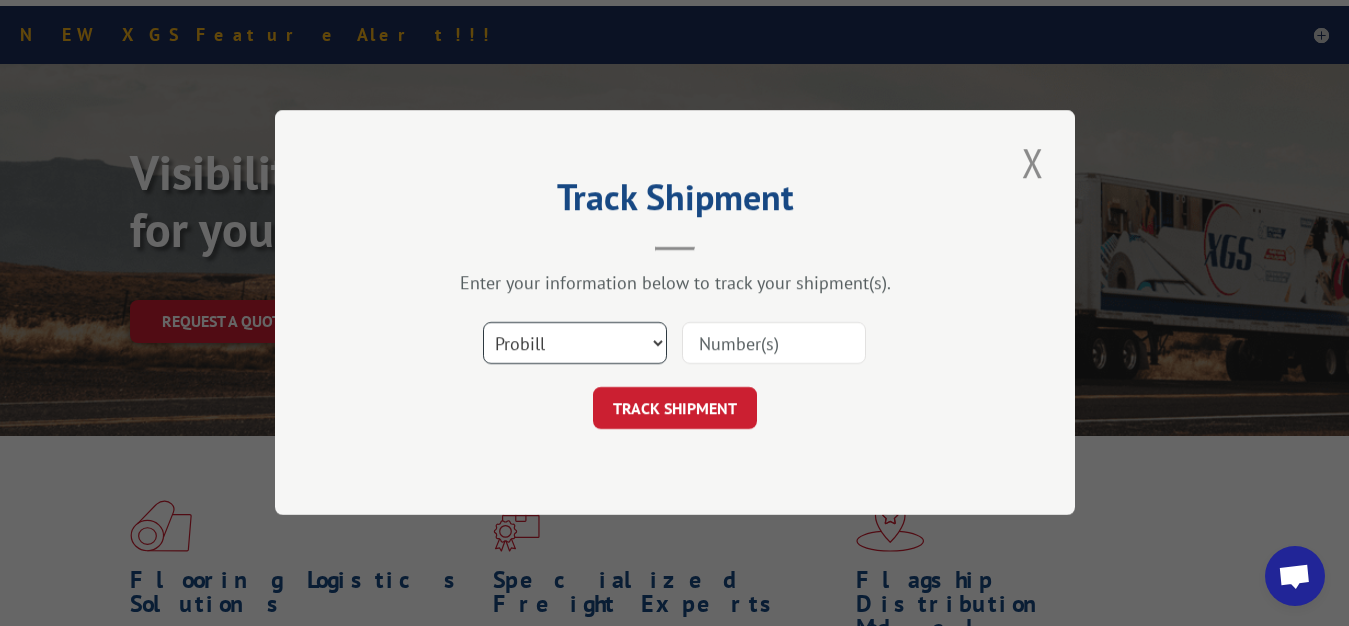 click on "Select category... Probill BOL PO" at bounding box center (575, 344) 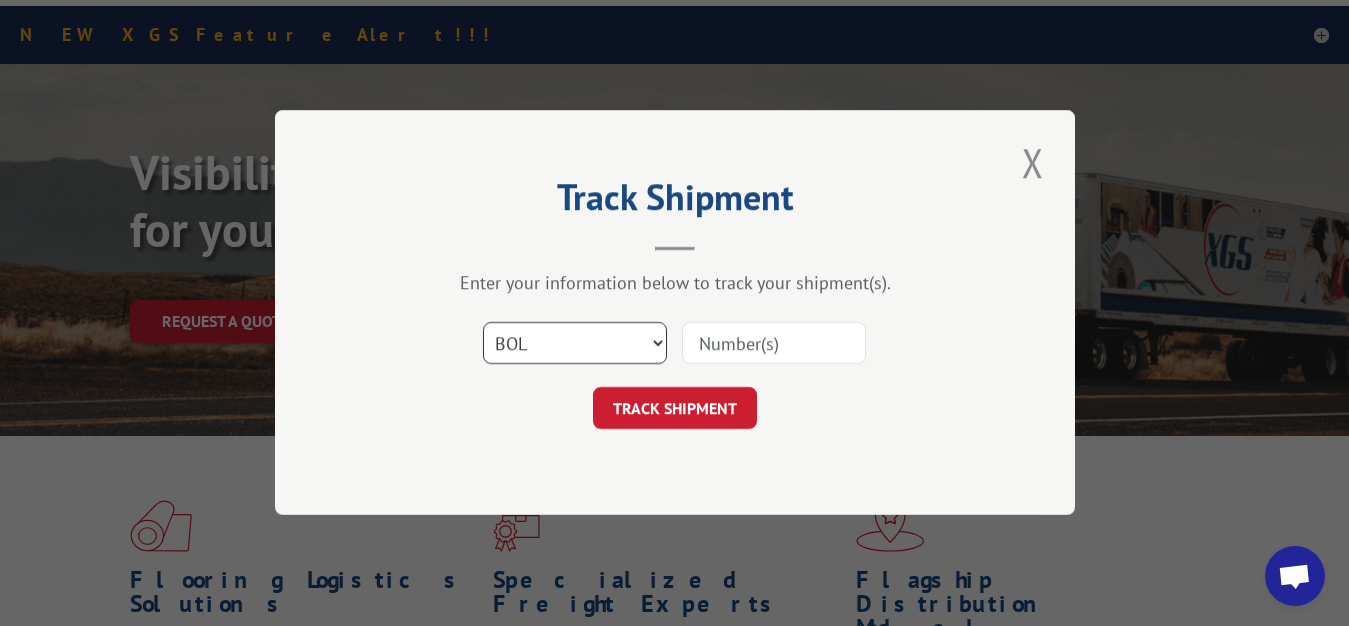 click on "BOL" at bounding box center (0, 0) 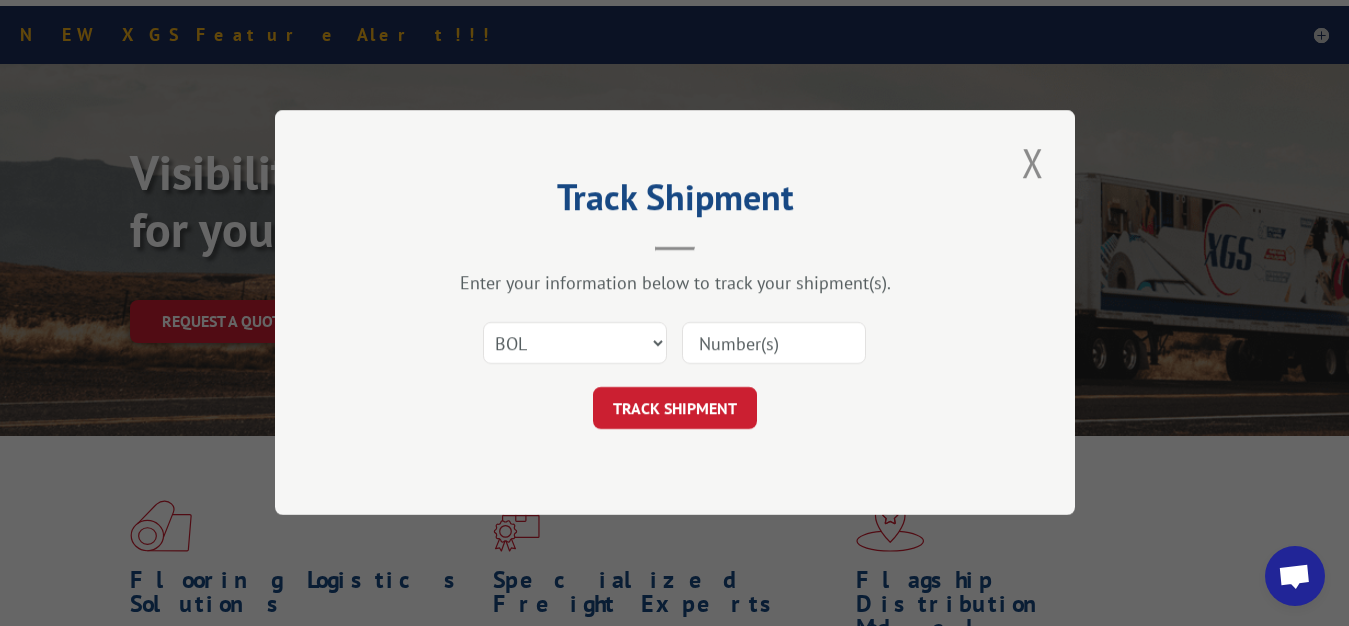 click at bounding box center [774, 344] 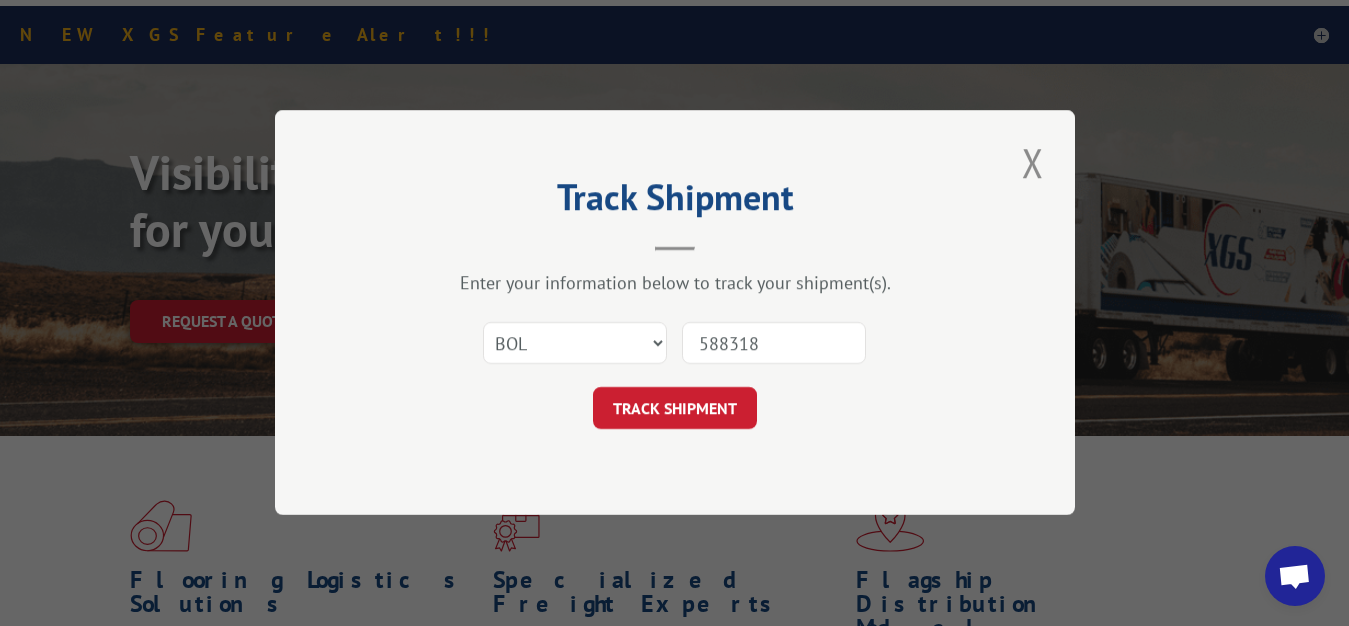 type on "5883183" 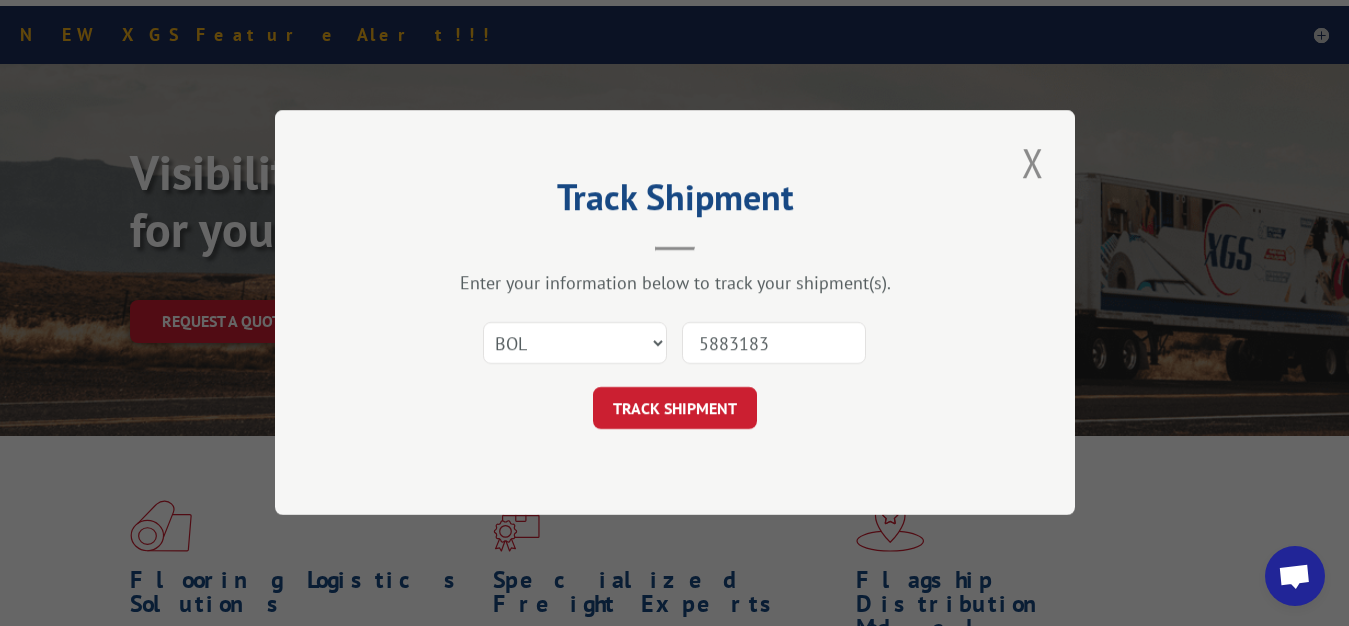 click on "TRACK SHIPMENT" at bounding box center (675, 409) 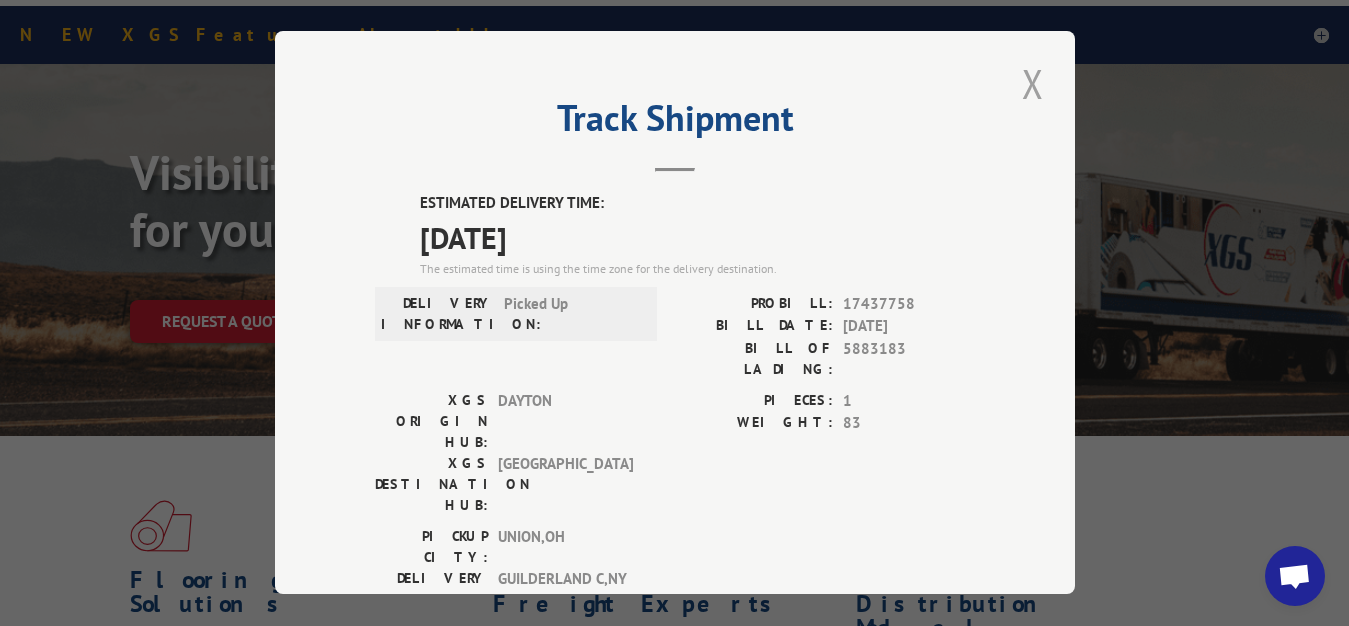 click at bounding box center (1033, 83) 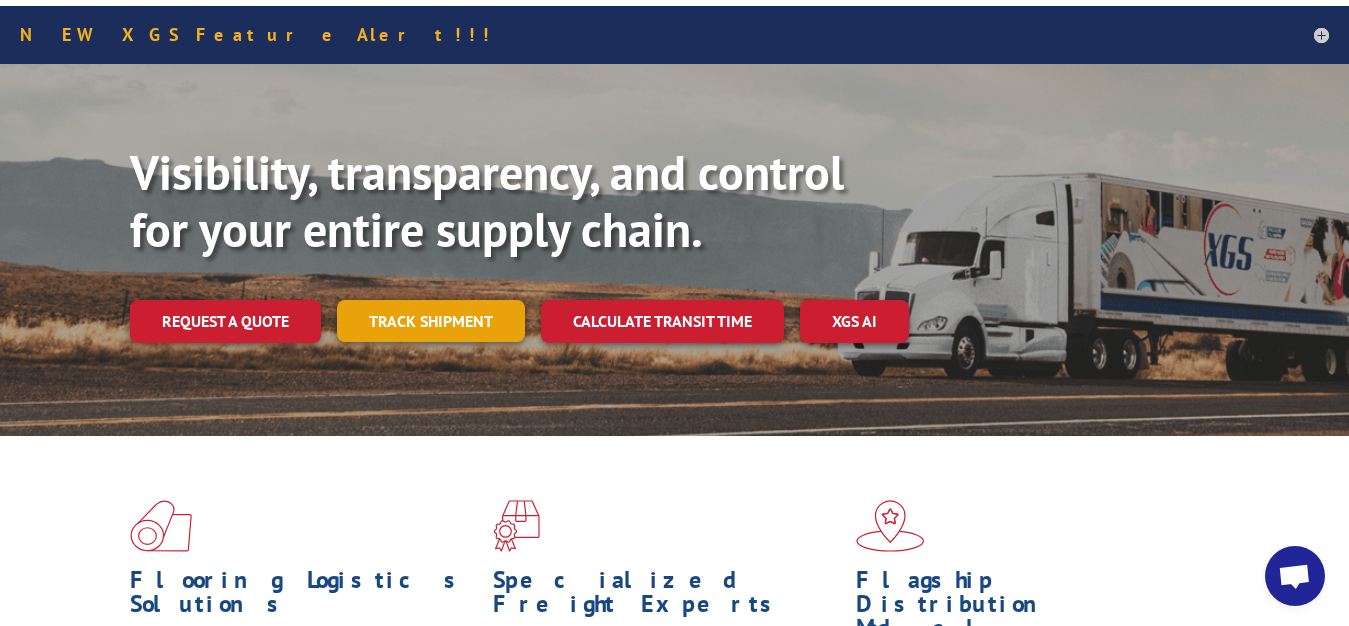 click on "Track shipment" at bounding box center [431, 321] 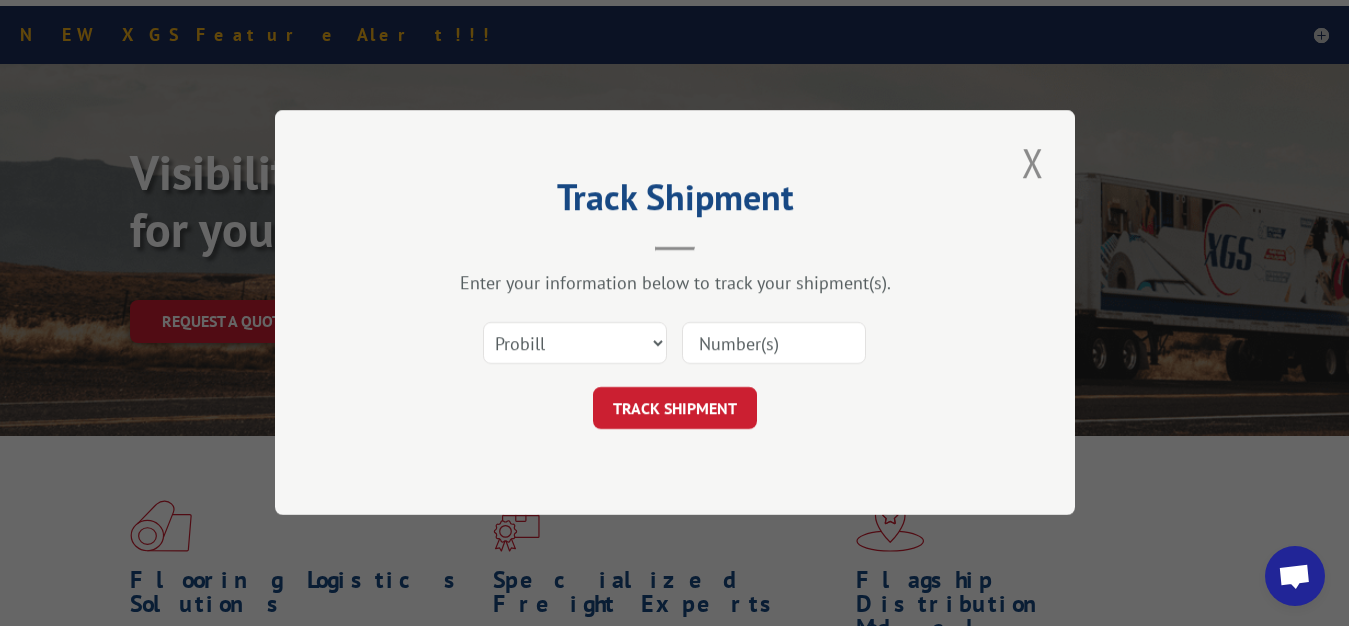 scroll, scrollTop: 0, scrollLeft: 0, axis: both 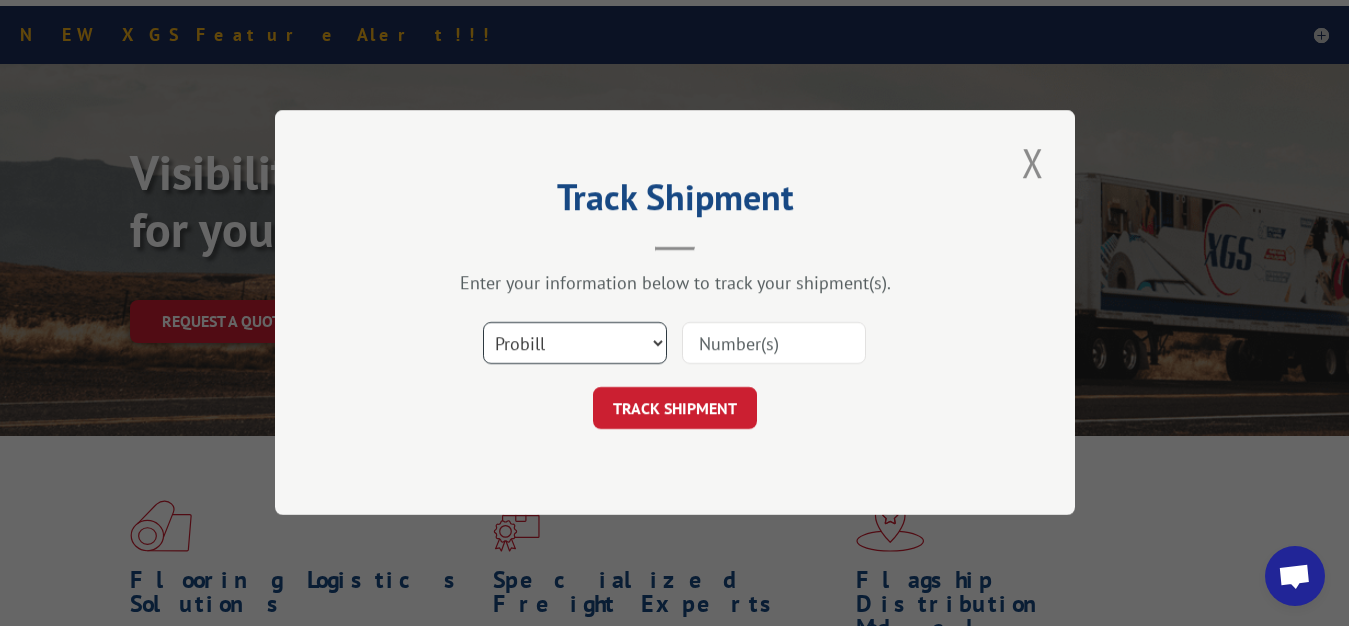 click on "Select category... Probill BOL PO" at bounding box center [575, 344] 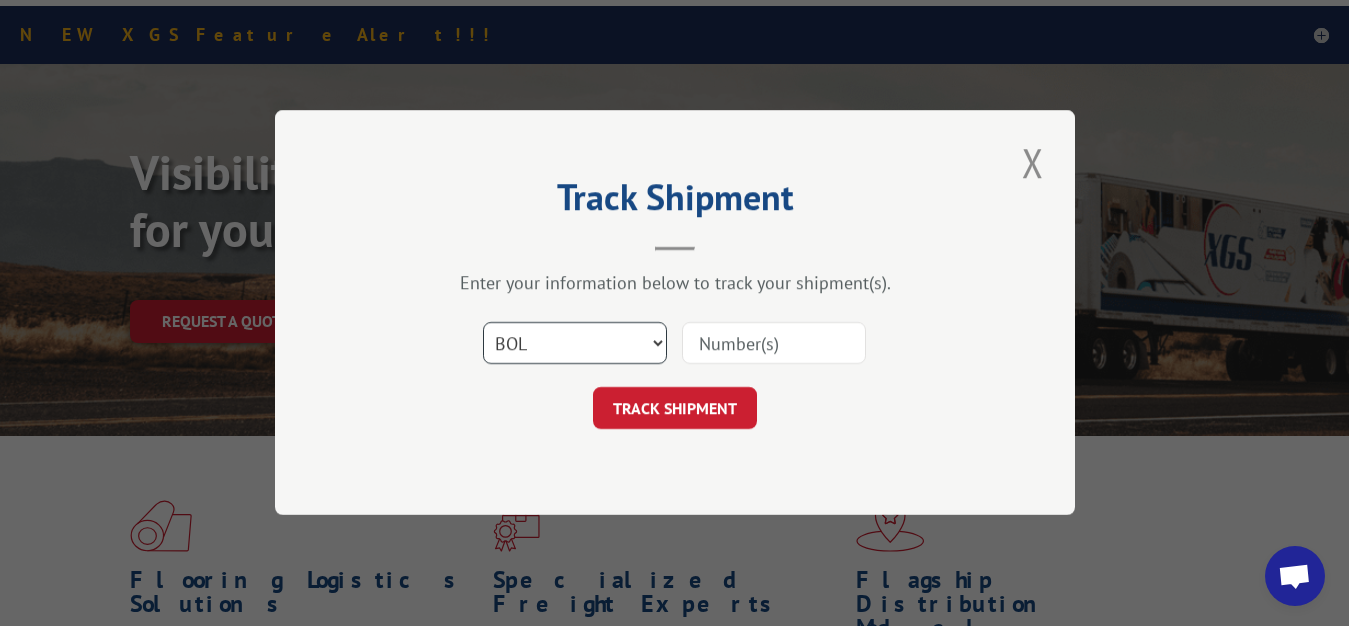 click on "BOL" at bounding box center [0, 0] 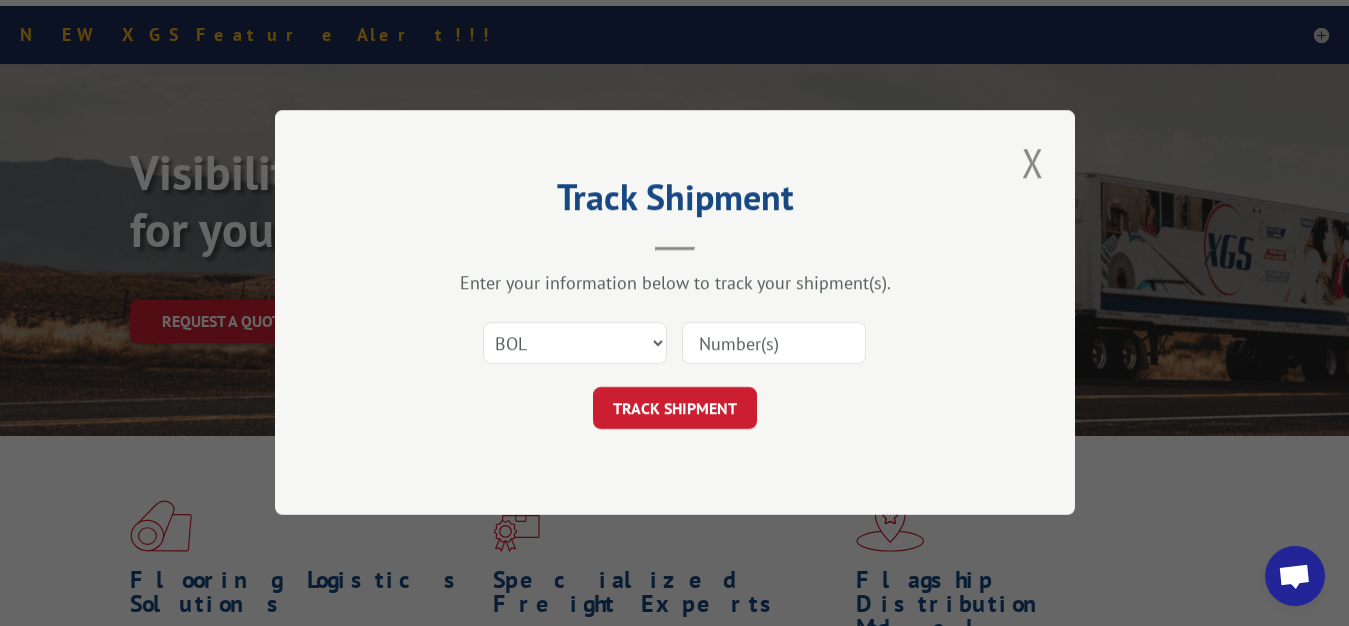 click at bounding box center [774, 344] 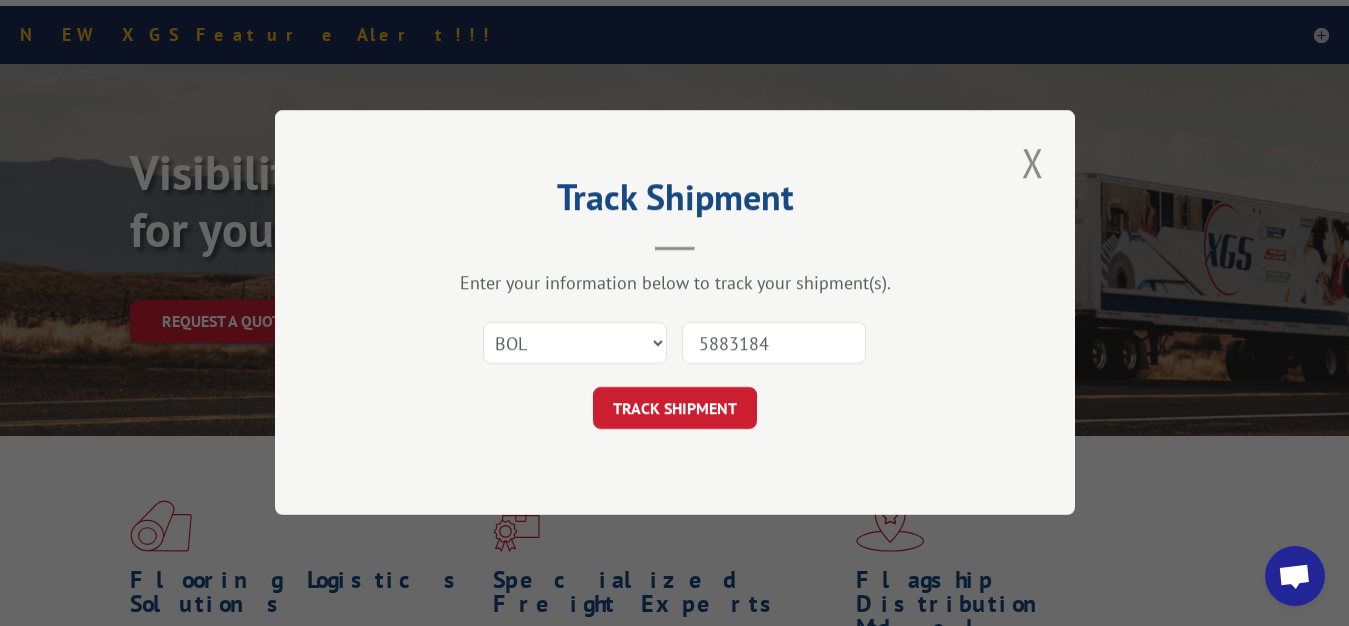 type on "5883184" 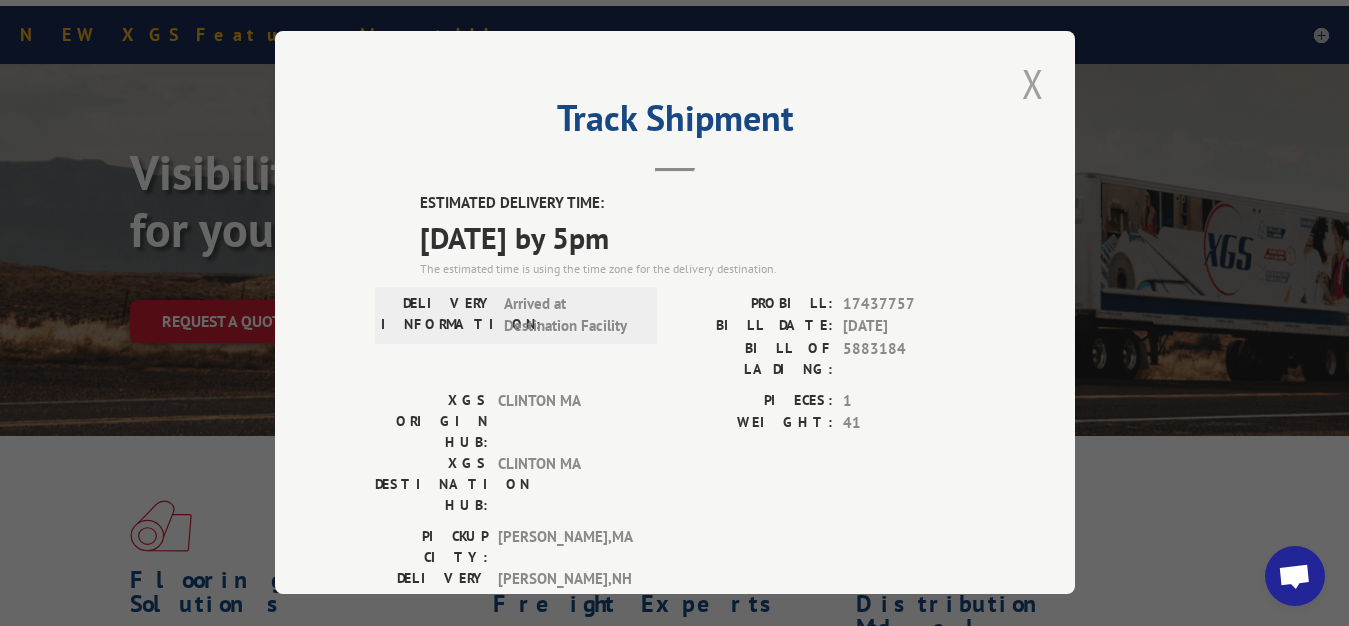 click at bounding box center (1033, 83) 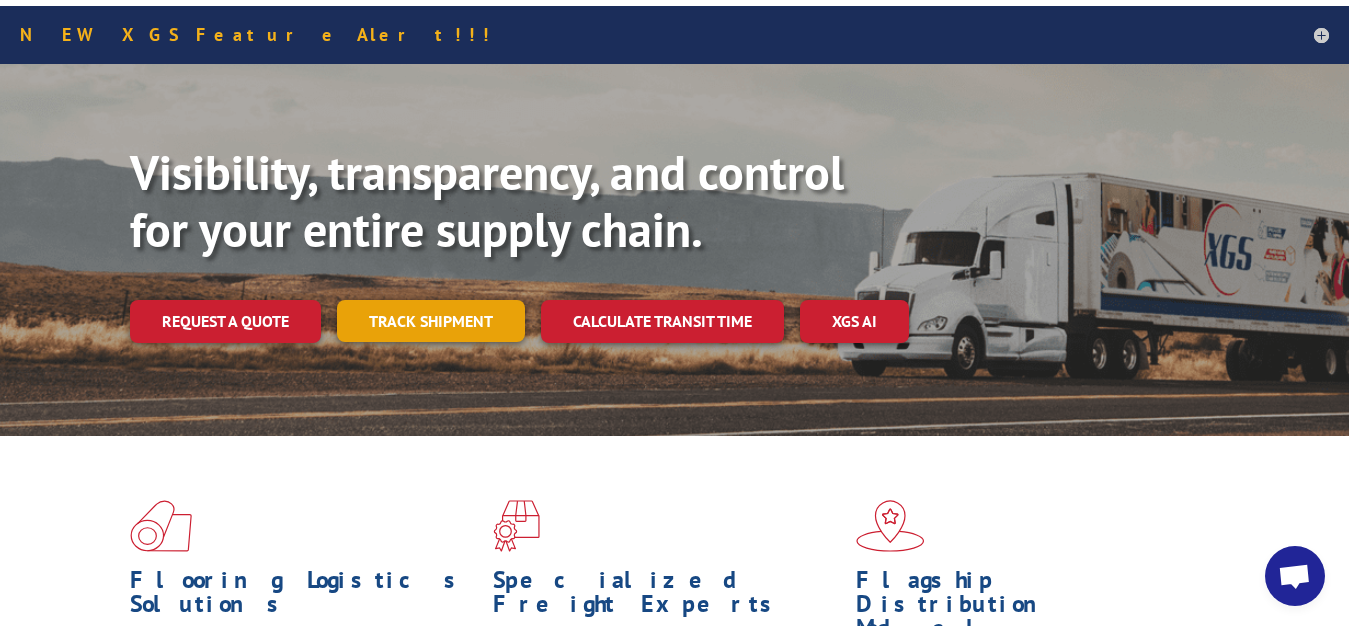 drag, startPoint x: 445, startPoint y: 259, endPoint x: 444, endPoint y: 283, distance: 24.020824 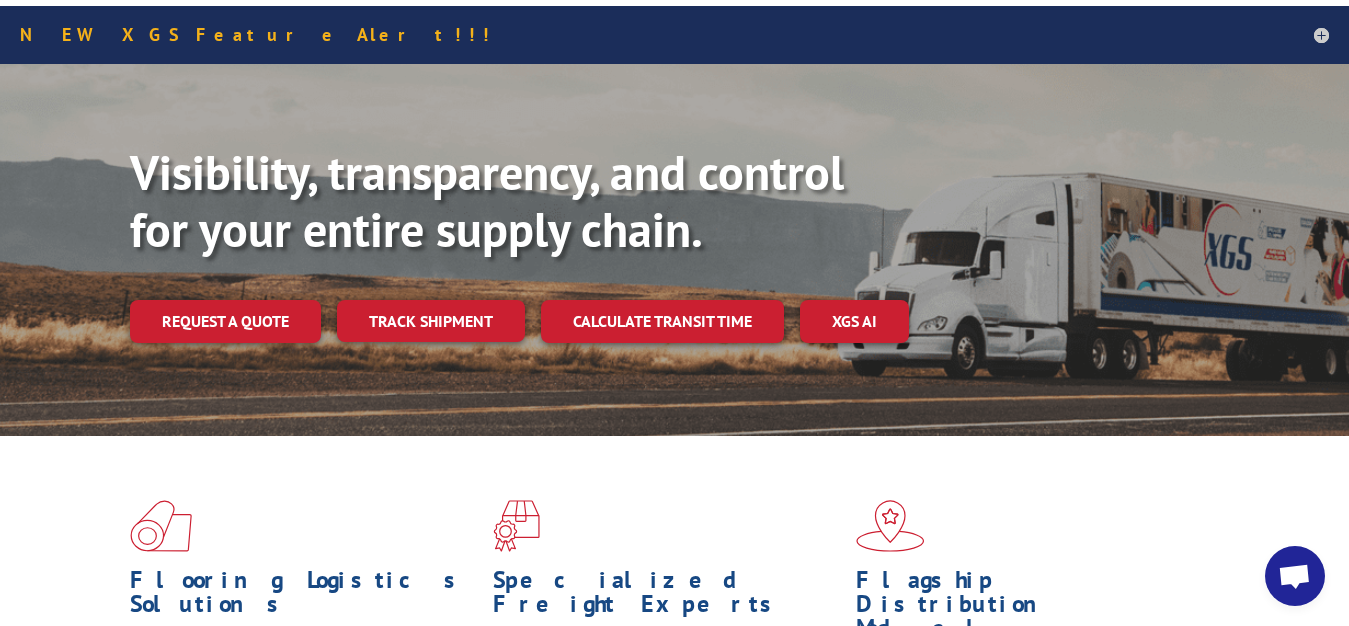 click on "Track shipment" at bounding box center [431, 321] 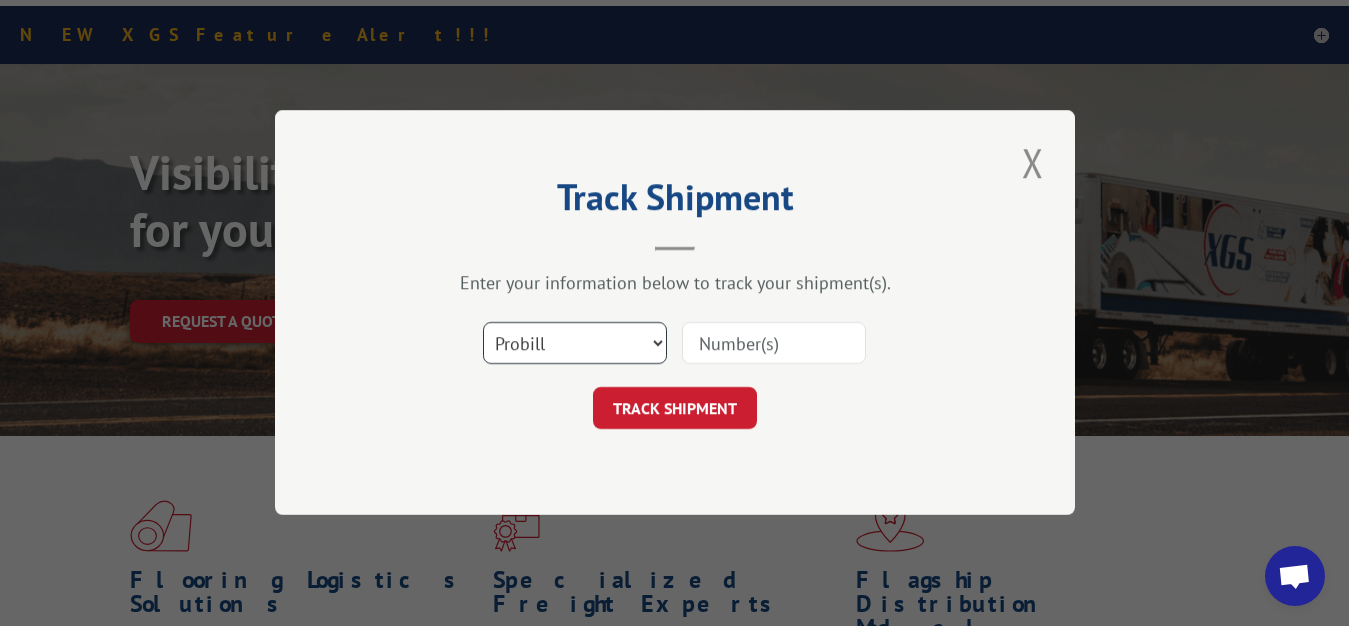 click on "Select category... Probill BOL PO" at bounding box center [575, 344] 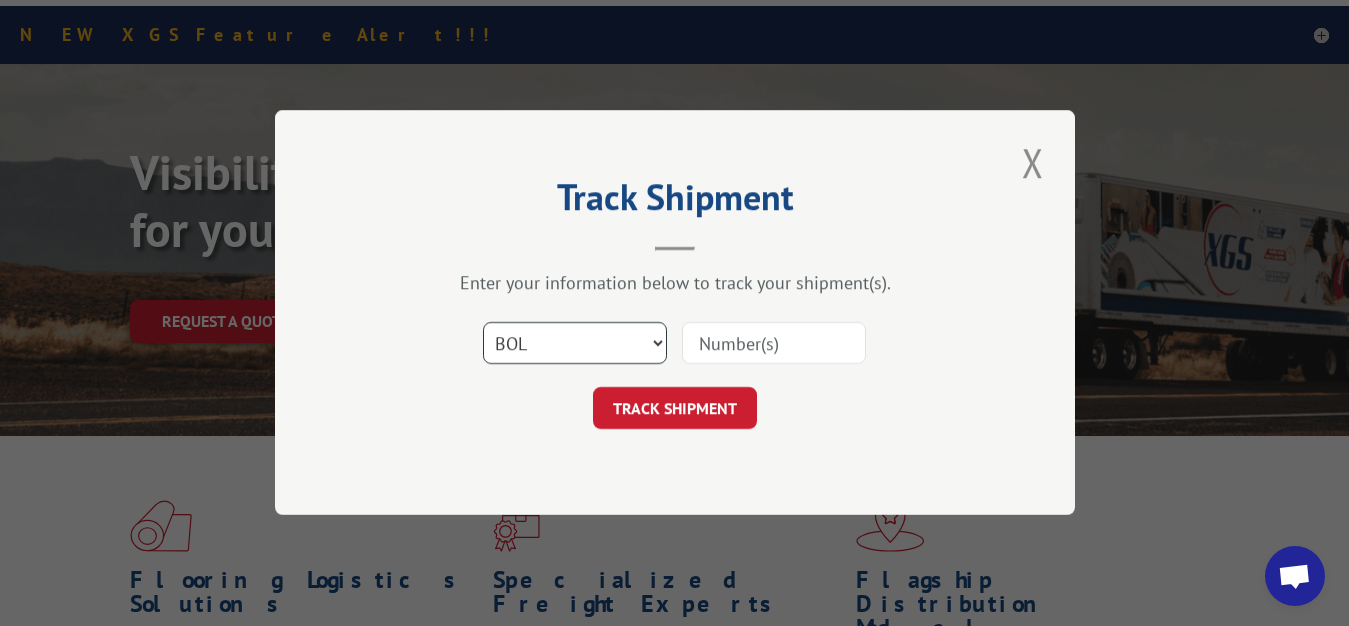 click on "BOL" at bounding box center (0, 0) 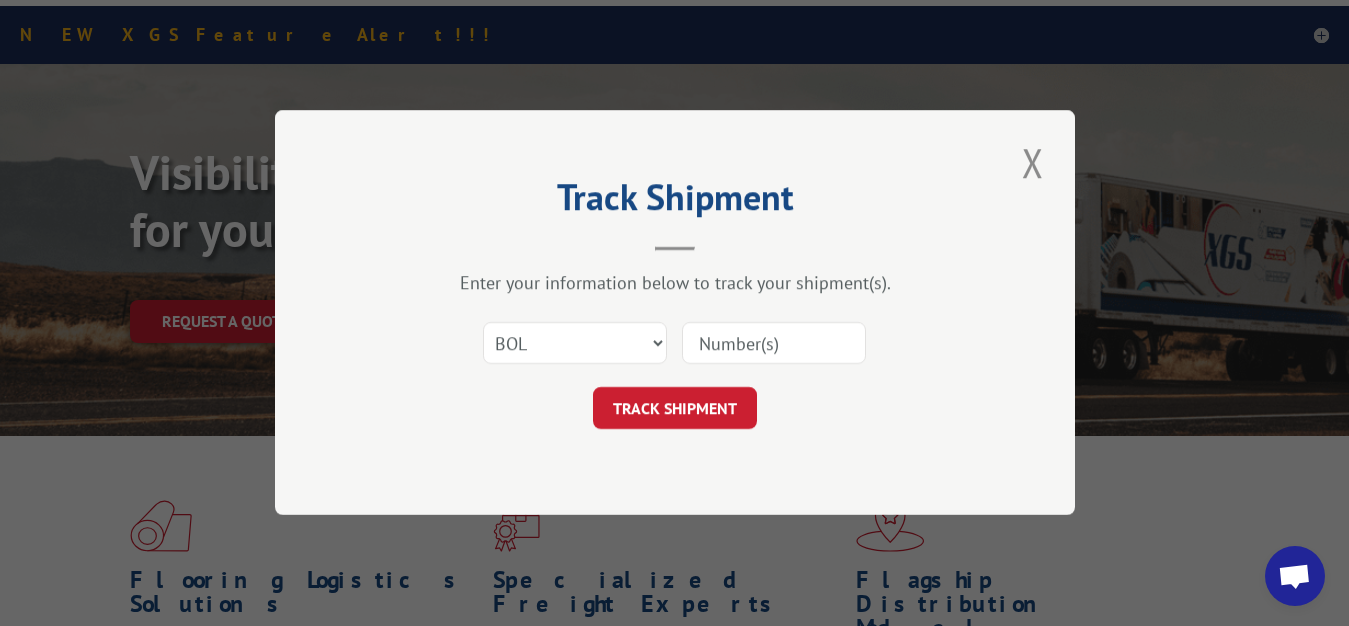 click at bounding box center (774, 344) 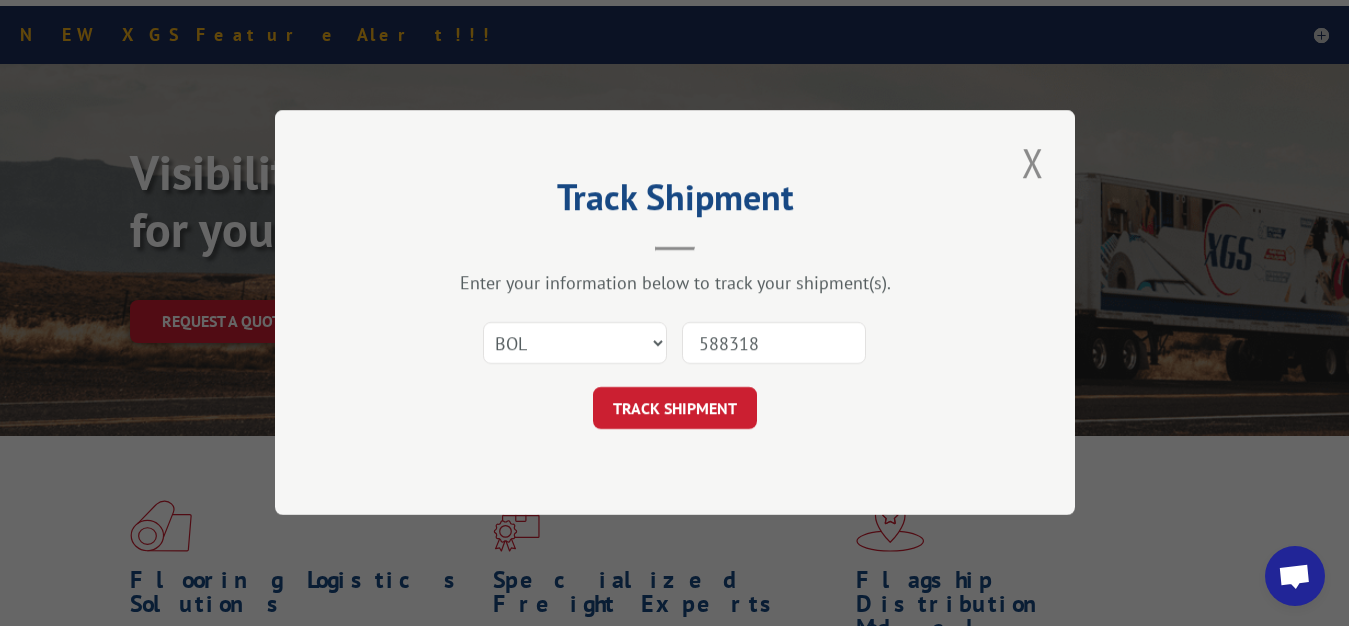 type on "5883182" 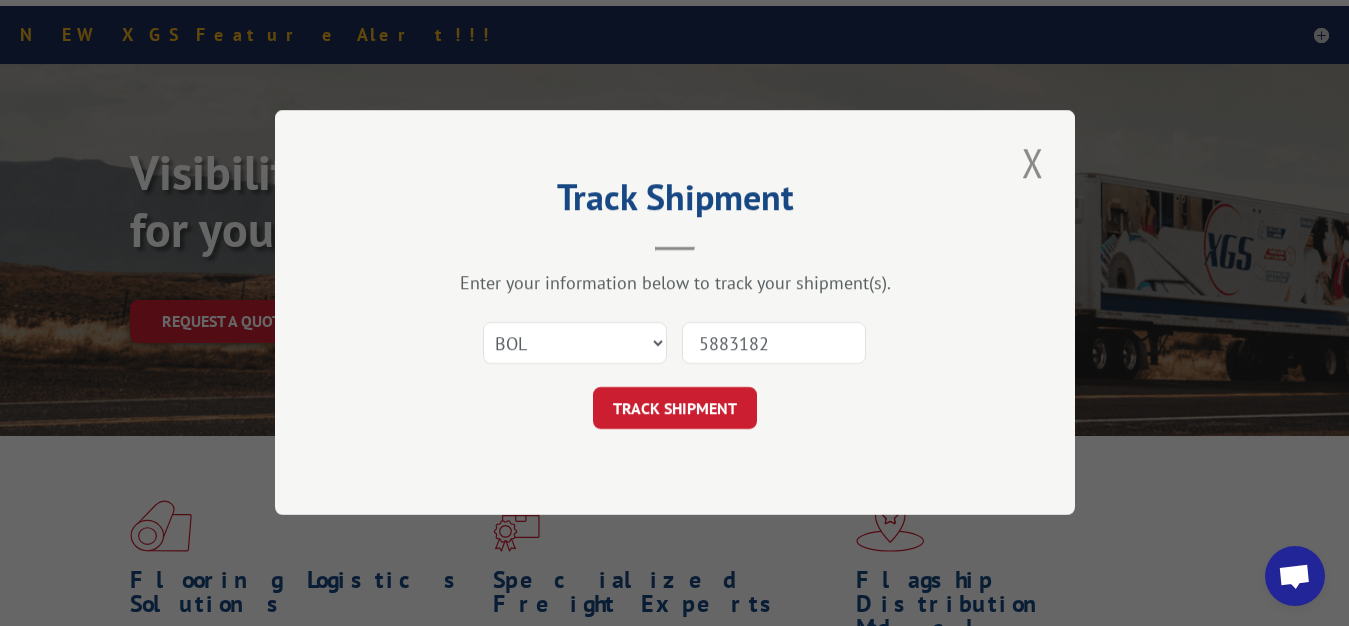 click on "TRACK SHIPMENT" at bounding box center [675, 409] 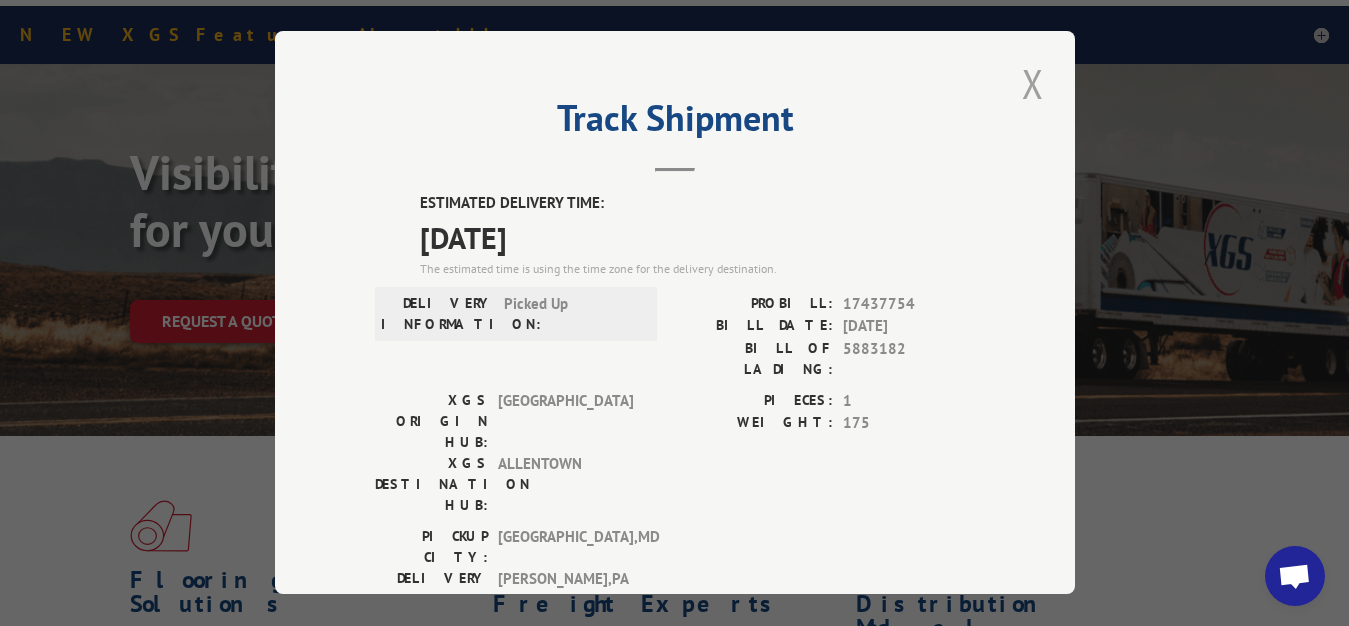 click at bounding box center (1033, 83) 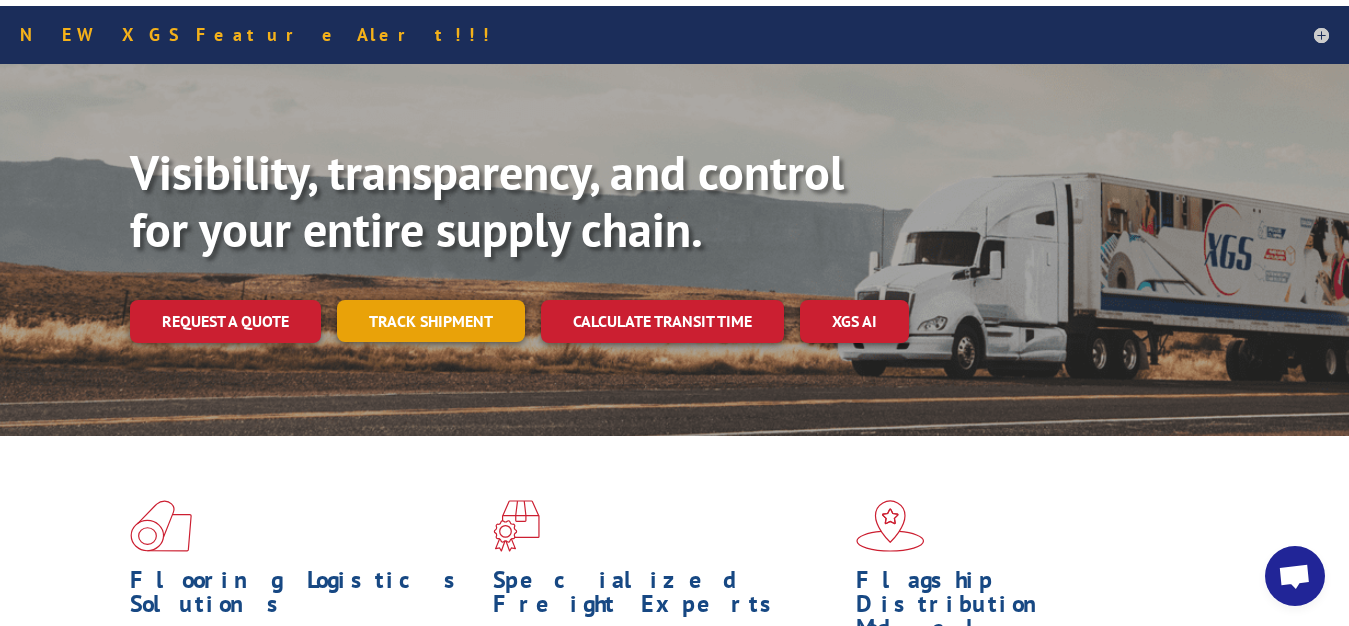 click on "Track shipment" at bounding box center [431, 321] 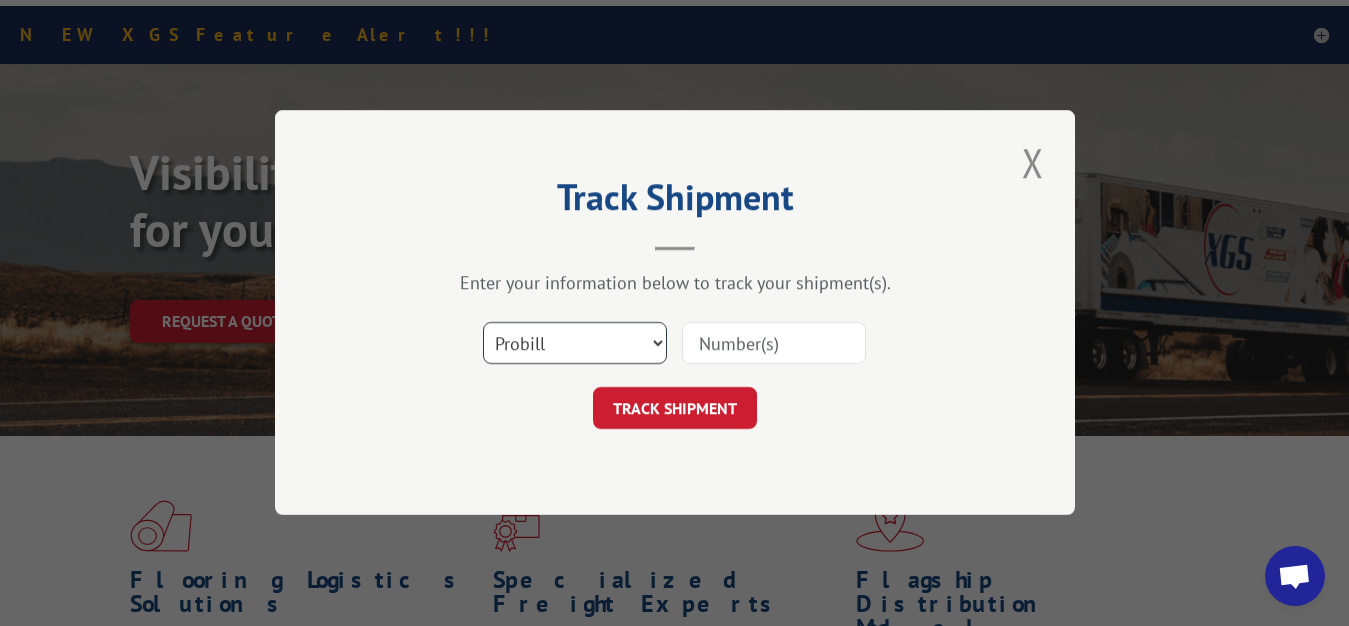 click on "Select category... Probill BOL PO" at bounding box center [575, 344] 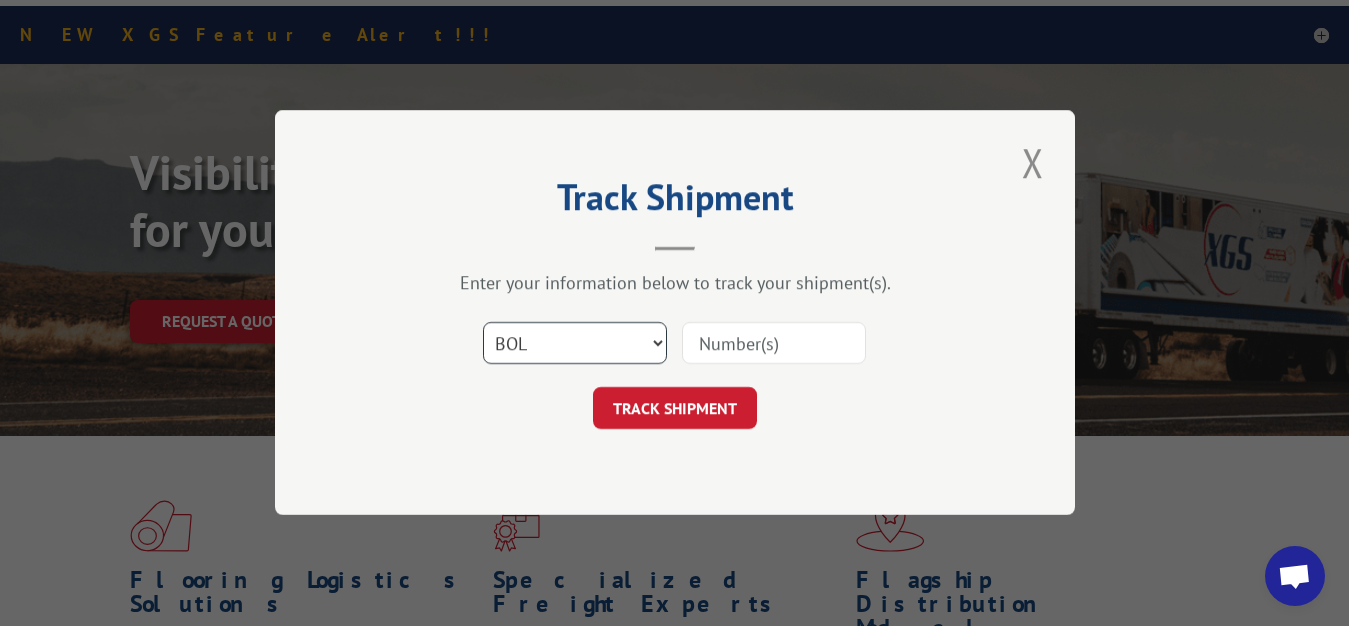 click on "BOL" at bounding box center [0, 0] 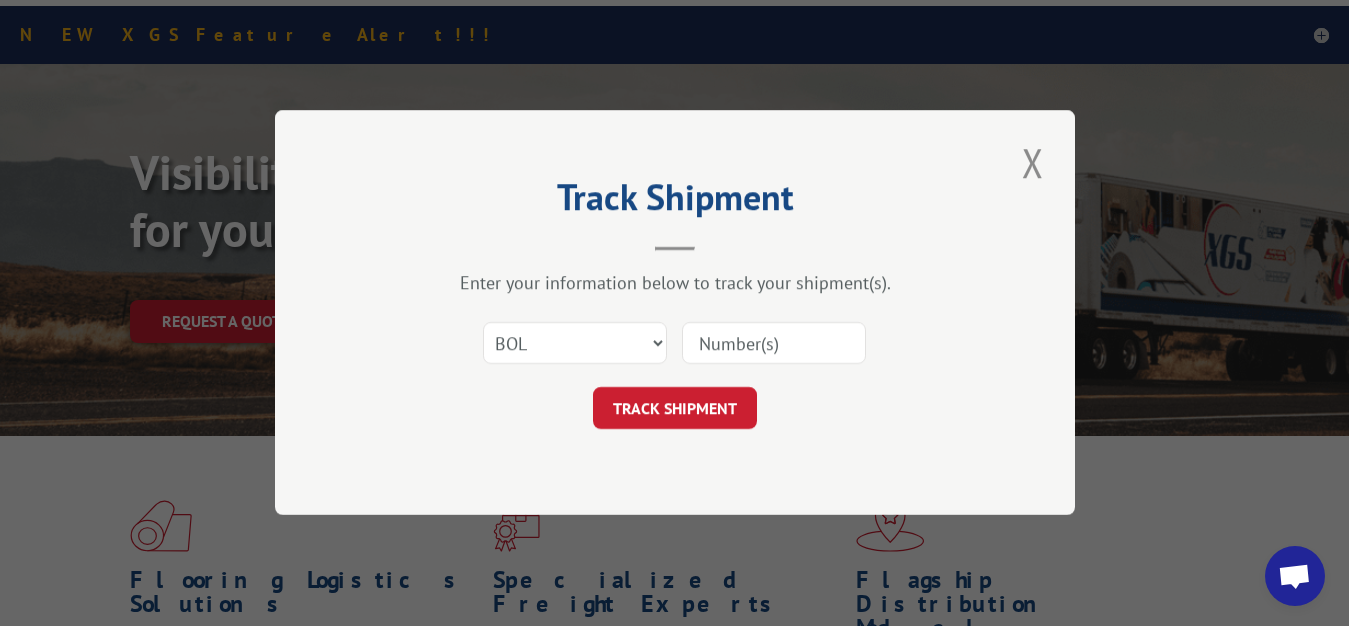 drag, startPoint x: 706, startPoint y: 353, endPoint x: 709, endPoint y: 318, distance: 35.128338 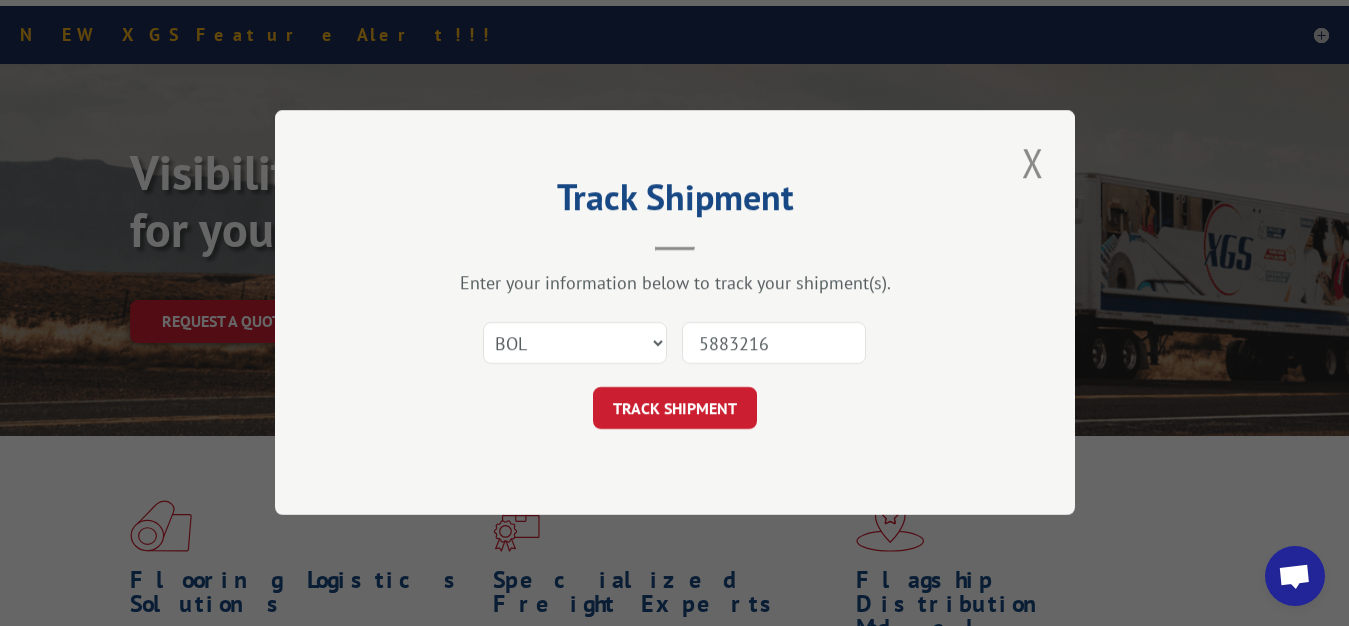 type on "5883216" 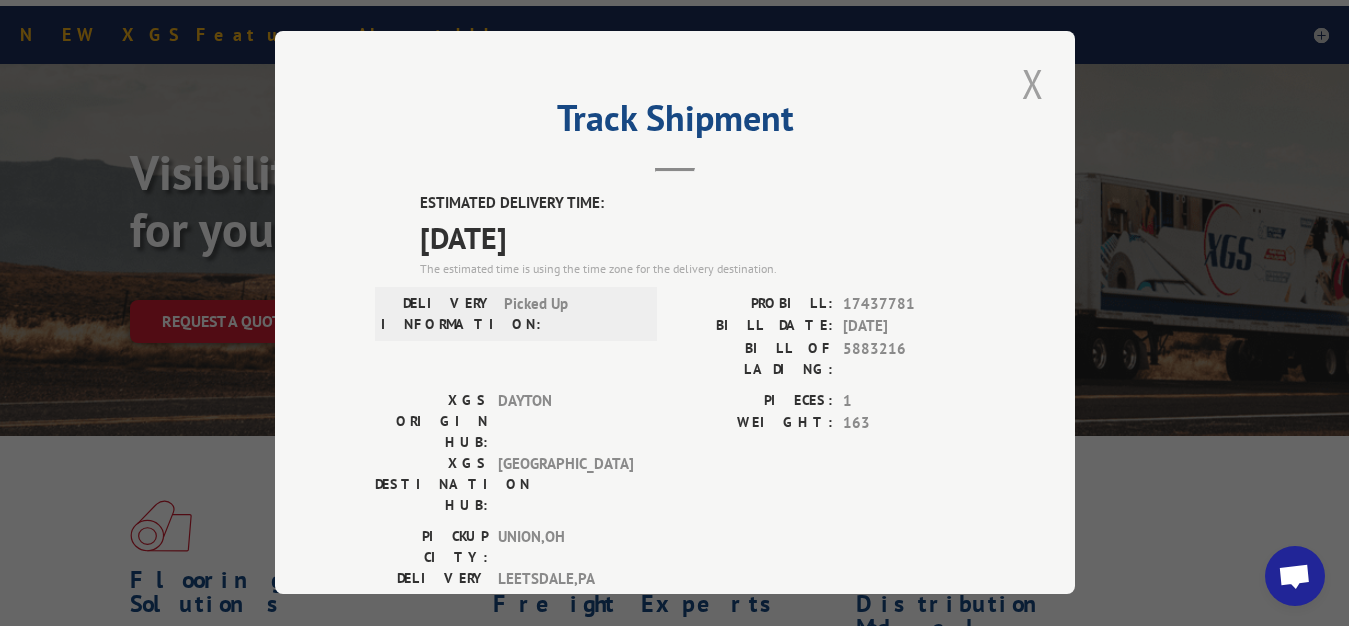 click at bounding box center [1033, 83] 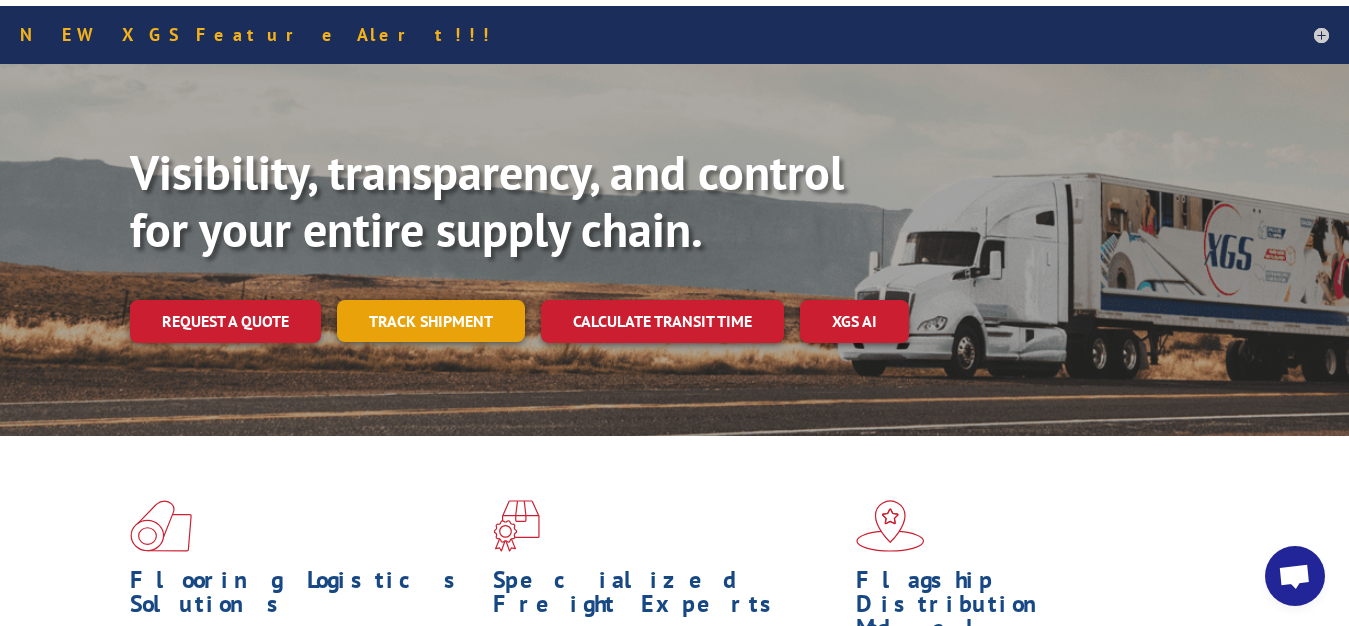 click on "Track shipment" at bounding box center (431, 321) 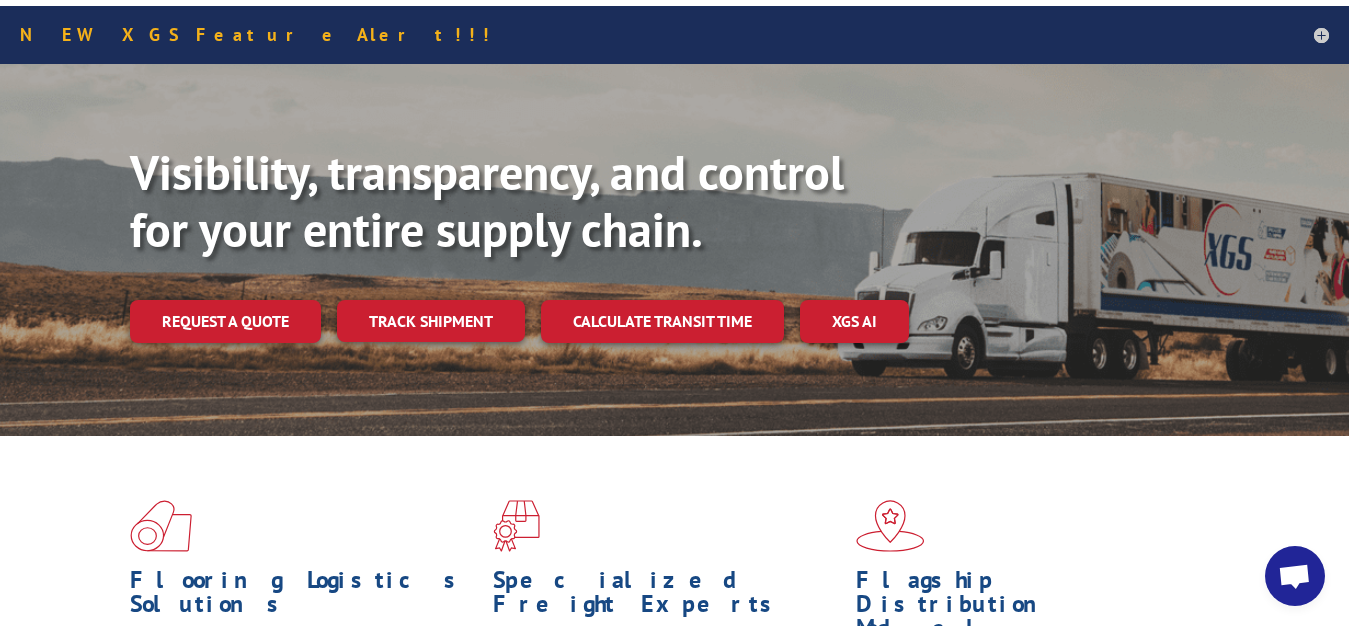 scroll, scrollTop: 0, scrollLeft: 0, axis: both 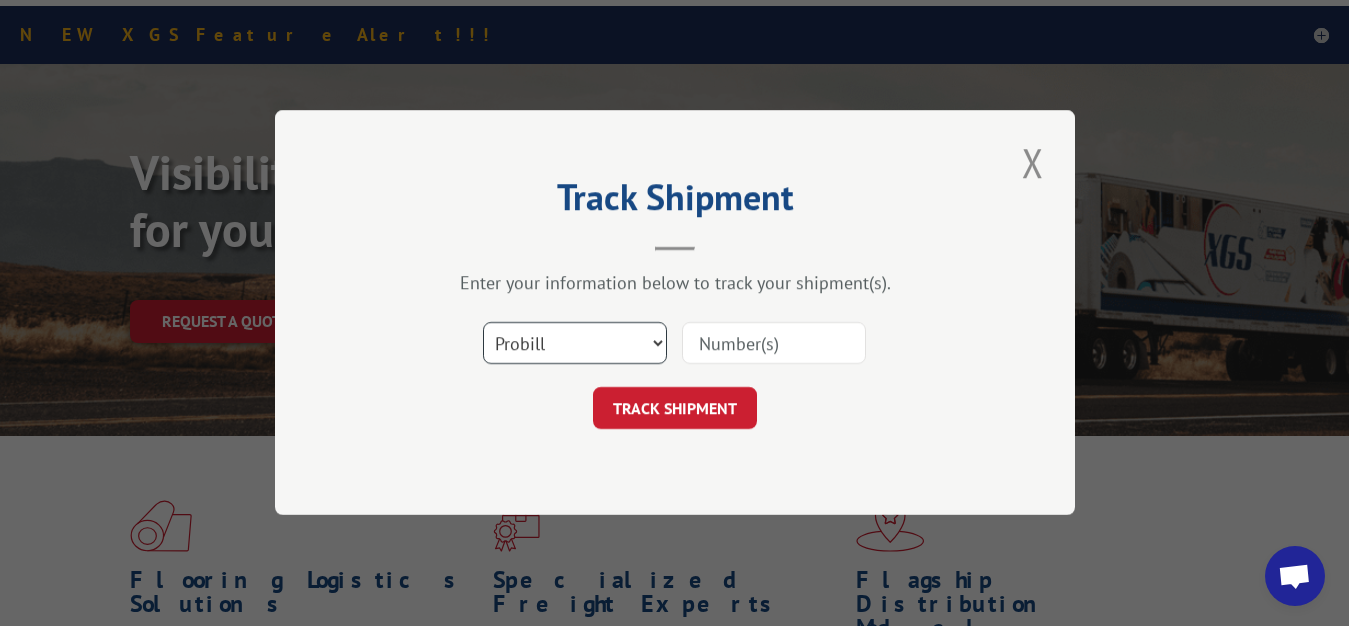 click on "Select category... Probill BOL PO" at bounding box center [575, 344] 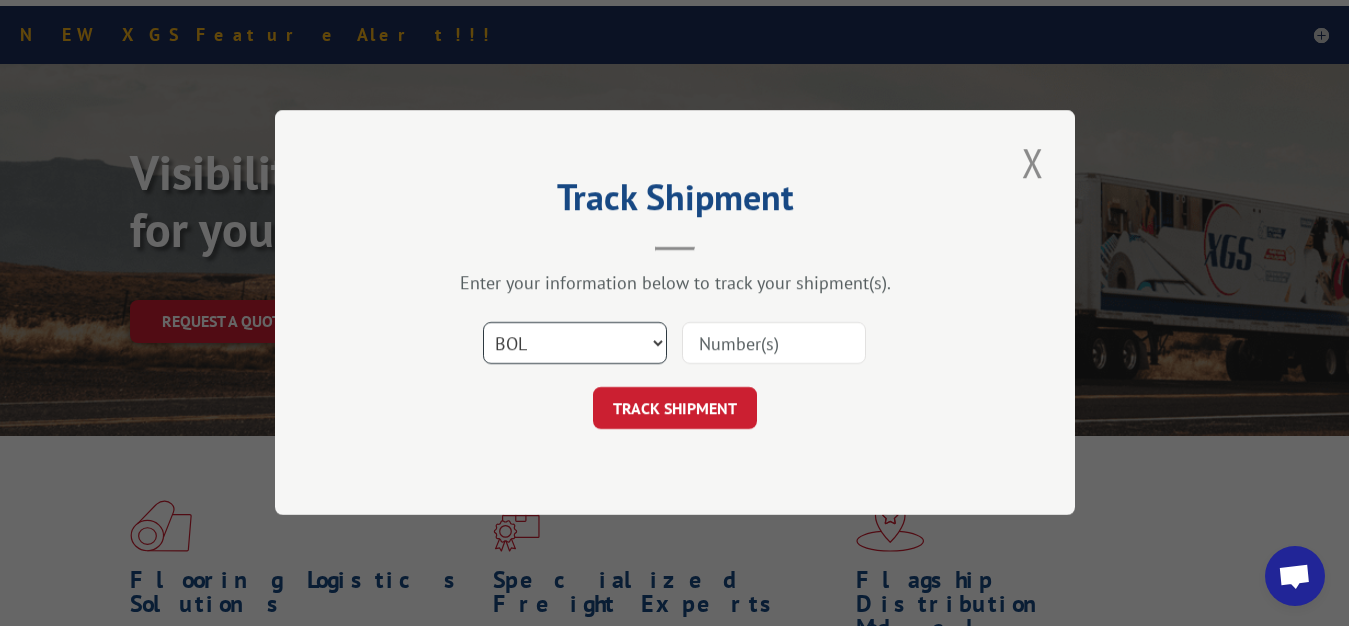 click on "BOL" at bounding box center [0, 0] 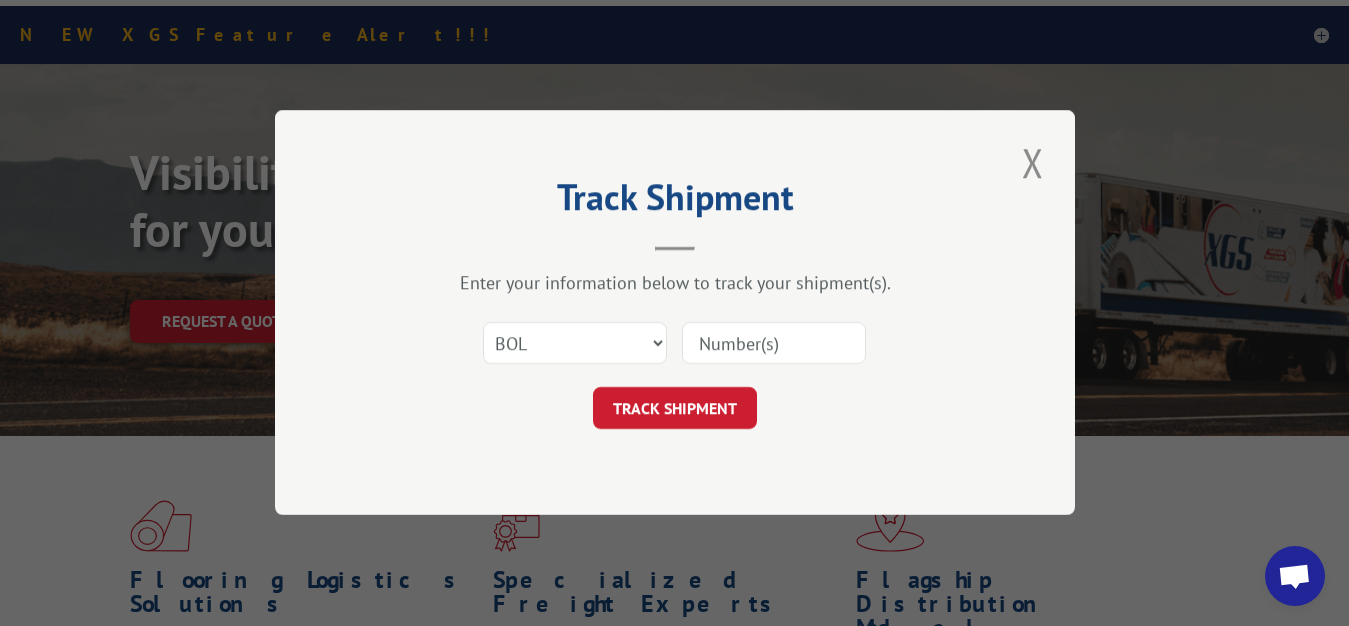 click at bounding box center (774, 344) 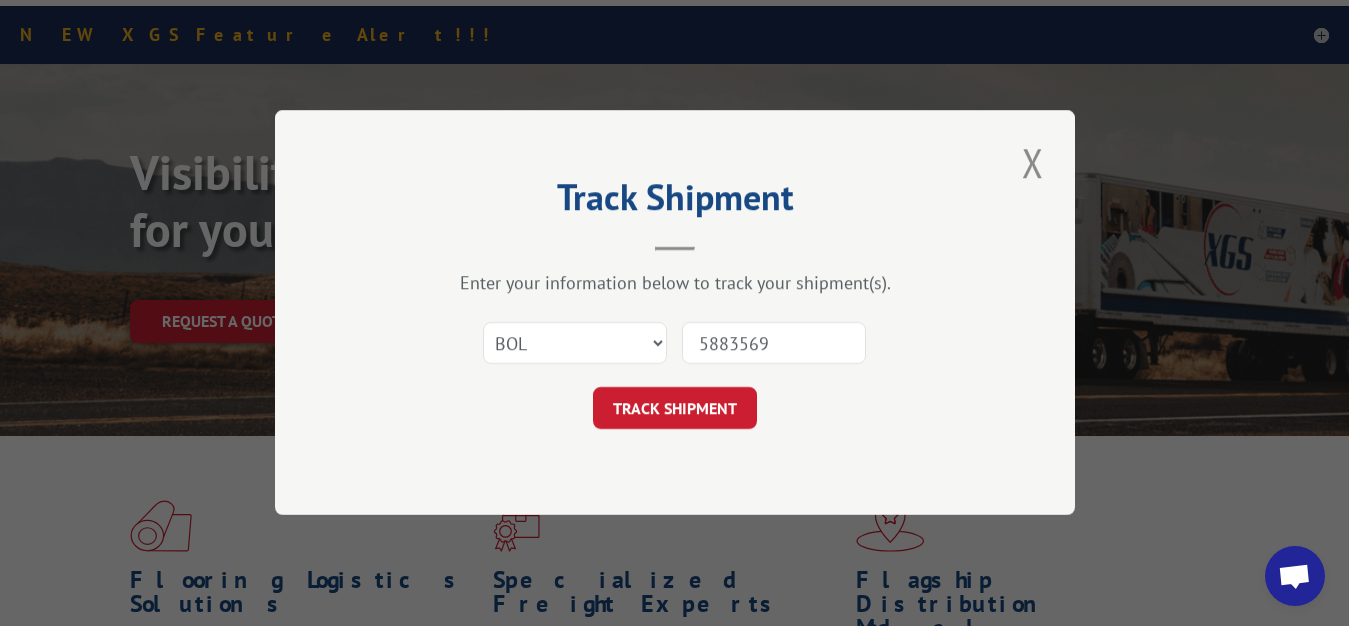 type on "5883569" 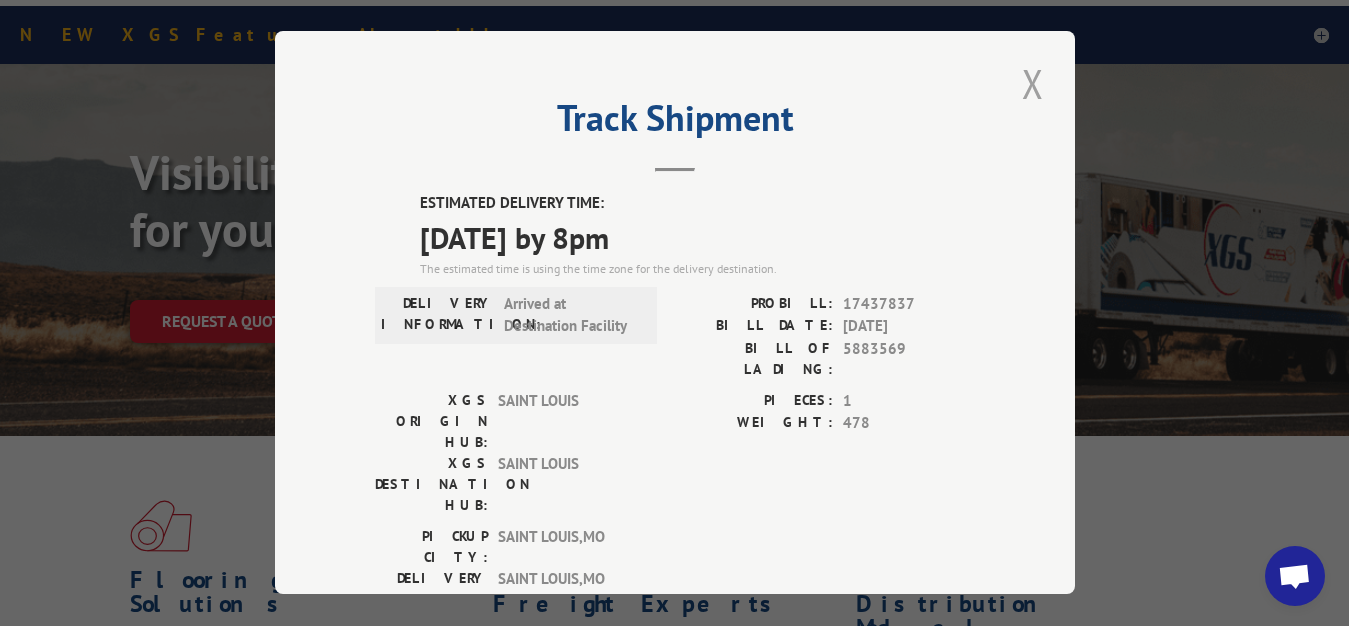 click at bounding box center [1033, 83] 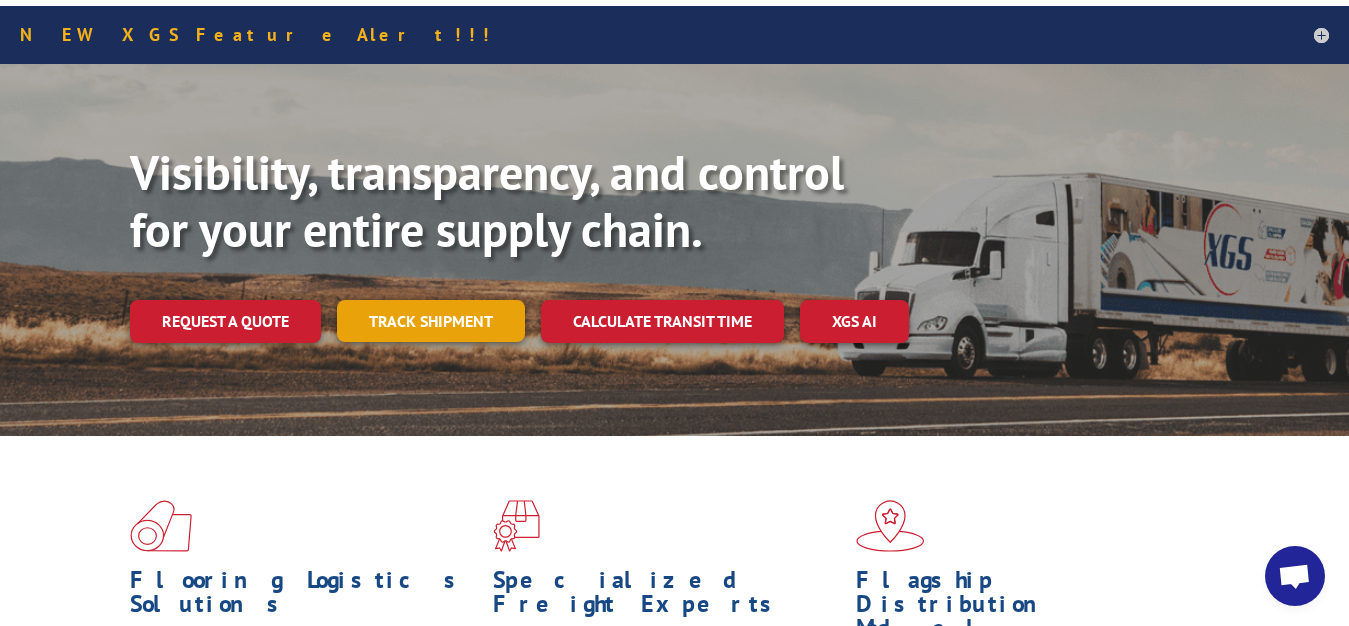 click on "Track shipment" at bounding box center [431, 321] 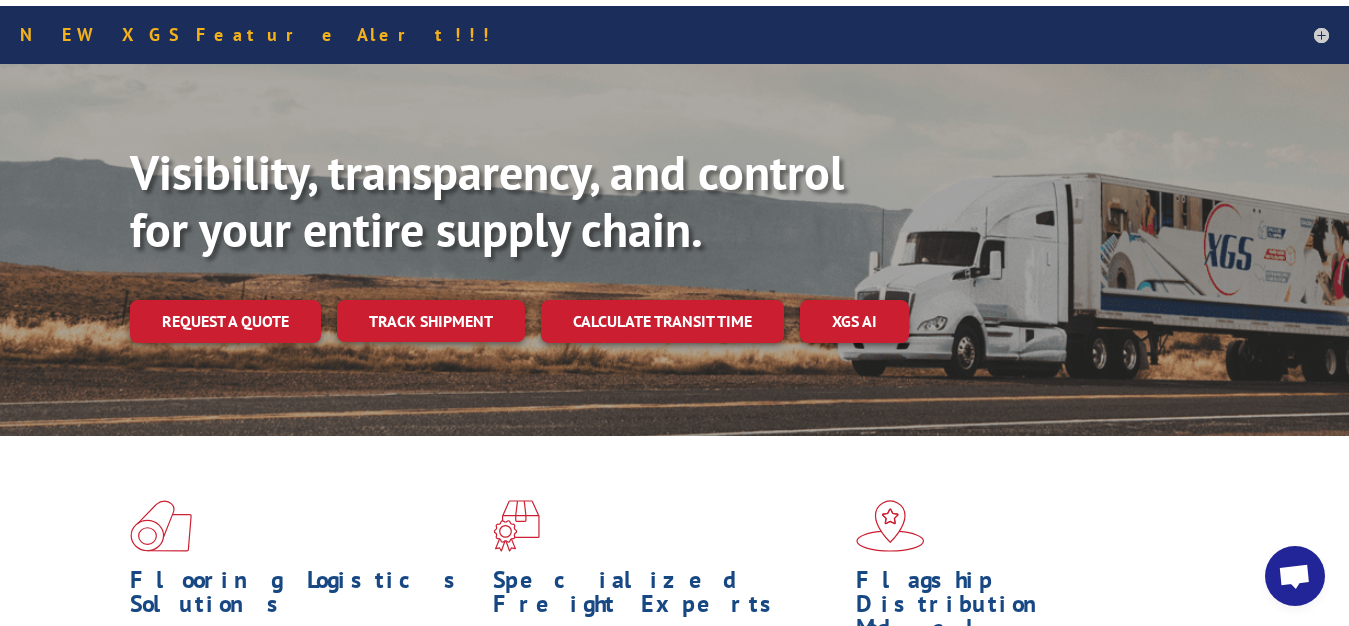 scroll, scrollTop: 0, scrollLeft: 0, axis: both 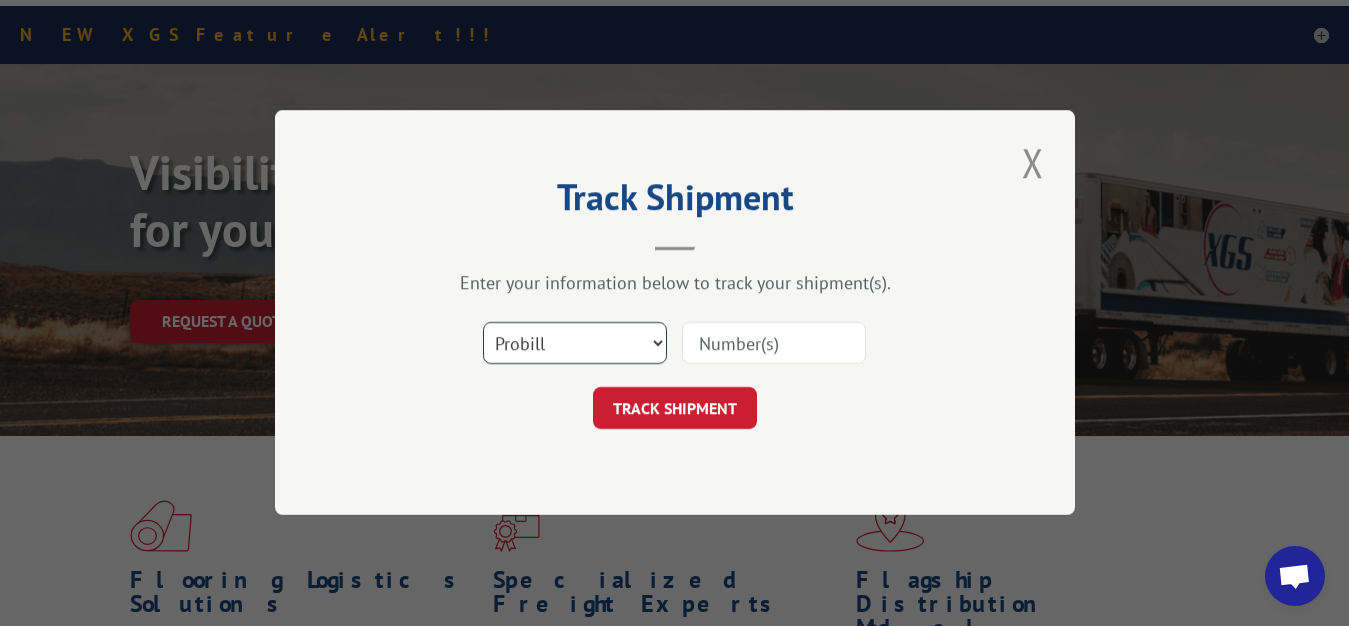 click on "Select category... Probill BOL PO" at bounding box center [575, 344] 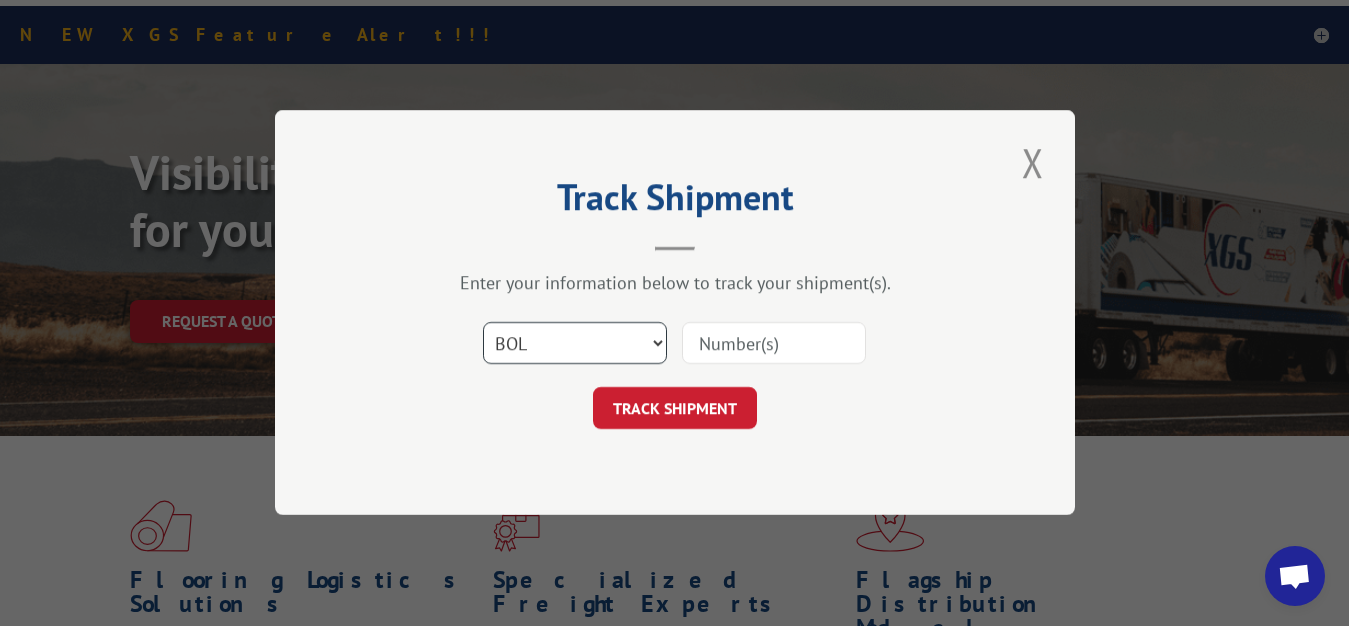 click on "BOL" at bounding box center [0, 0] 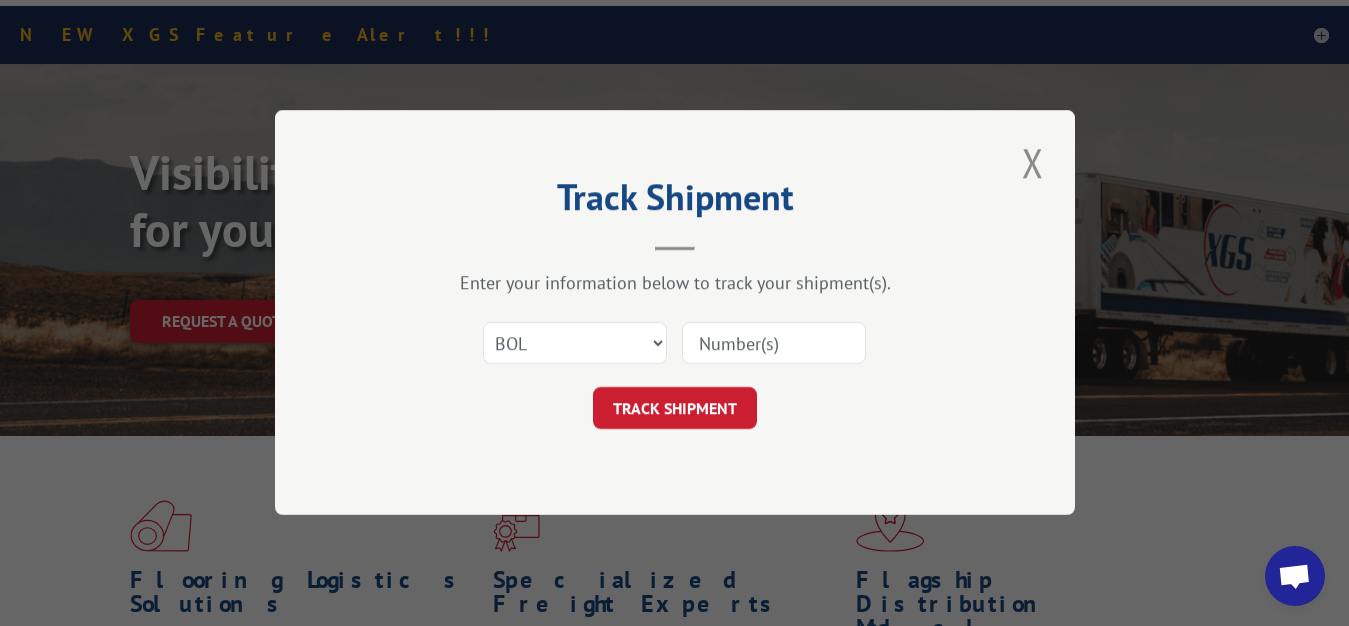 click at bounding box center (774, 344) 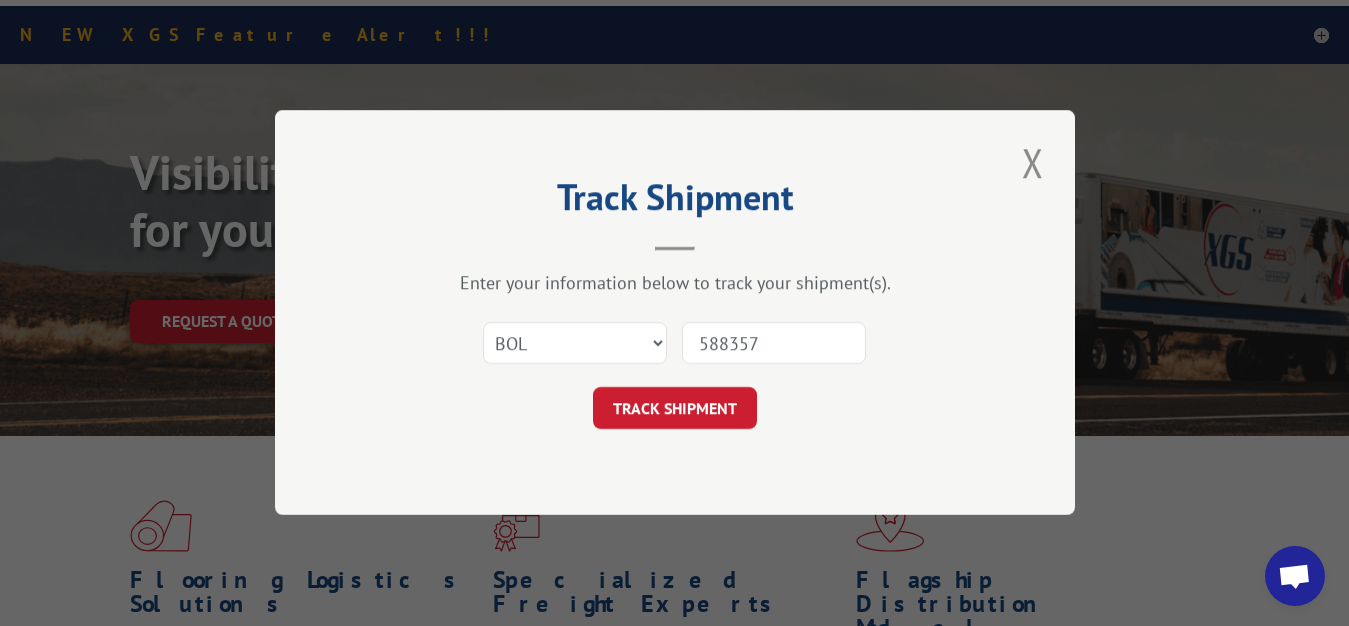 type on "5883570" 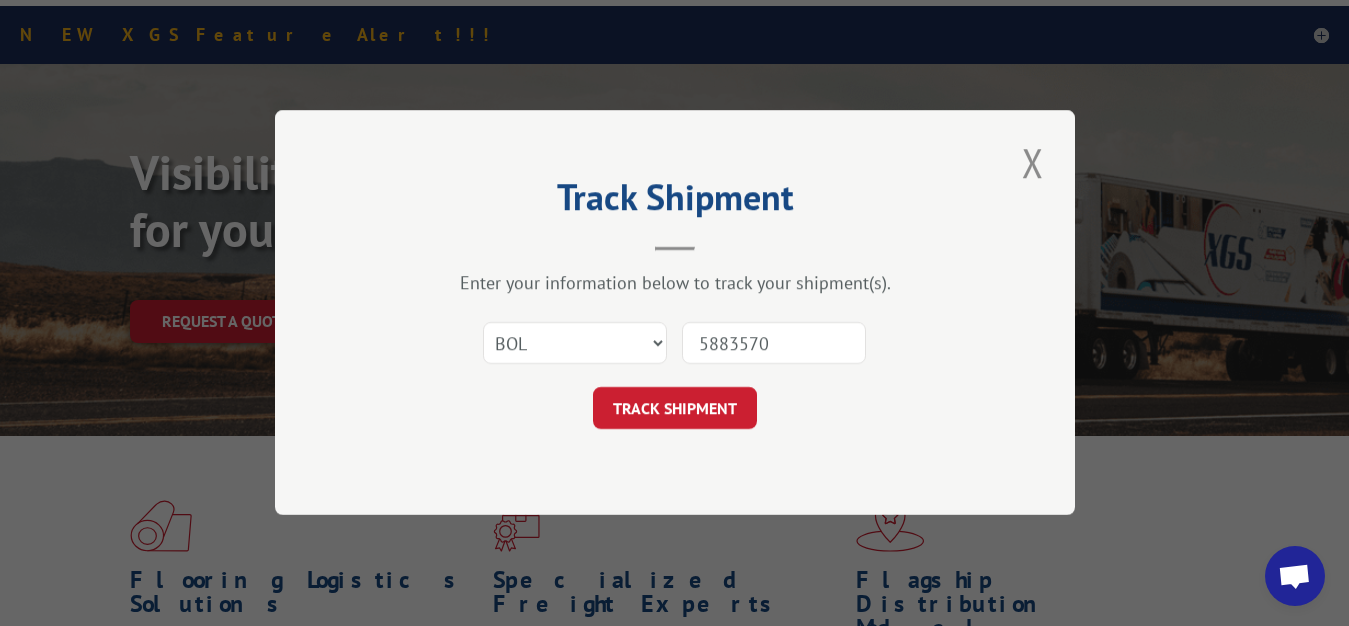 click on "TRACK SHIPMENT" at bounding box center (675, 409) 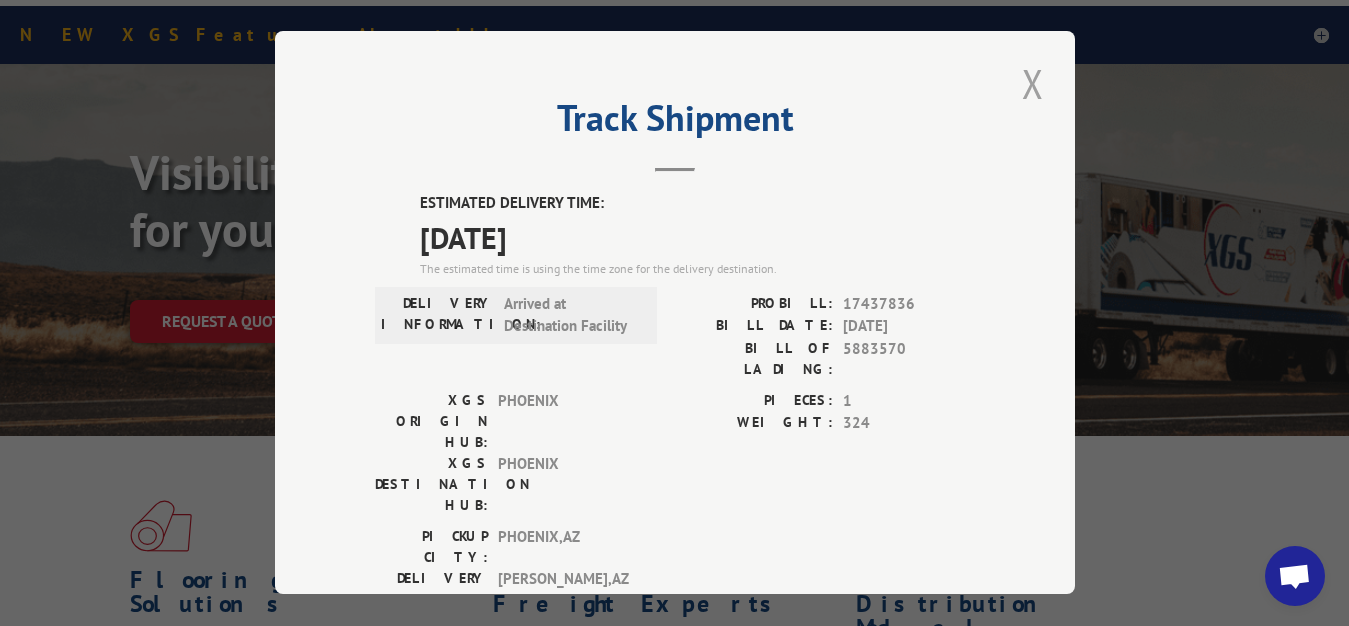 click at bounding box center [1033, 83] 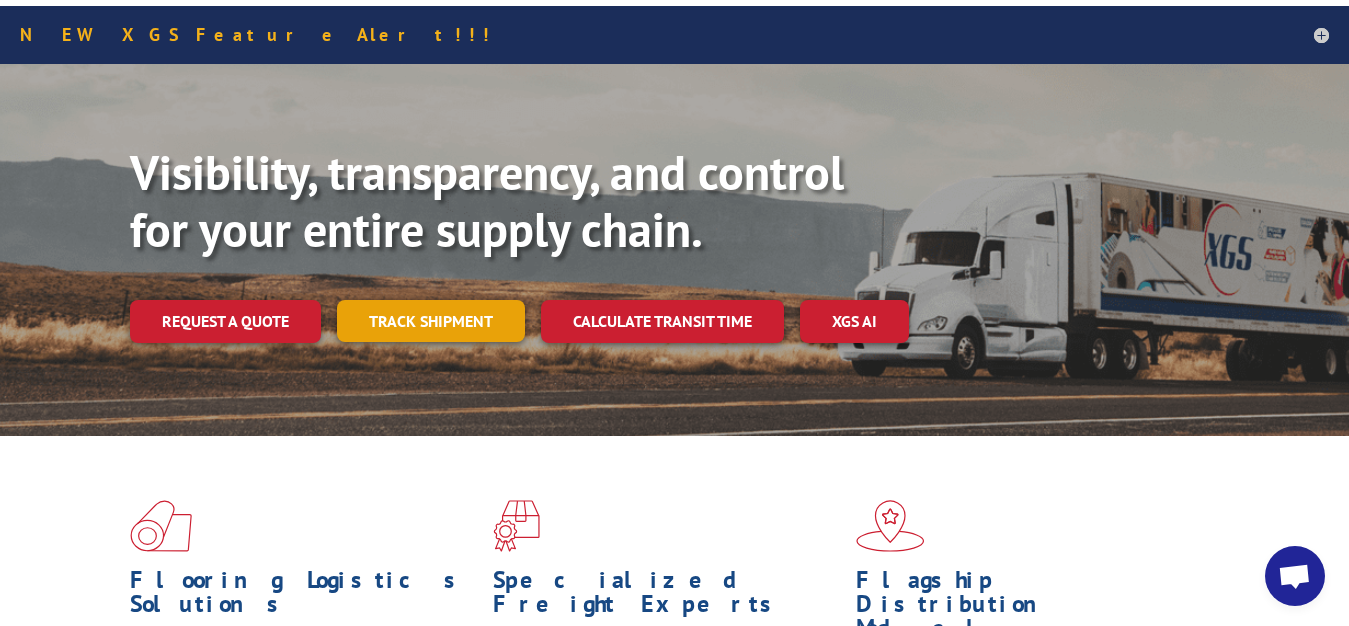 click on "Track shipment" at bounding box center (431, 321) 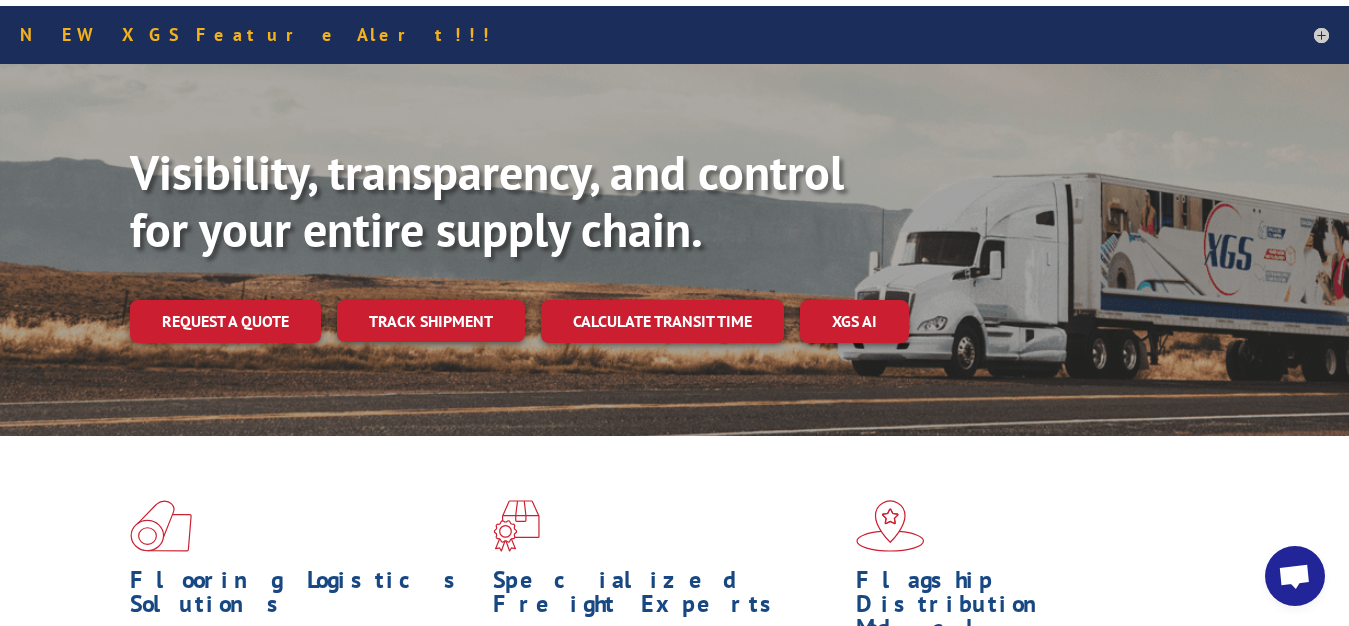 scroll, scrollTop: 0, scrollLeft: 0, axis: both 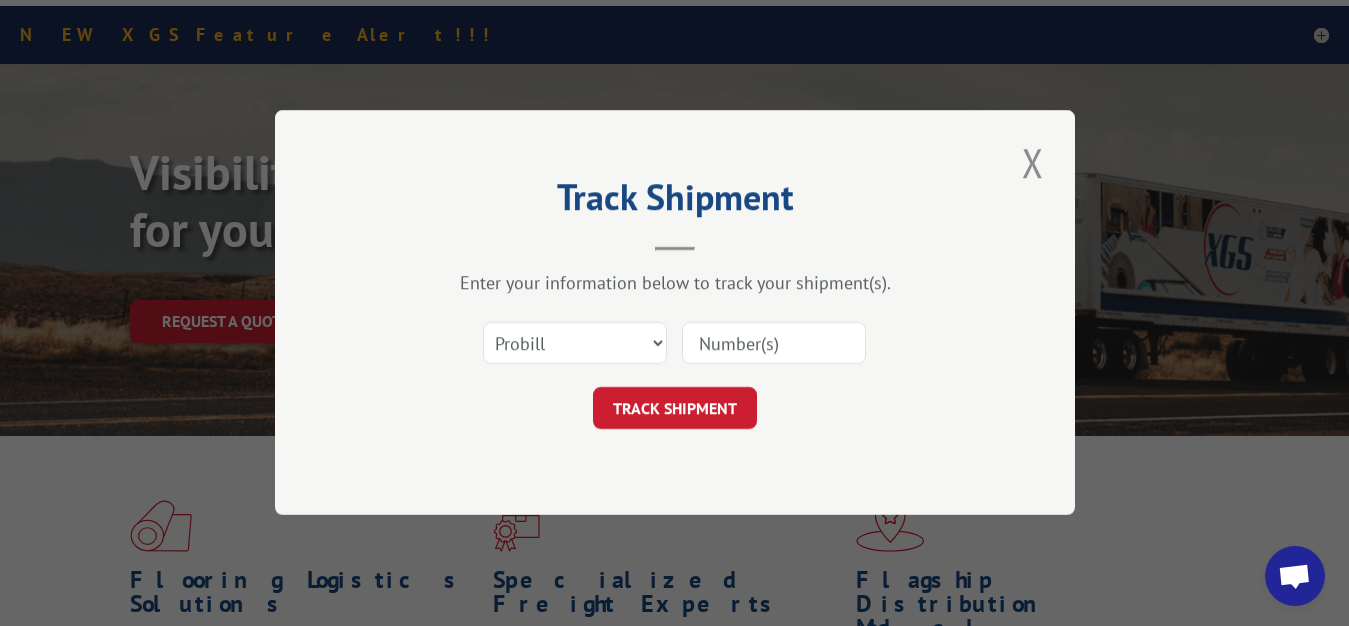 click on "Select category... Probill BOL PO" at bounding box center [675, 344] 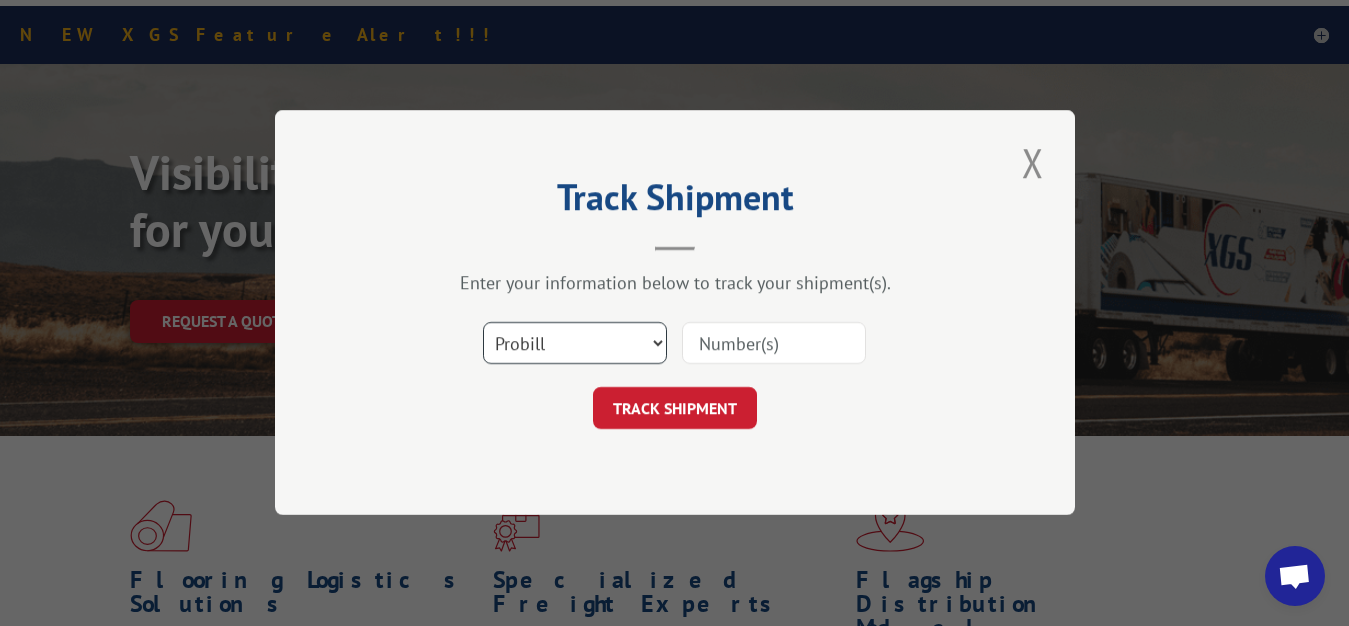 click on "Select category... Probill BOL PO" at bounding box center [575, 344] 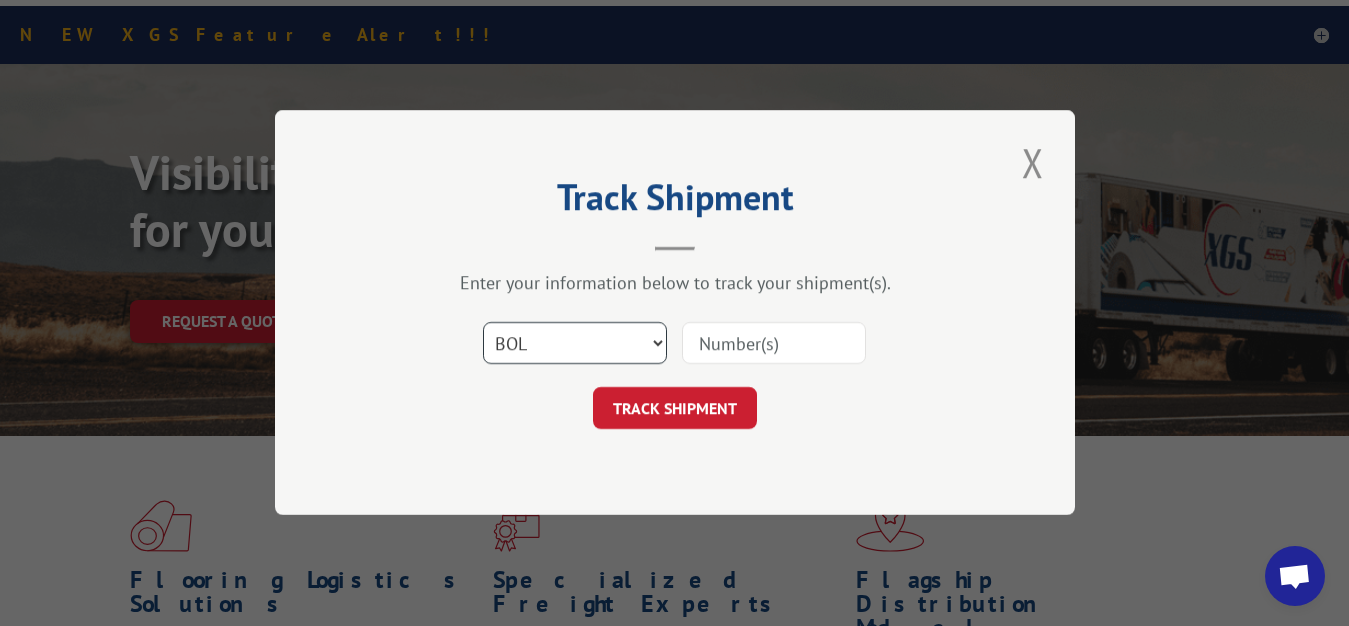 click on "BOL" at bounding box center [0, 0] 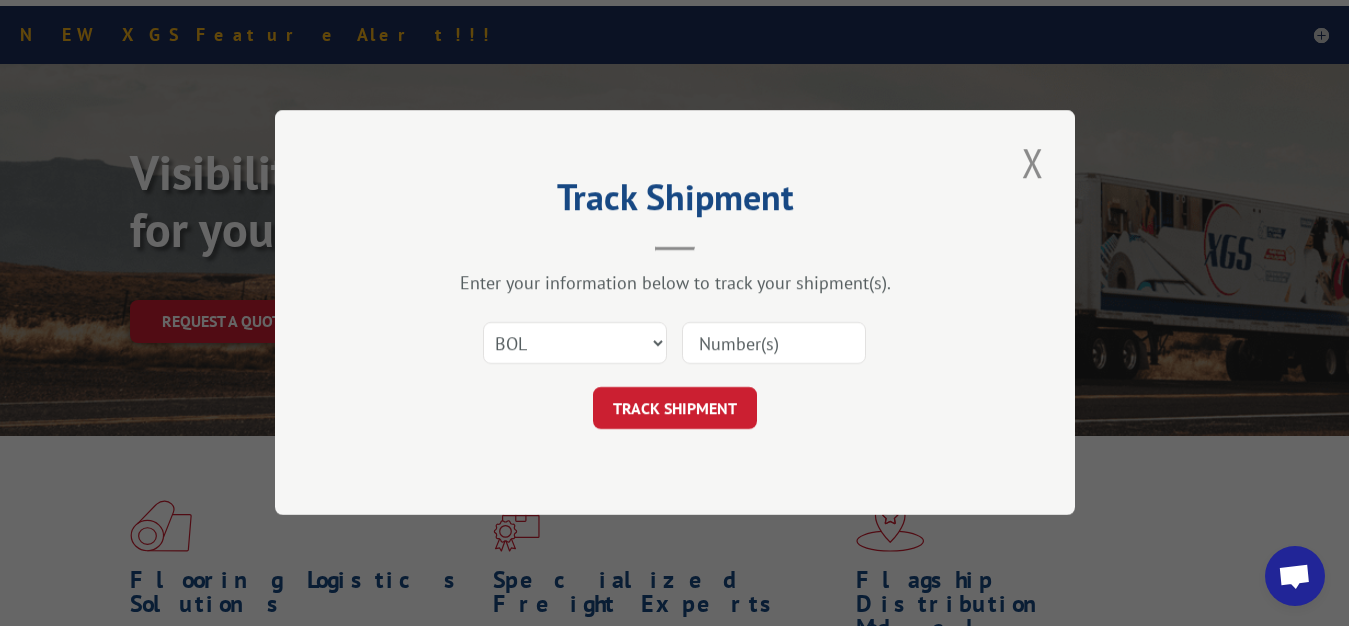 click at bounding box center [774, 344] 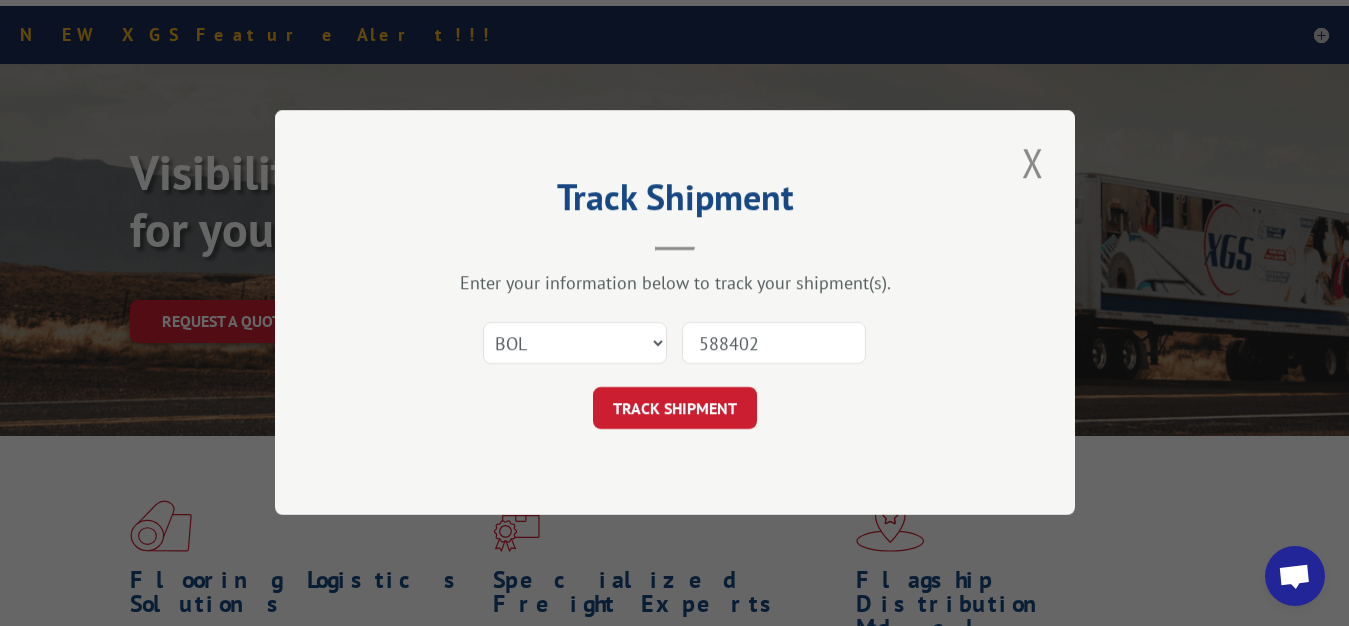 type on "5884023" 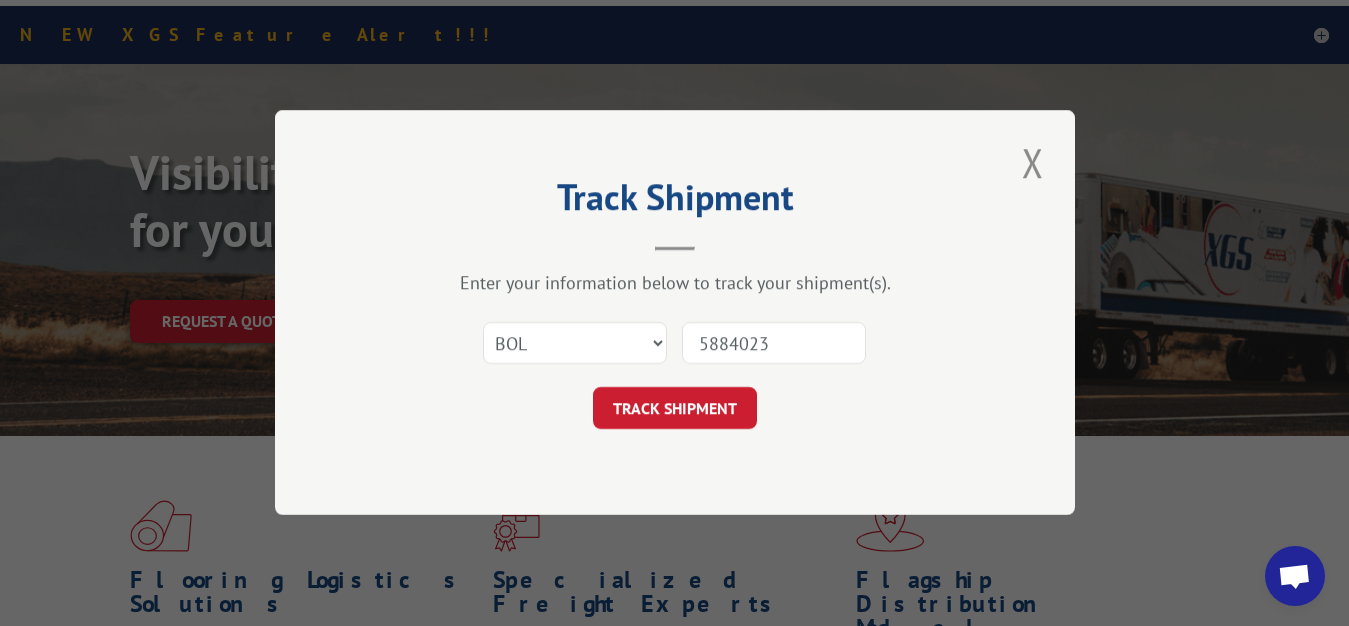 click on "TRACK SHIPMENT" at bounding box center (675, 409) 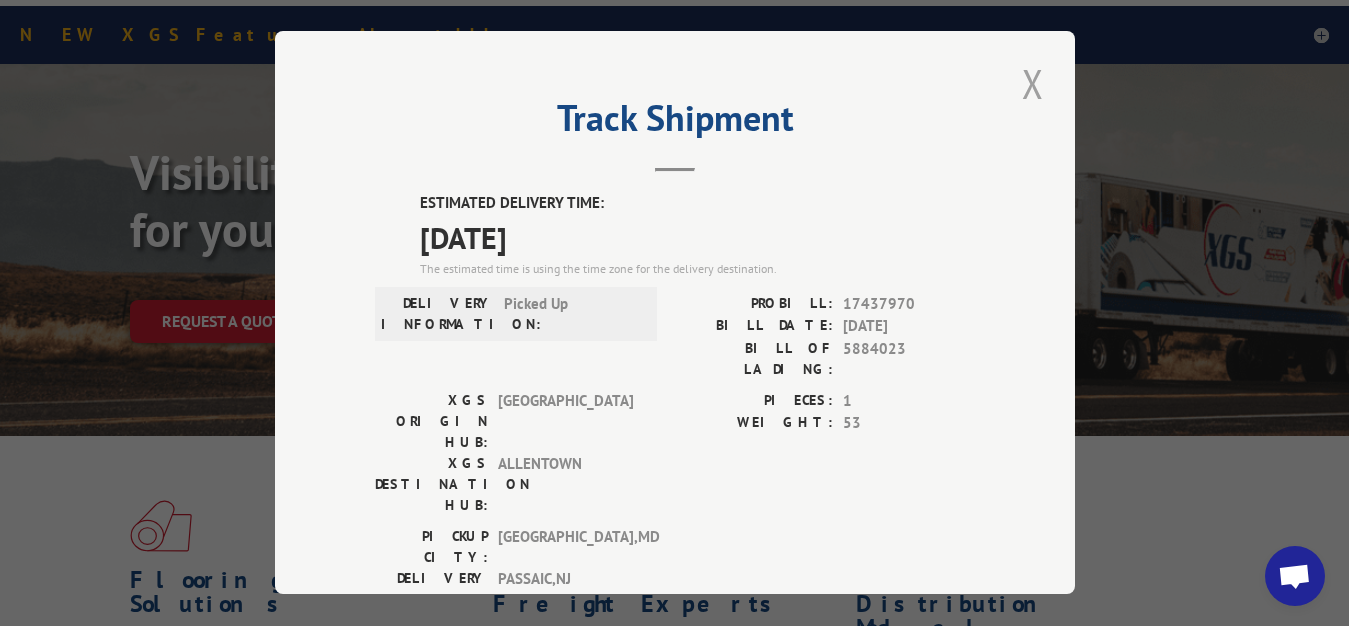 click at bounding box center (1033, 83) 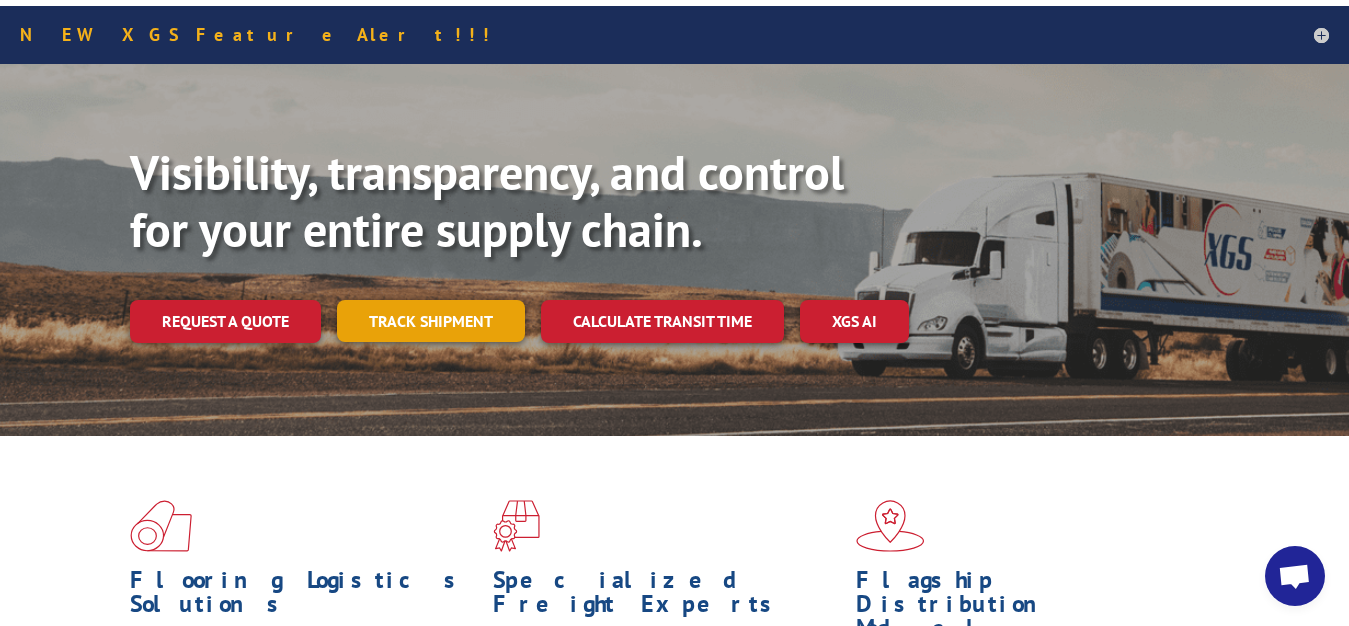 click on "Track shipment" at bounding box center (431, 321) 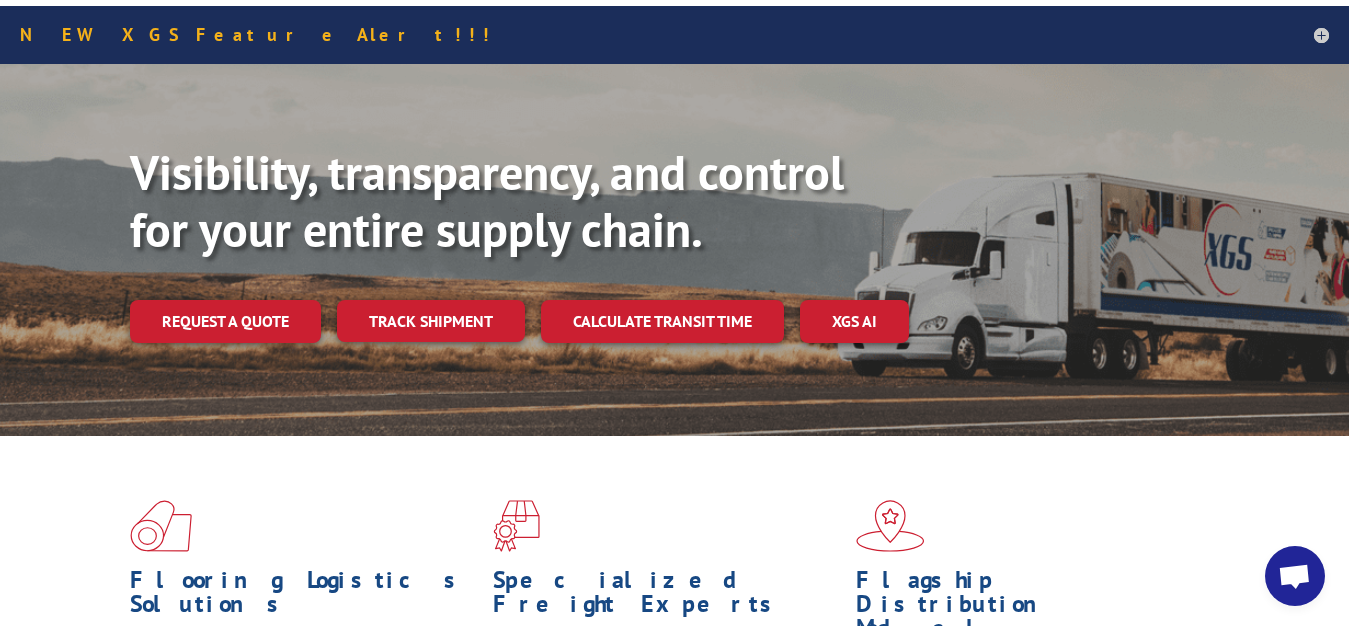 scroll, scrollTop: 0, scrollLeft: 0, axis: both 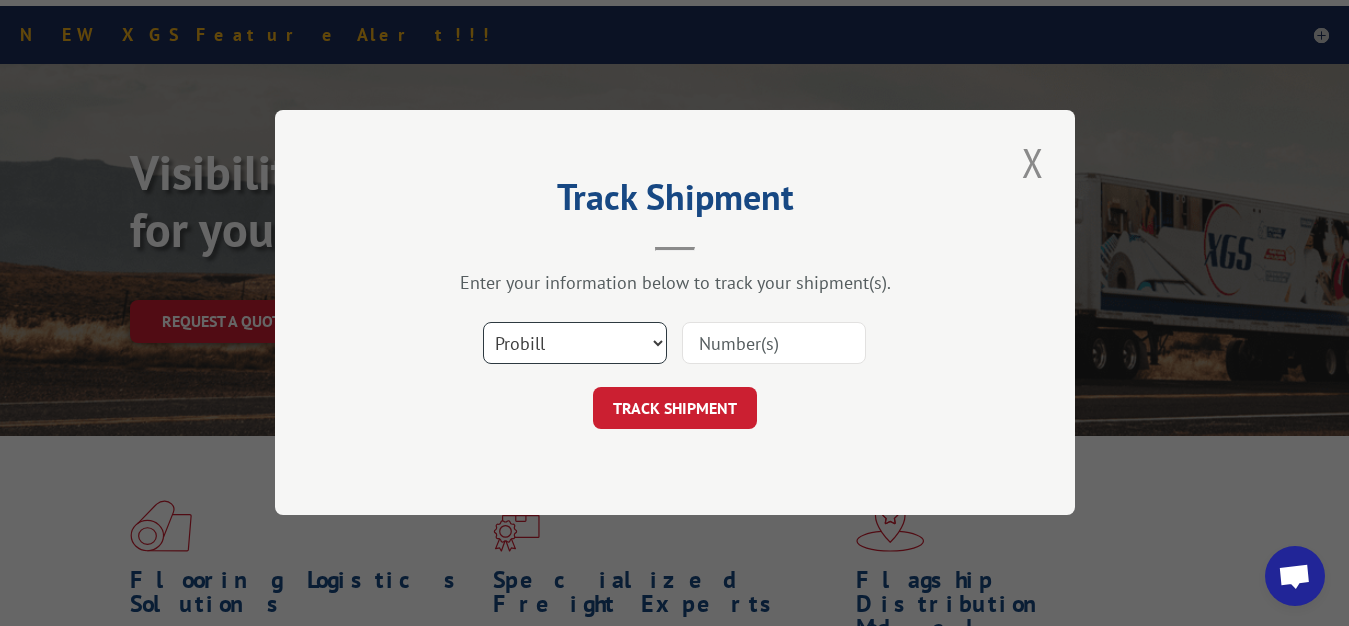 select on "bol" 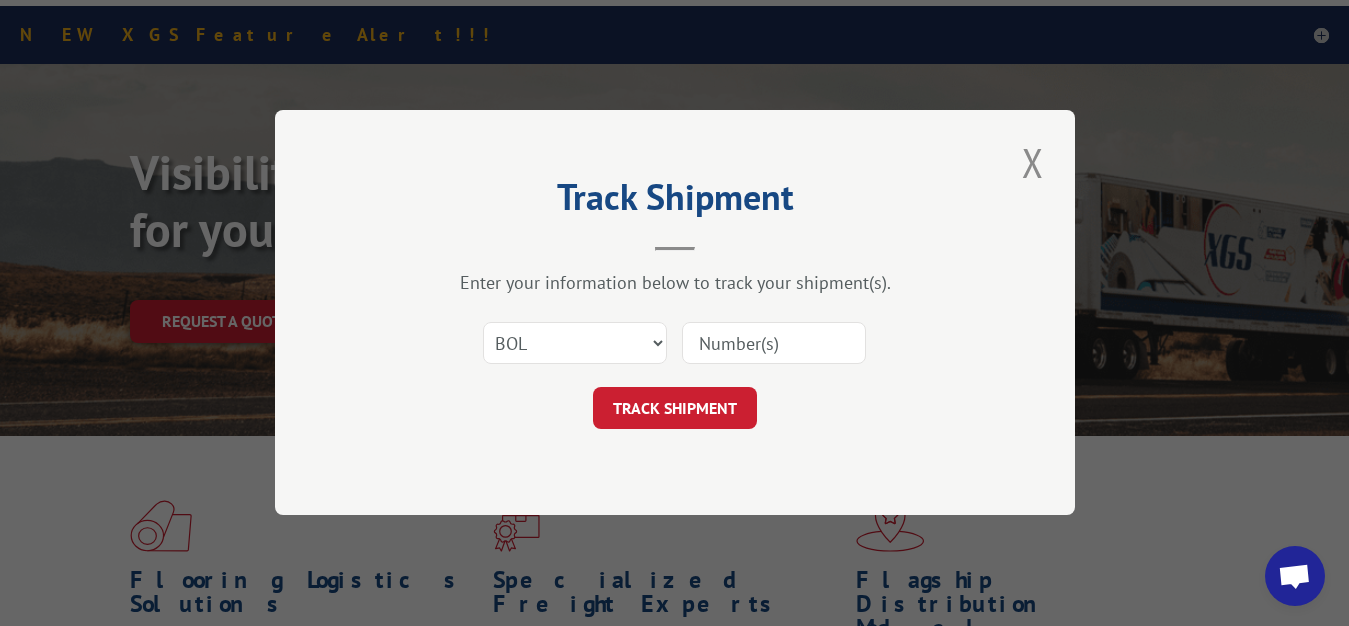 click at bounding box center [774, 344] 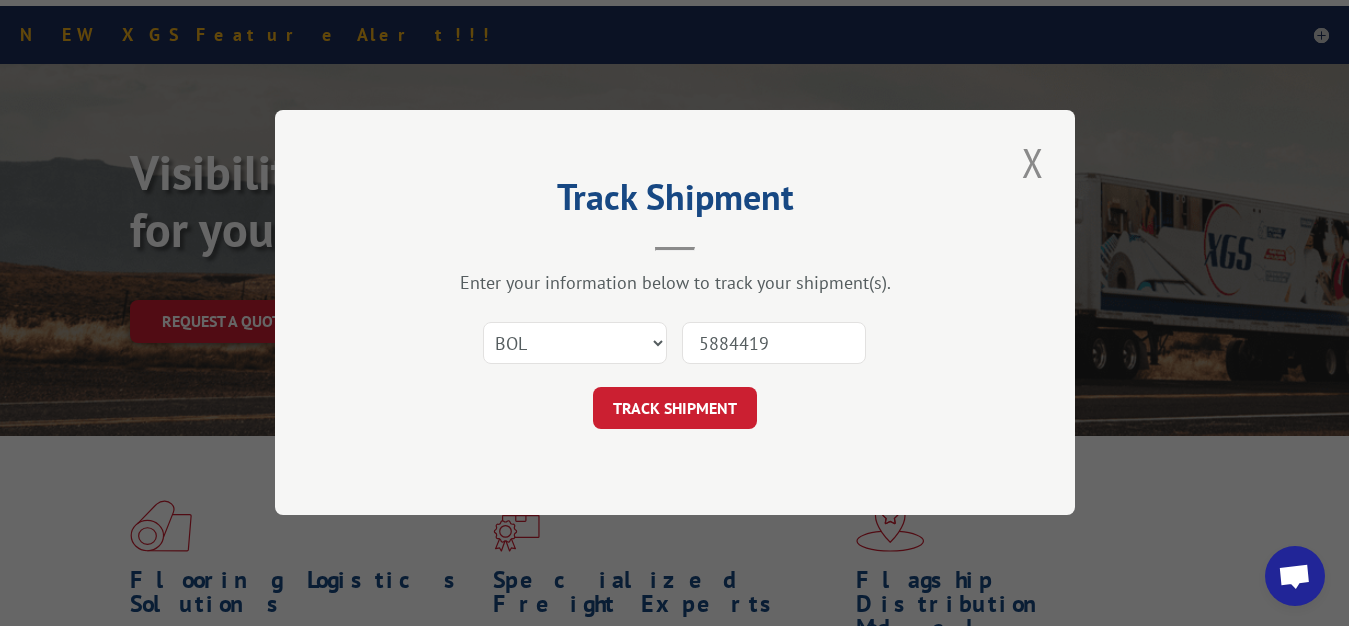 type on "5884419" 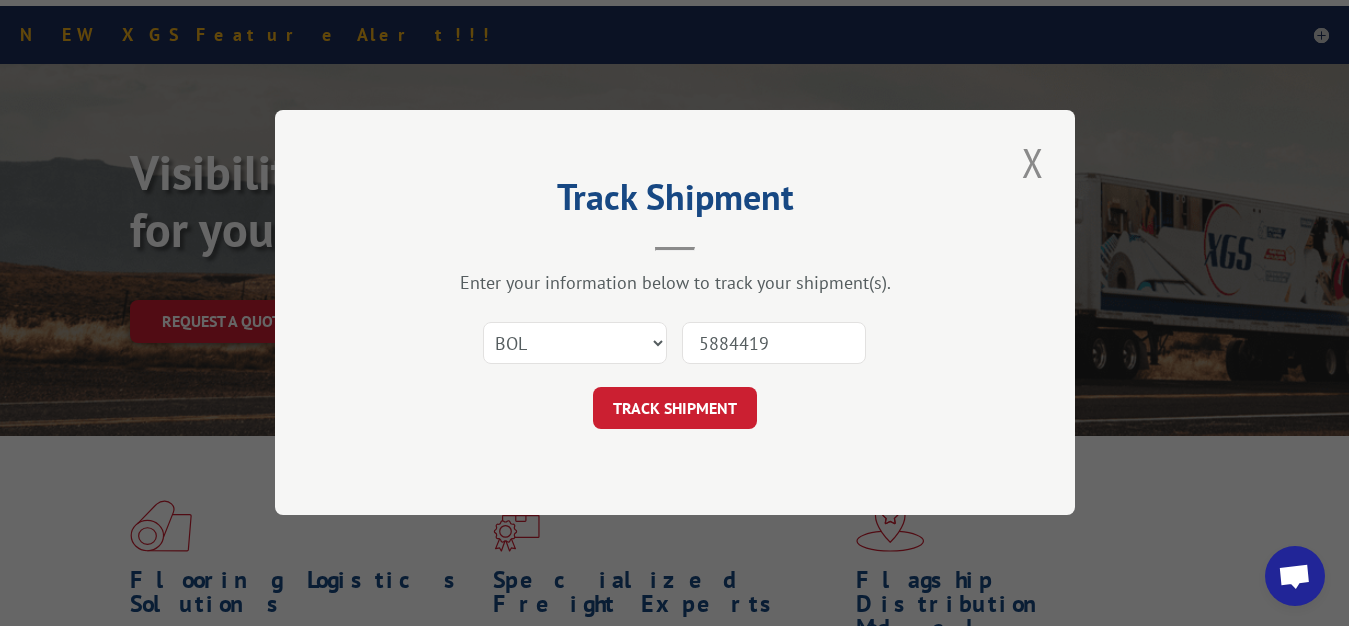 click on "TRACK SHIPMENT" at bounding box center (675, 409) 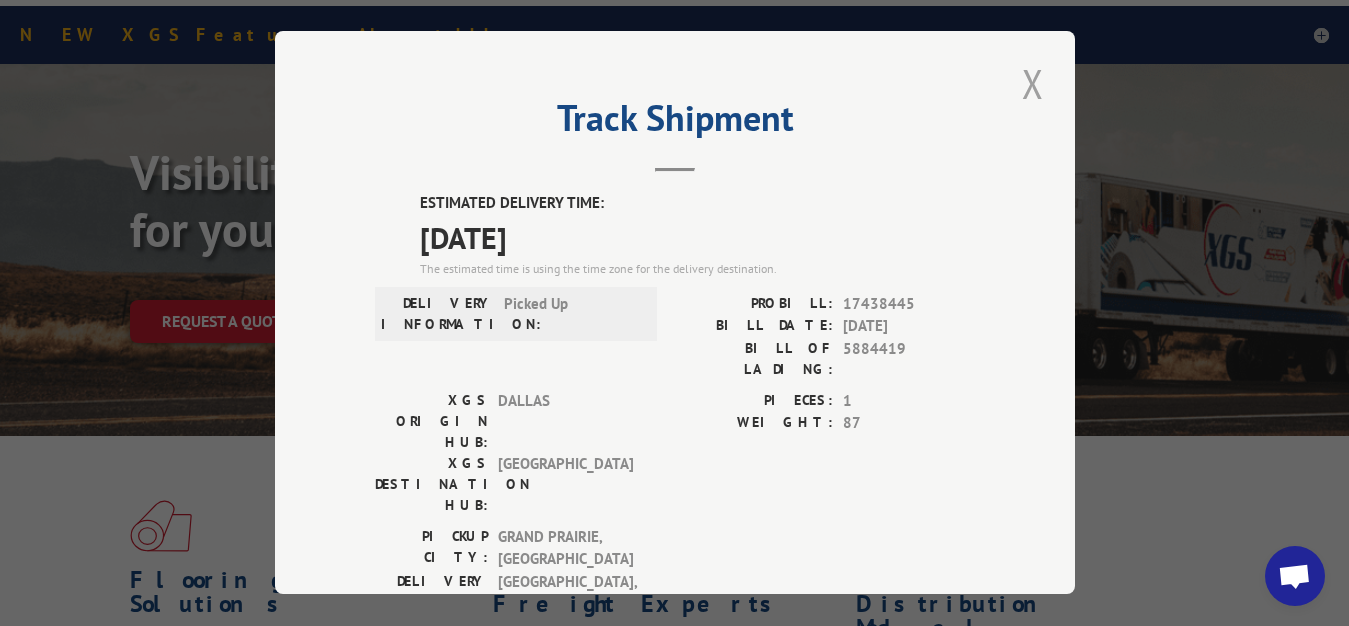 click at bounding box center (1033, 83) 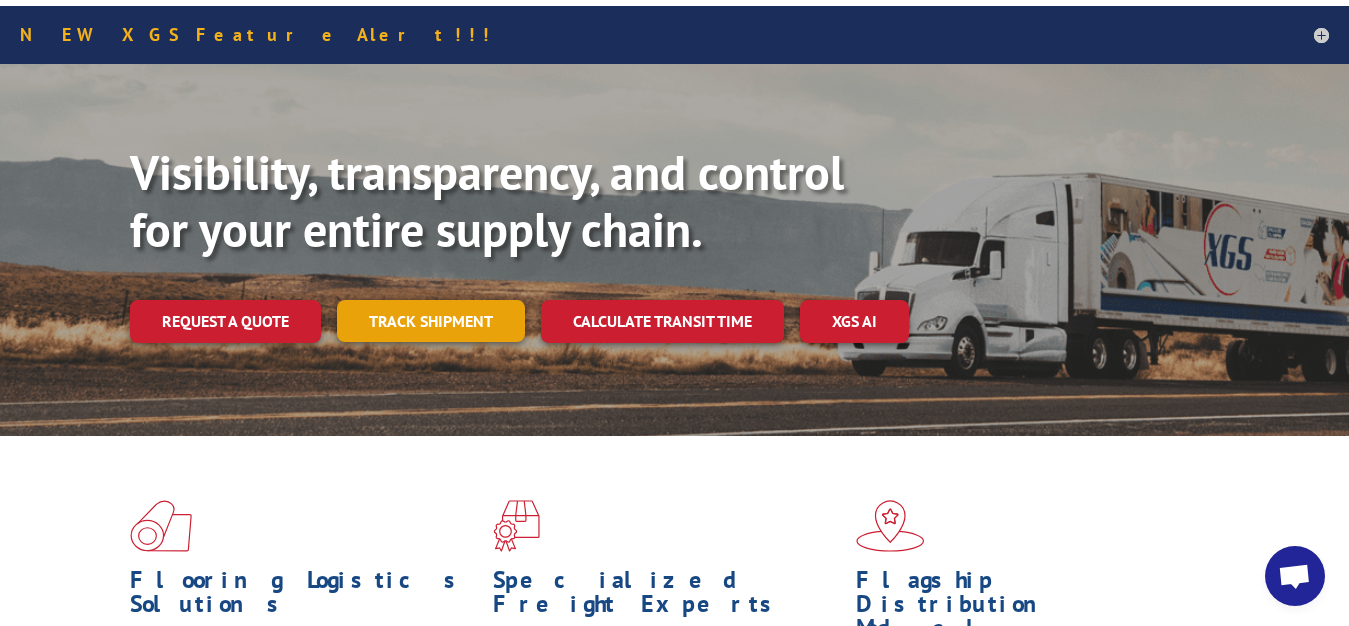 click on "Track shipment" at bounding box center (431, 321) 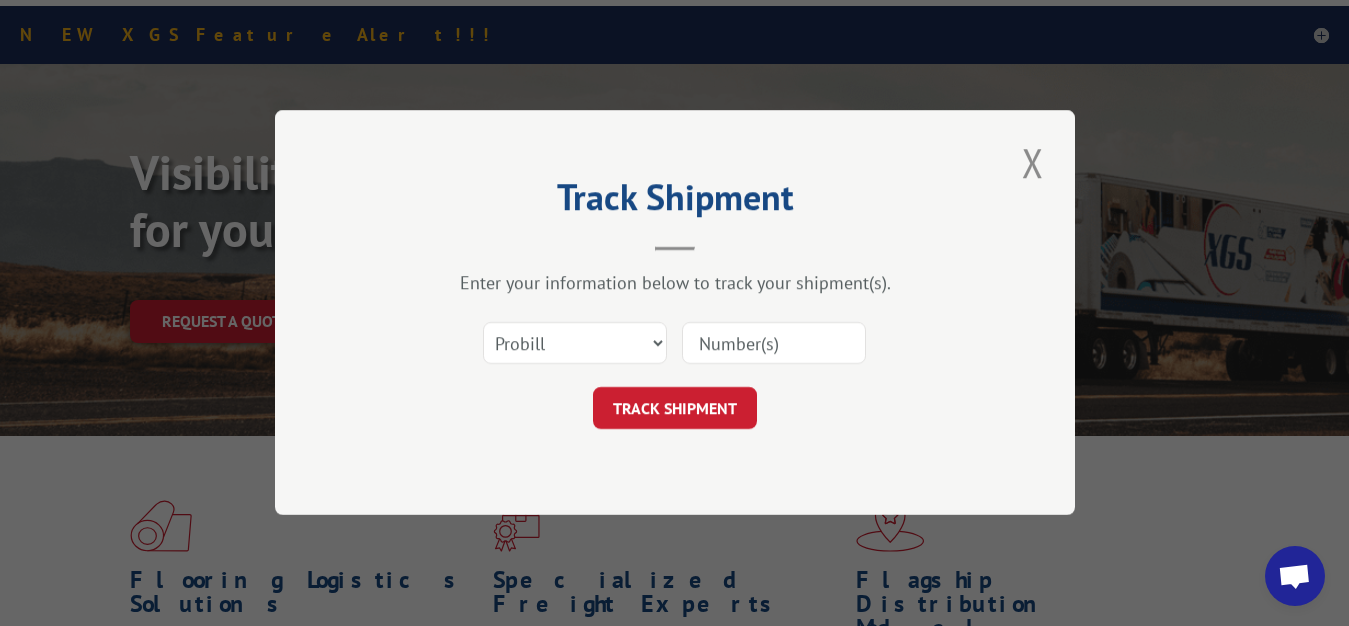scroll, scrollTop: 0, scrollLeft: 0, axis: both 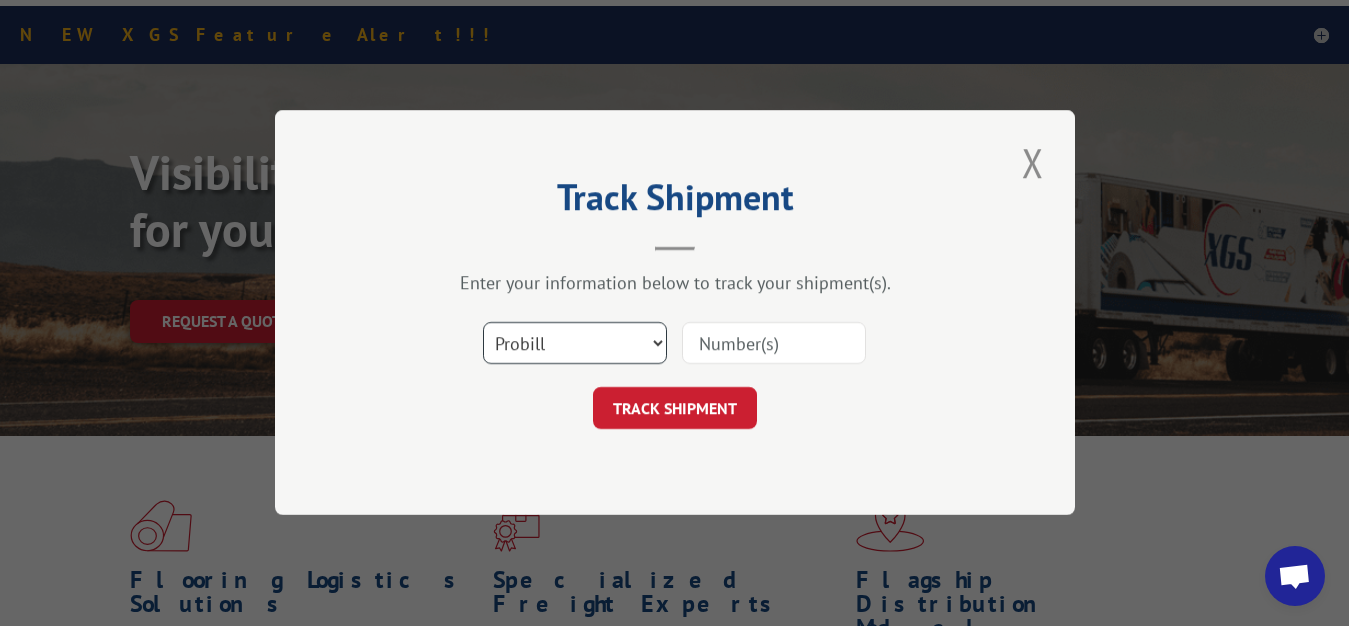 click on "Select category... Probill BOL PO" at bounding box center [575, 344] 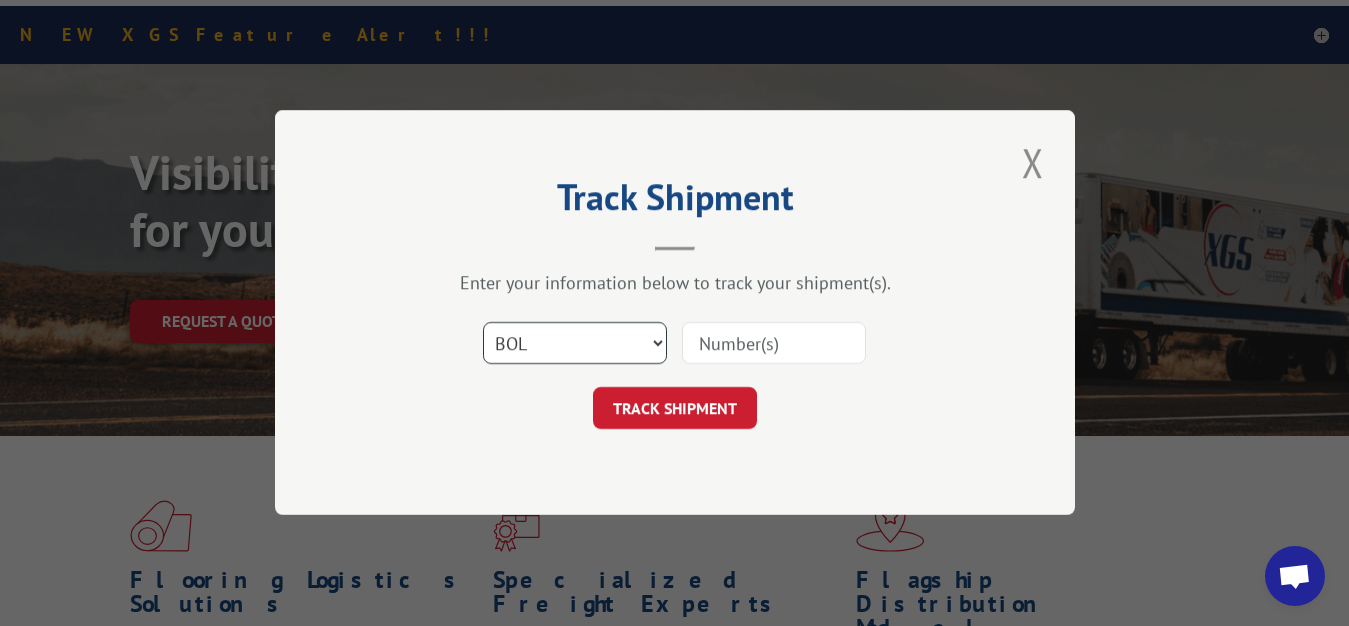 click on "BOL" at bounding box center [0, 0] 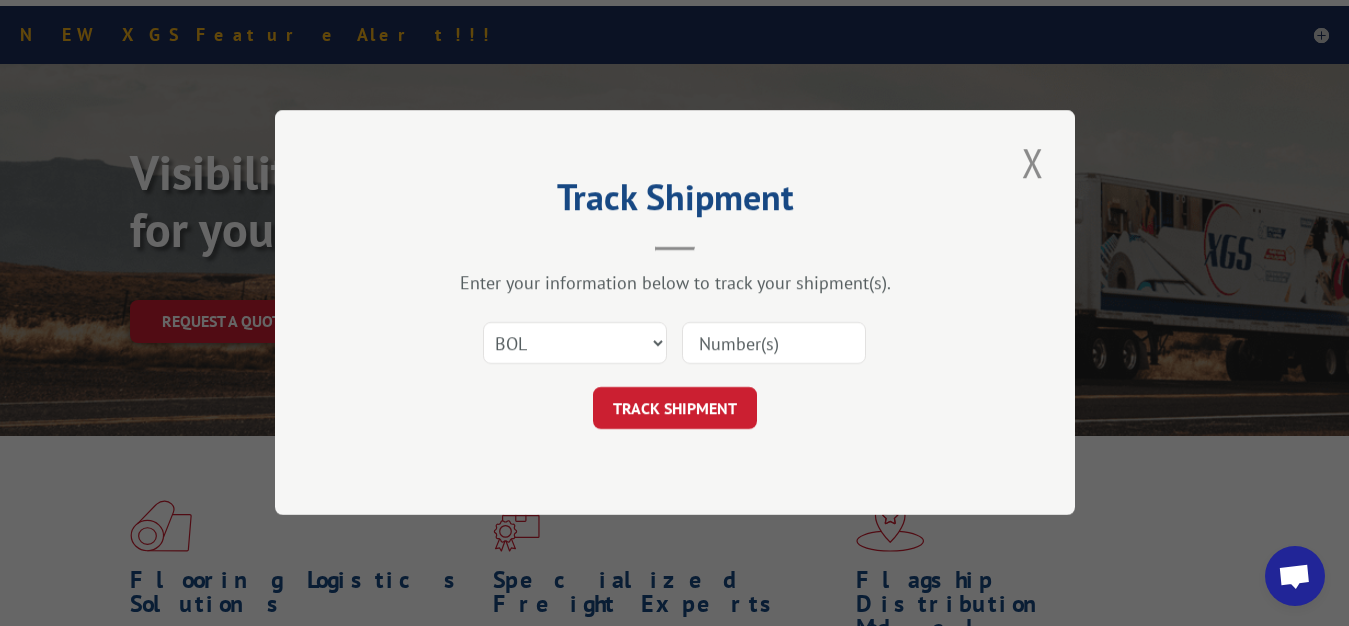 drag, startPoint x: 733, startPoint y: 349, endPoint x: 736, endPoint y: 289, distance: 60.074955 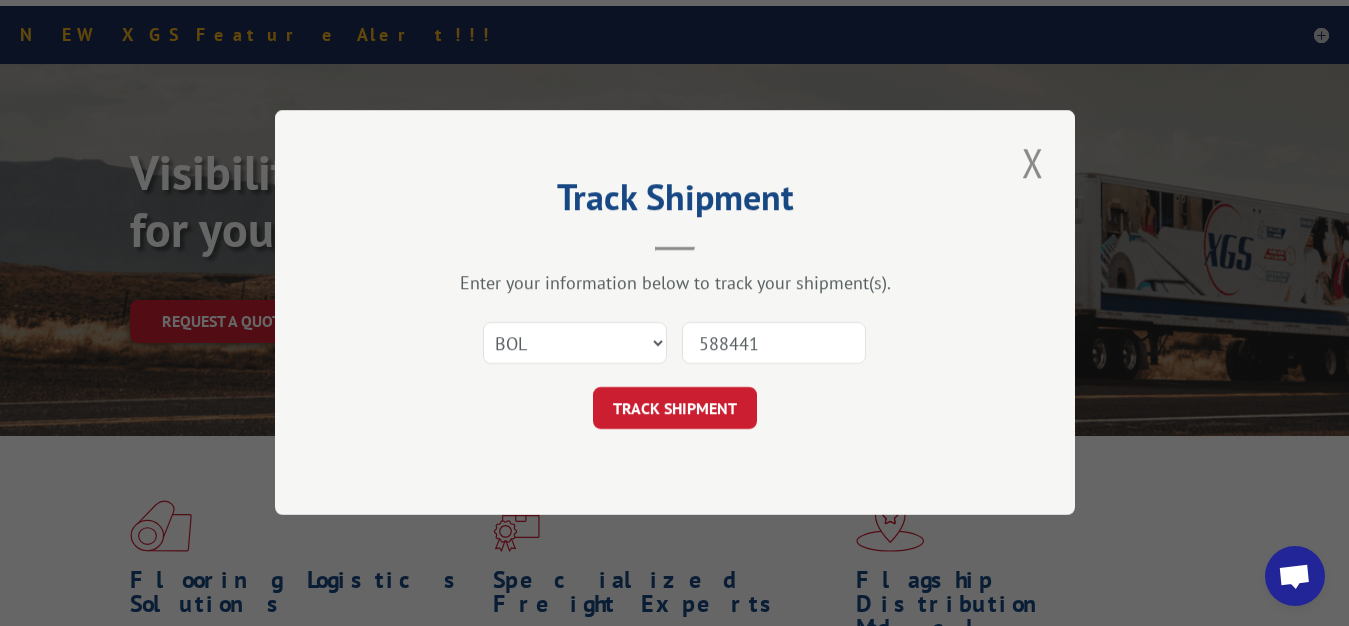 type on "5884418" 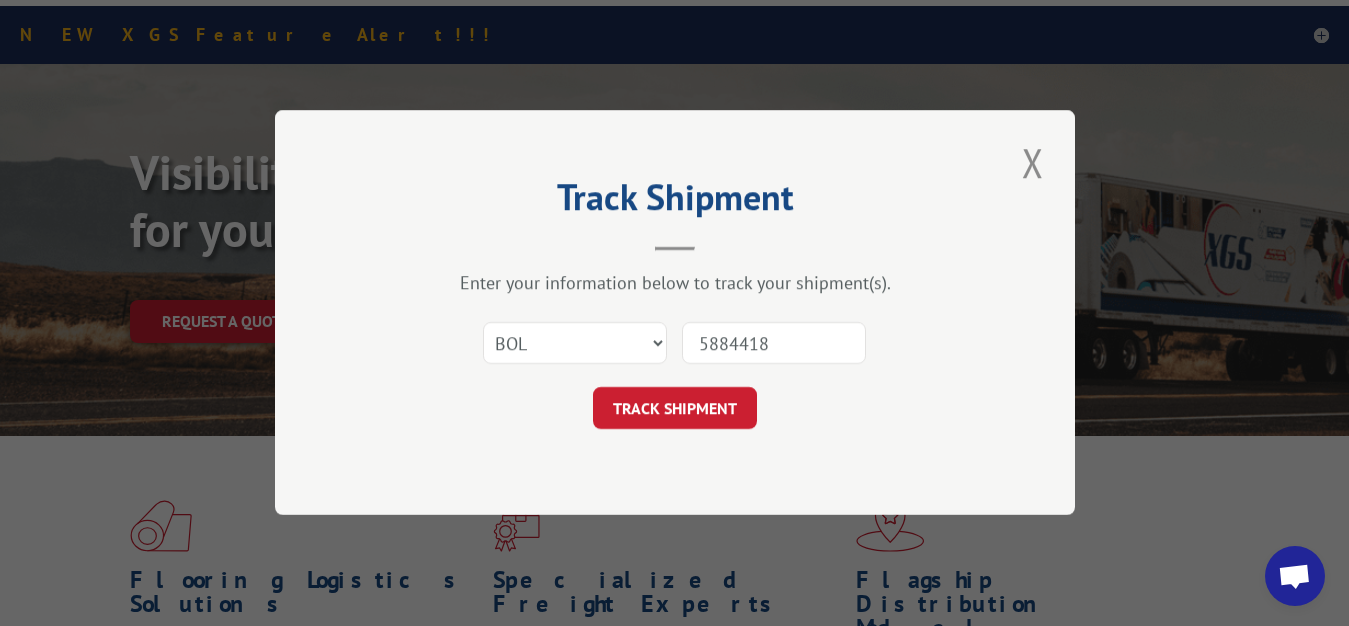 click on "TRACK SHIPMENT" at bounding box center (675, 409) 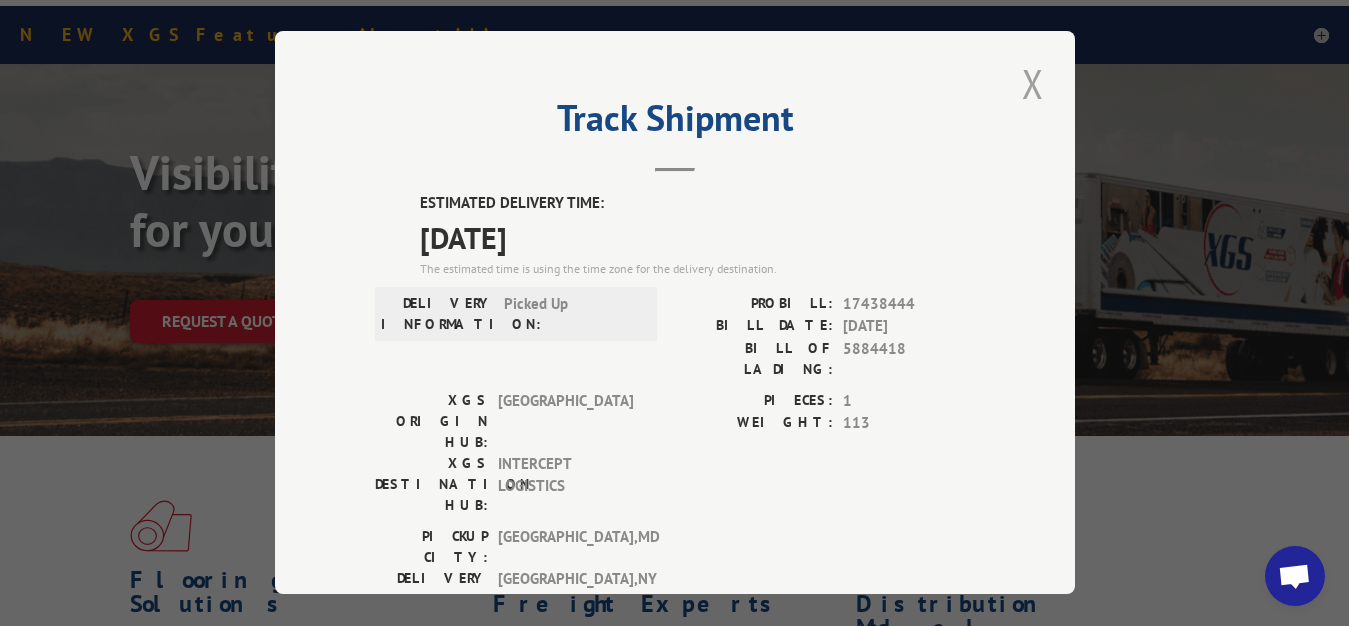 click at bounding box center [1033, 83] 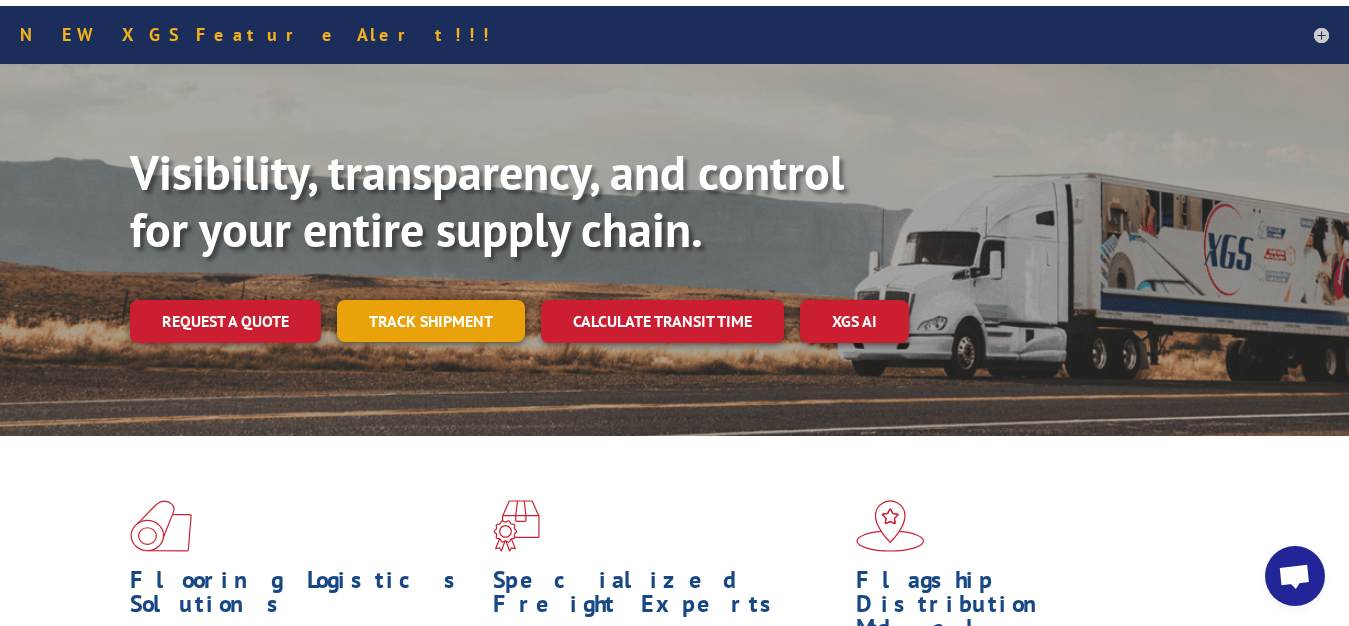 click on "Track shipment" at bounding box center (431, 321) 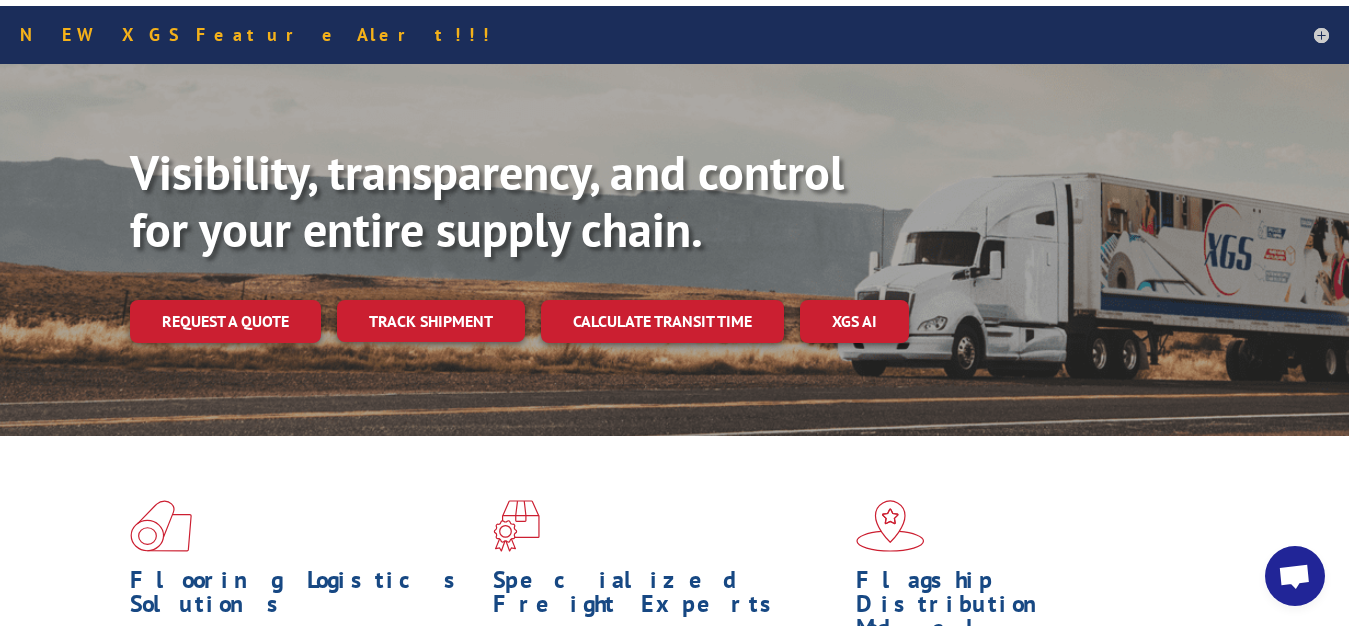 scroll, scrollTop: 0, scrollLeft: 0, axis: both 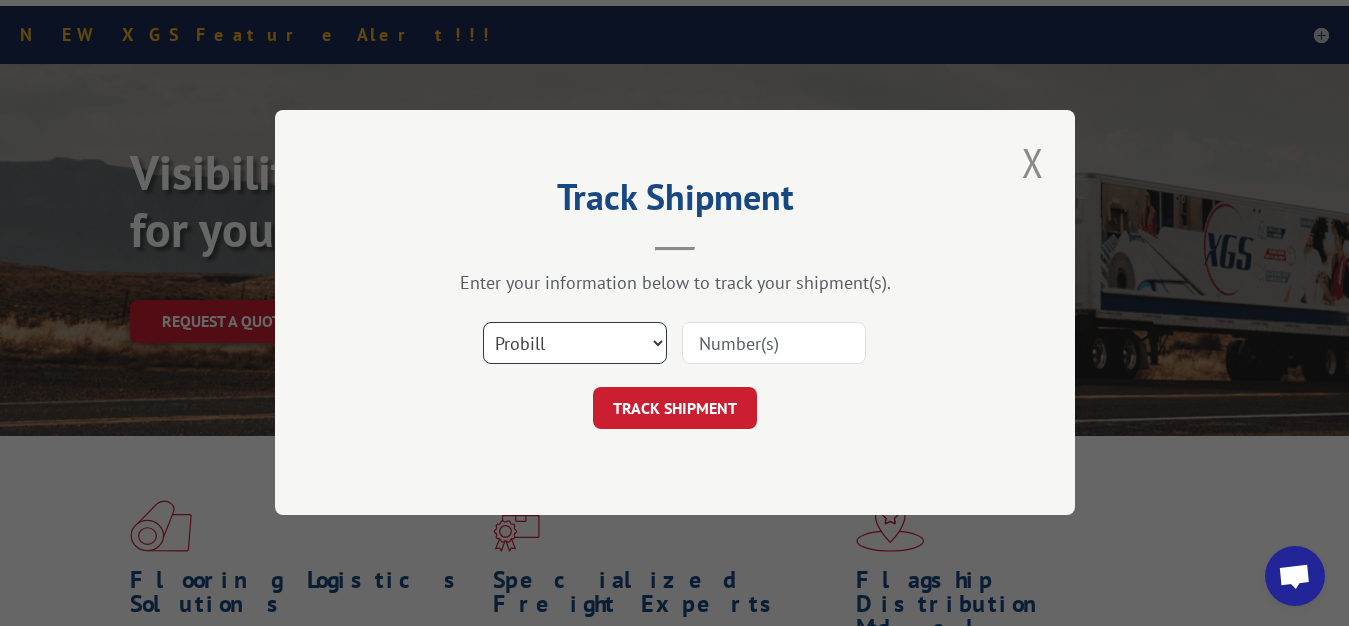 click on "Select category... Probill BOL PO" at bounding box center [575, 344] 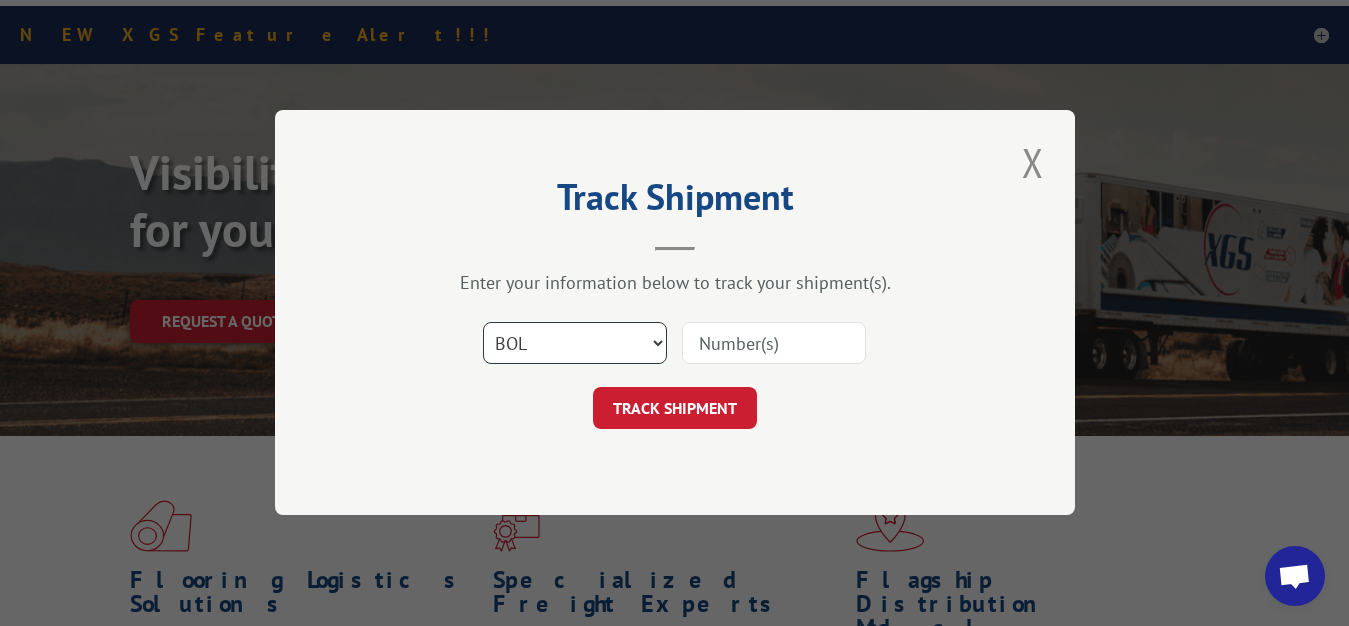 click on "BOL" at bounding box center (0, 0) 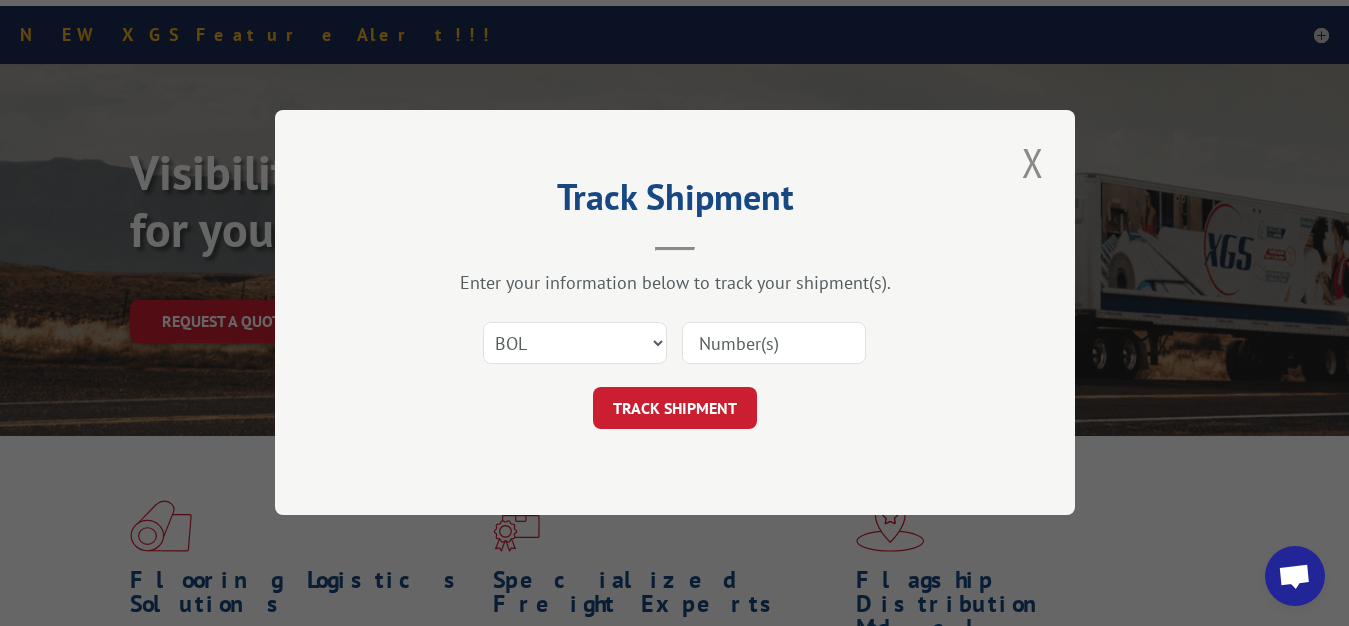 click at bounding box center (774, 344) 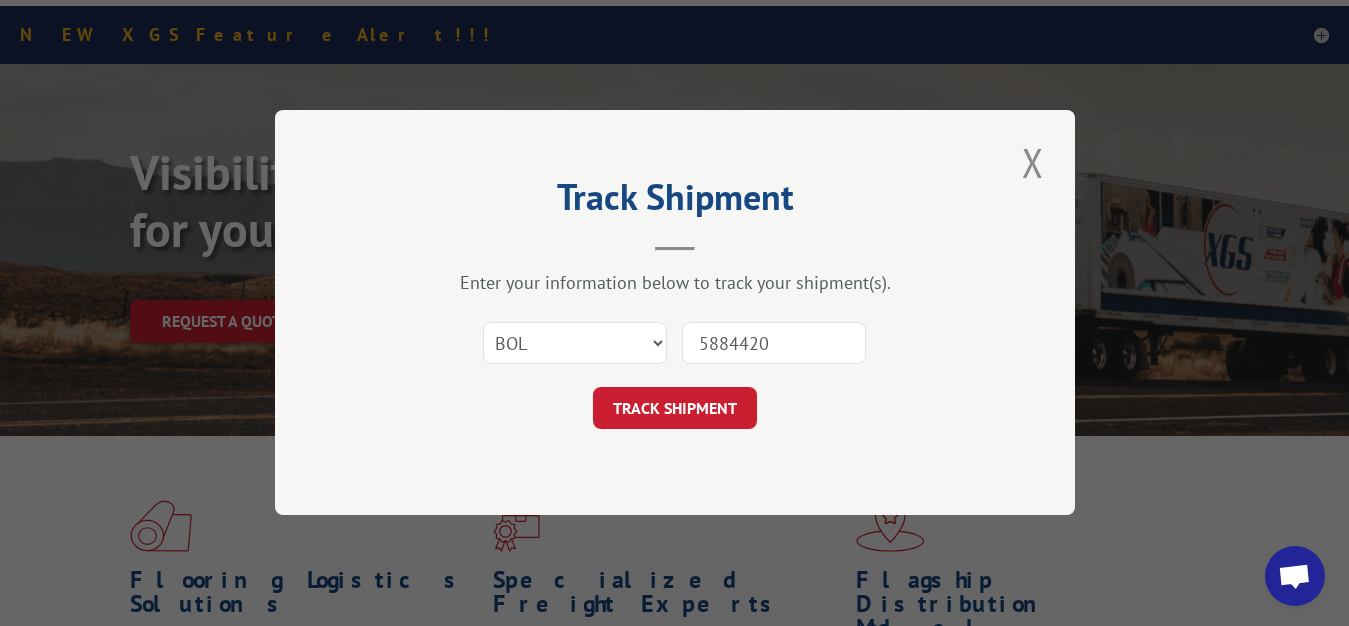 type on "5884420" 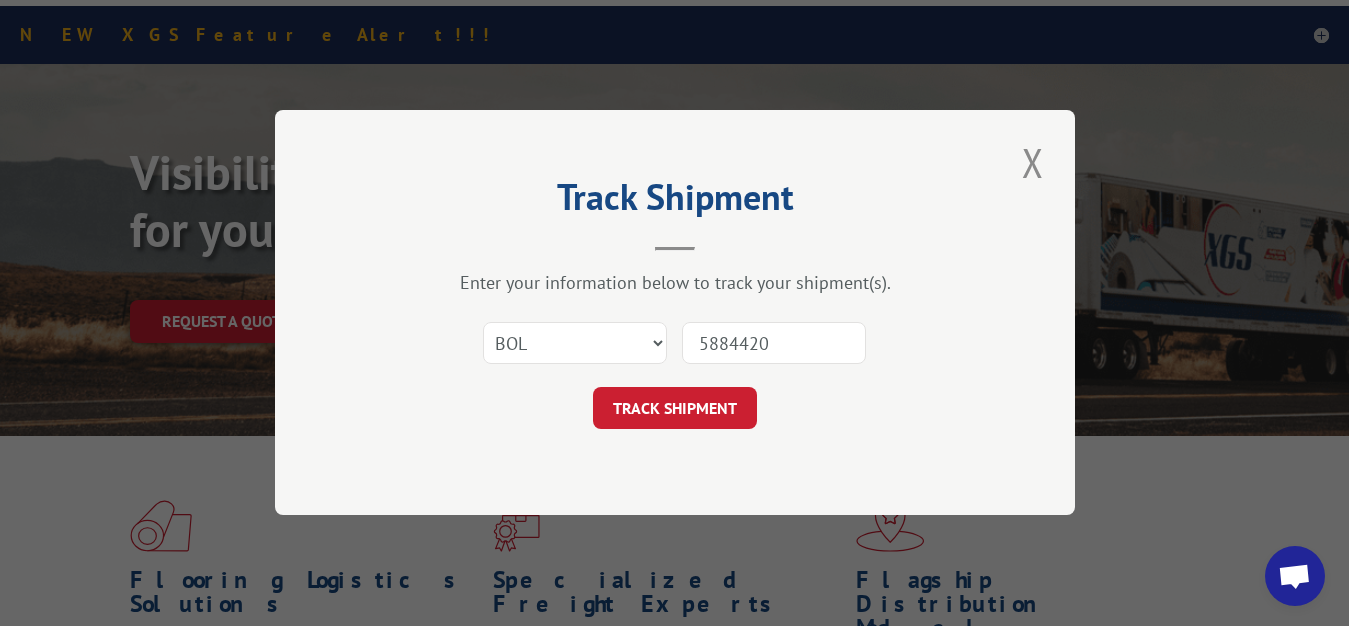 click on "TRACK SHIPMENT" at bounding box center (675, 409) 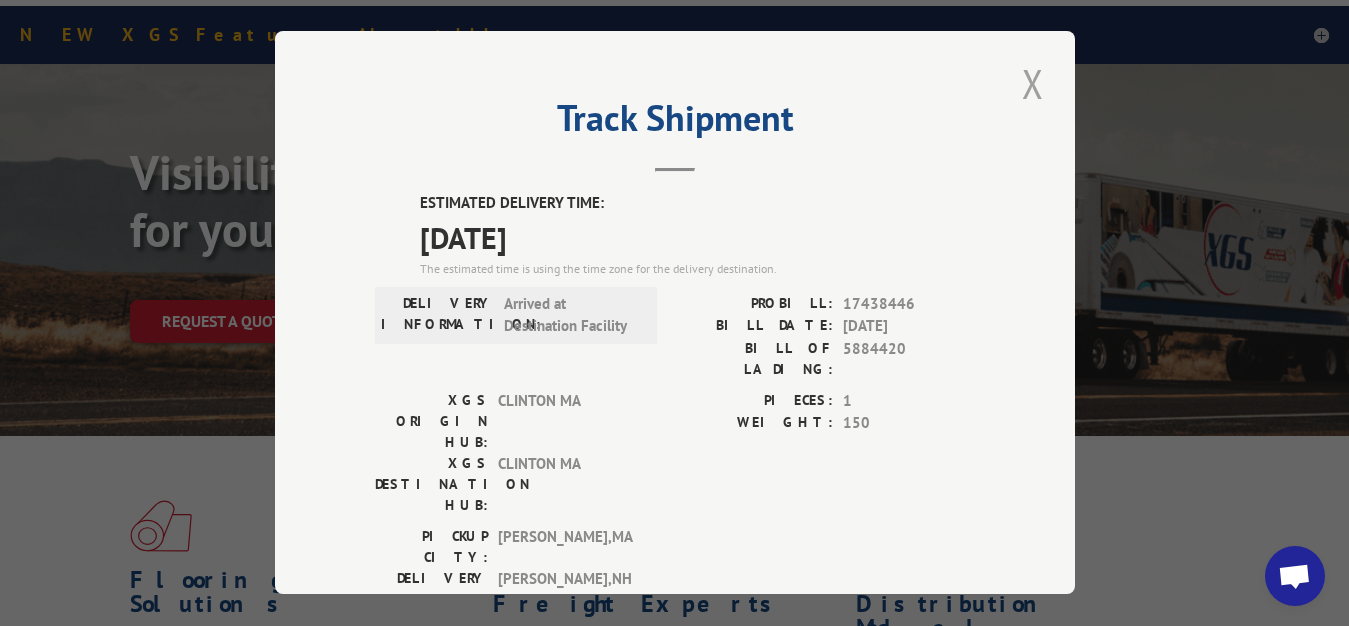 click at bounding box center [1033, 83] 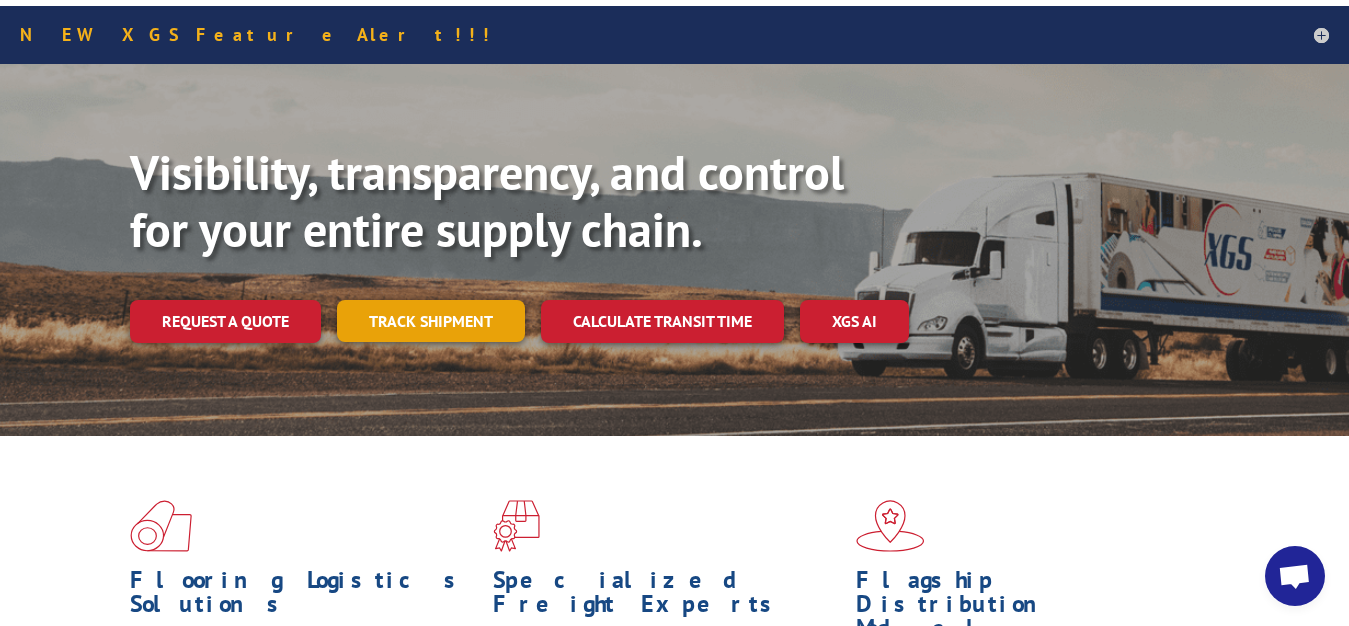 click on "Track shipment" at bounding box center [431, 321] 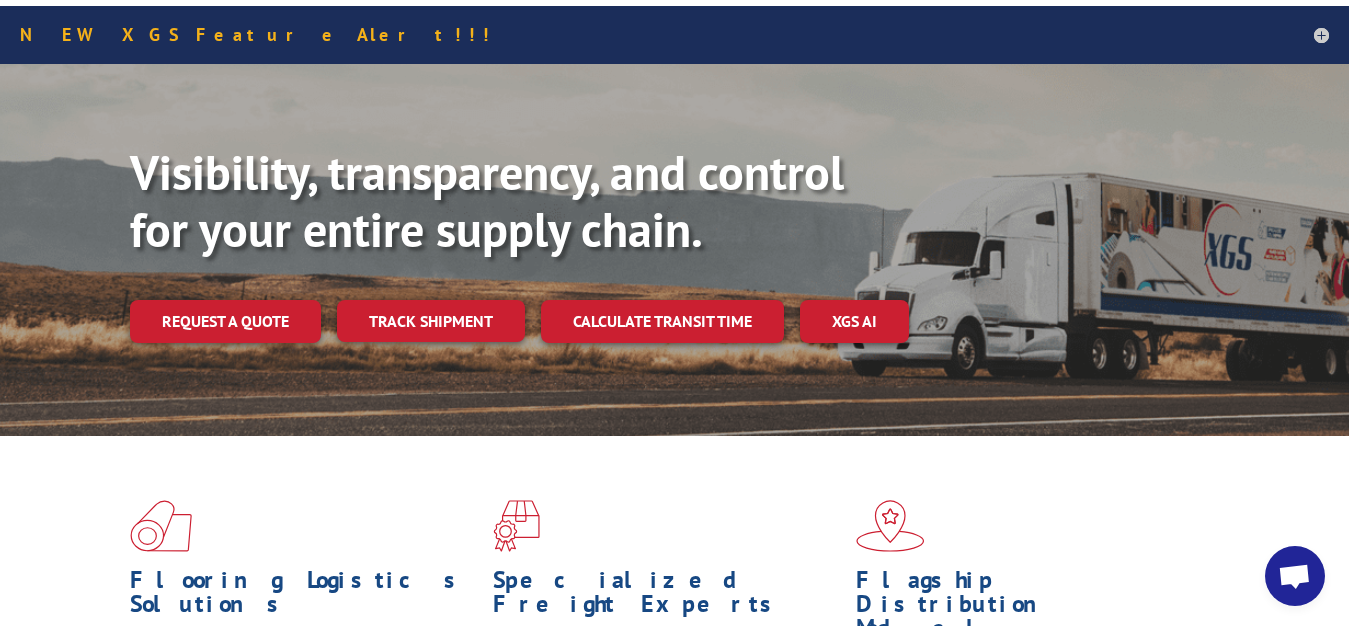 scroll, scrollTop: 0, scrollLeft: 0, axis: both 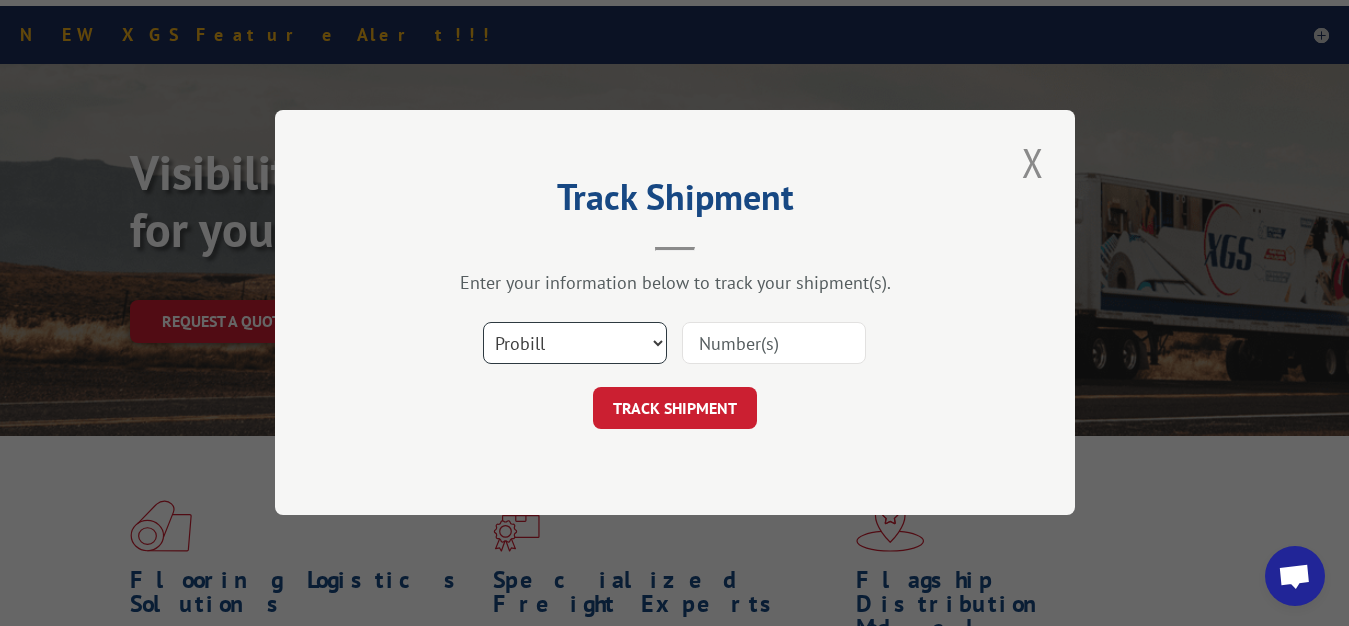 click on "Select category... Probill BOL PO" at bounding box center (575, 344) 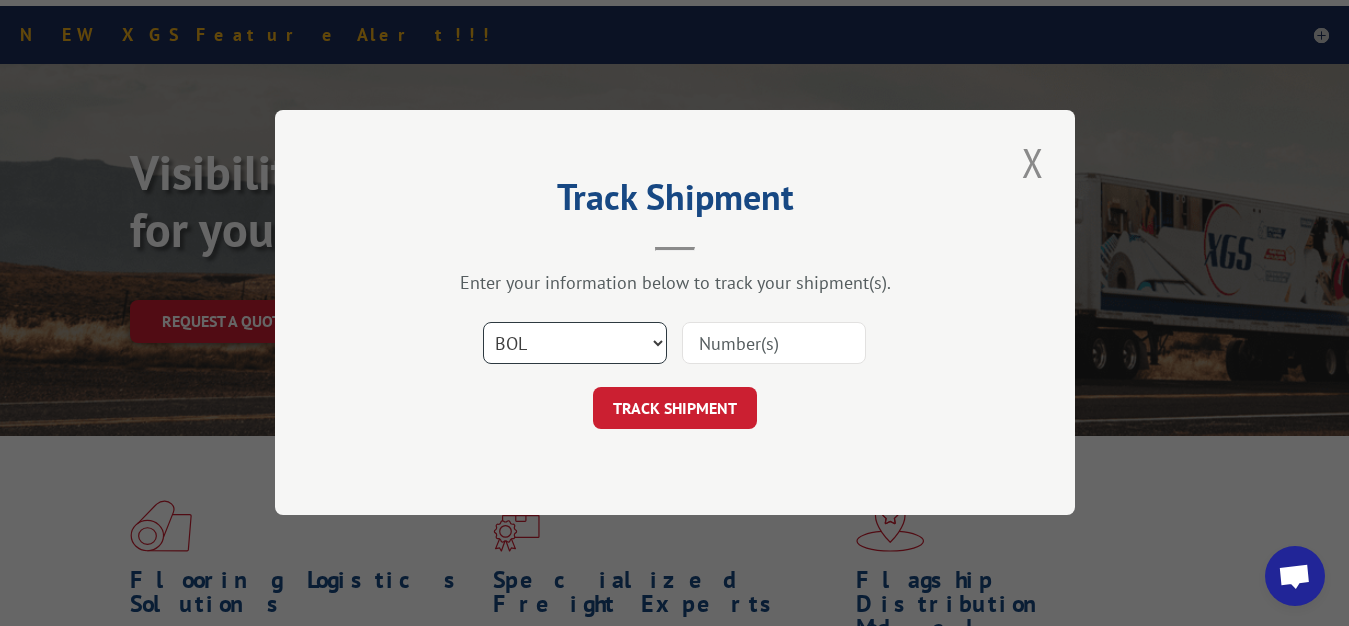 click on "BOL" at bounding box center [0, 0] 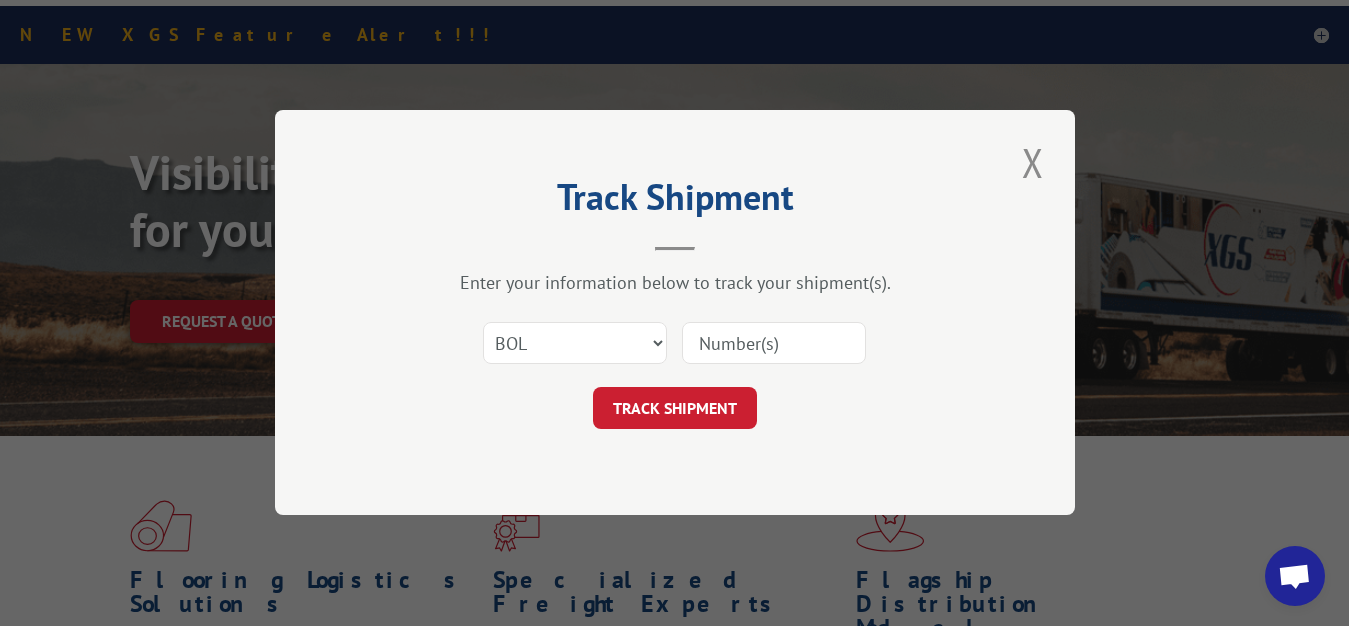 click at bounding box center [774, 344] 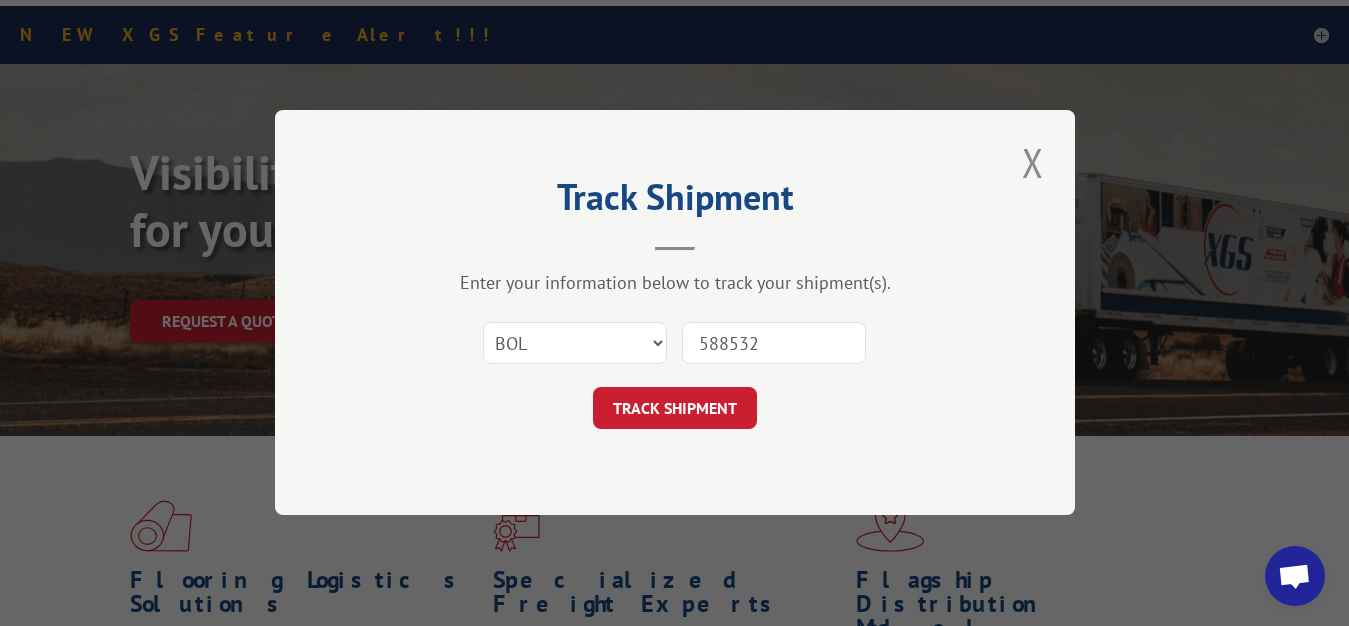 type on "5885324" 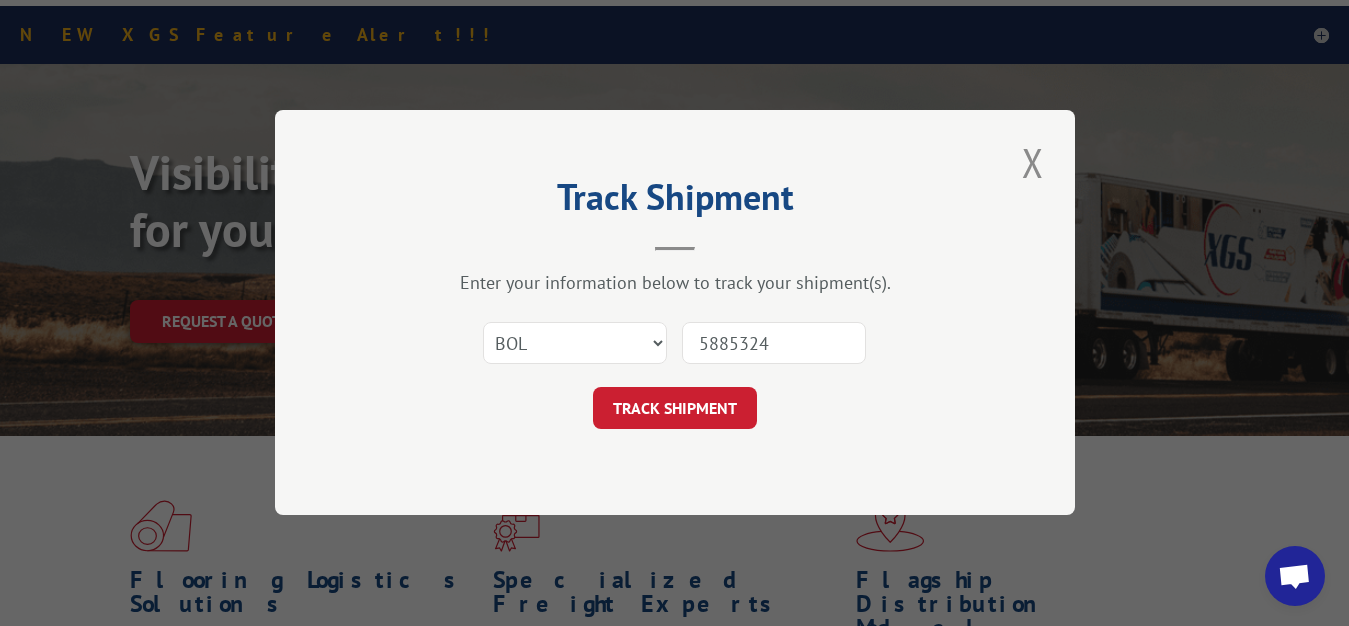 click on "TRACK SHIPMENT" at bounding box center [675, 409] 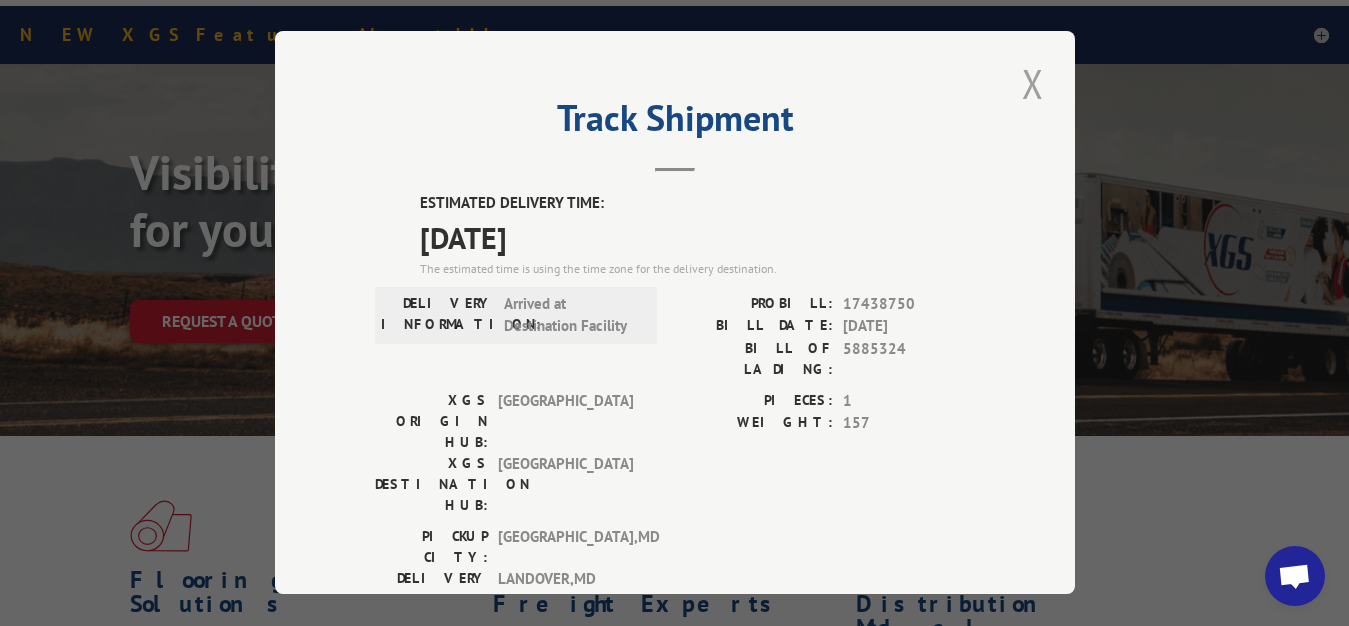 click at bounding box center (1033, 83) 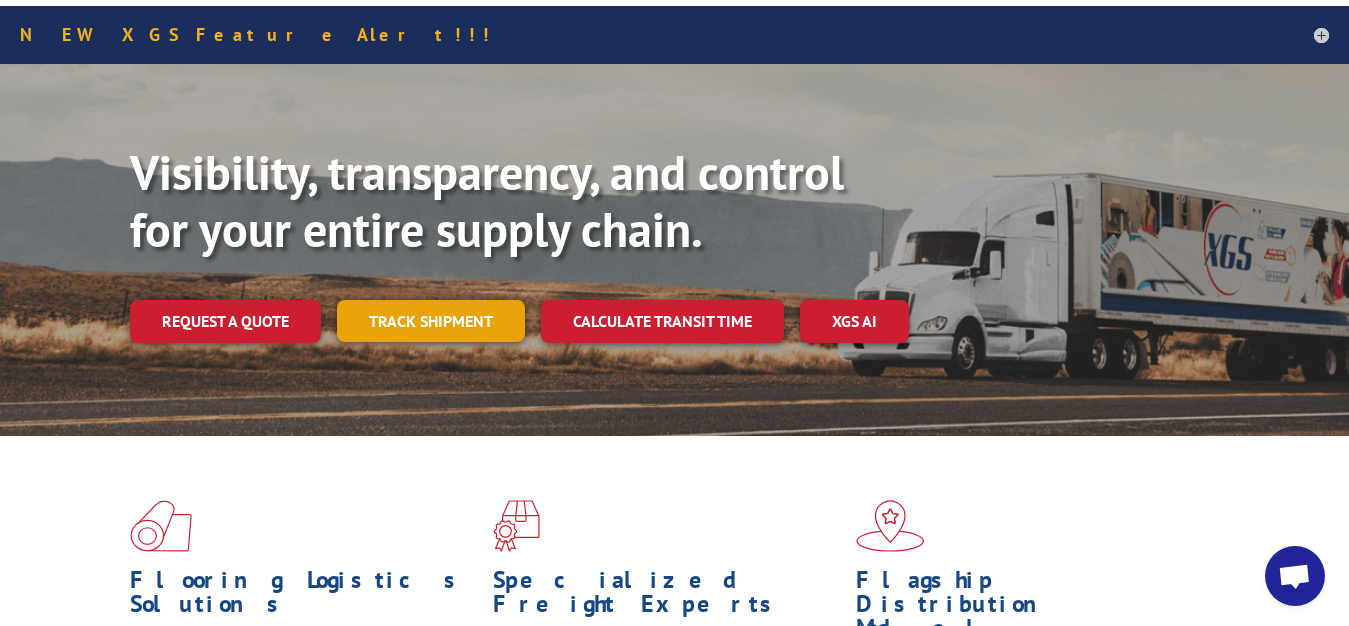 click on "Track shipment" at bounding box center (431, 321) 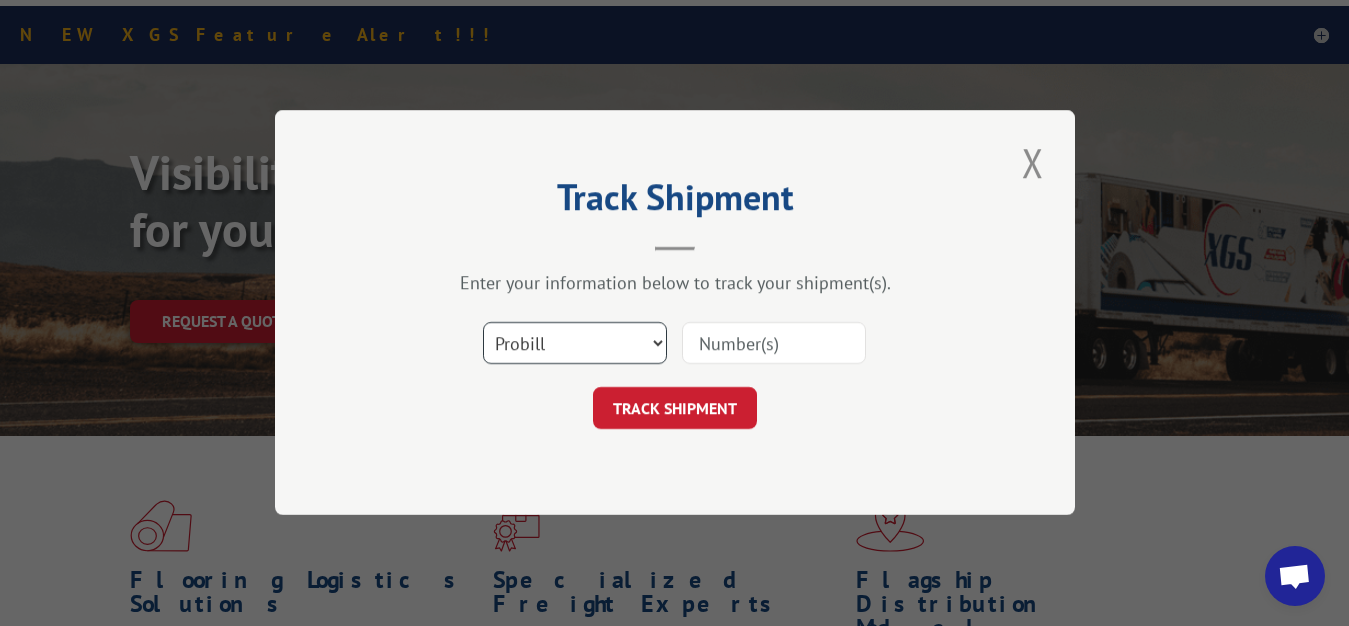 click on "Select category... Probill BOL PO" at bounding box center (575, 344) 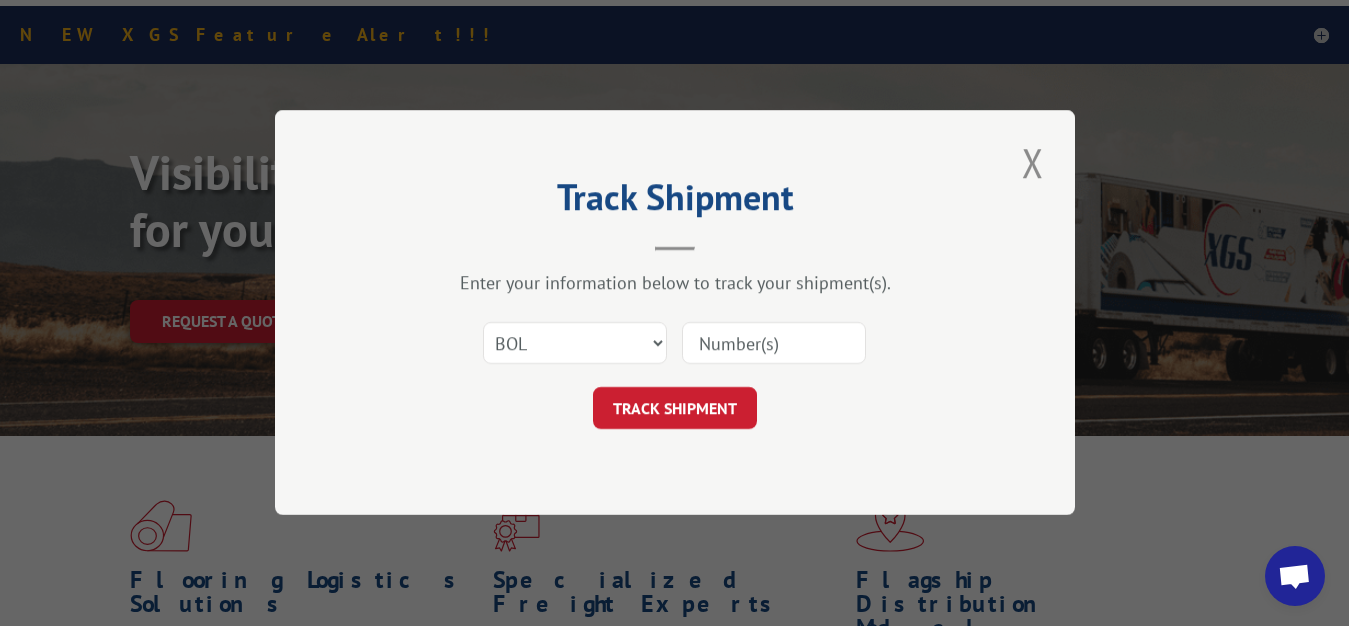 click at bounding box center [774, 344] 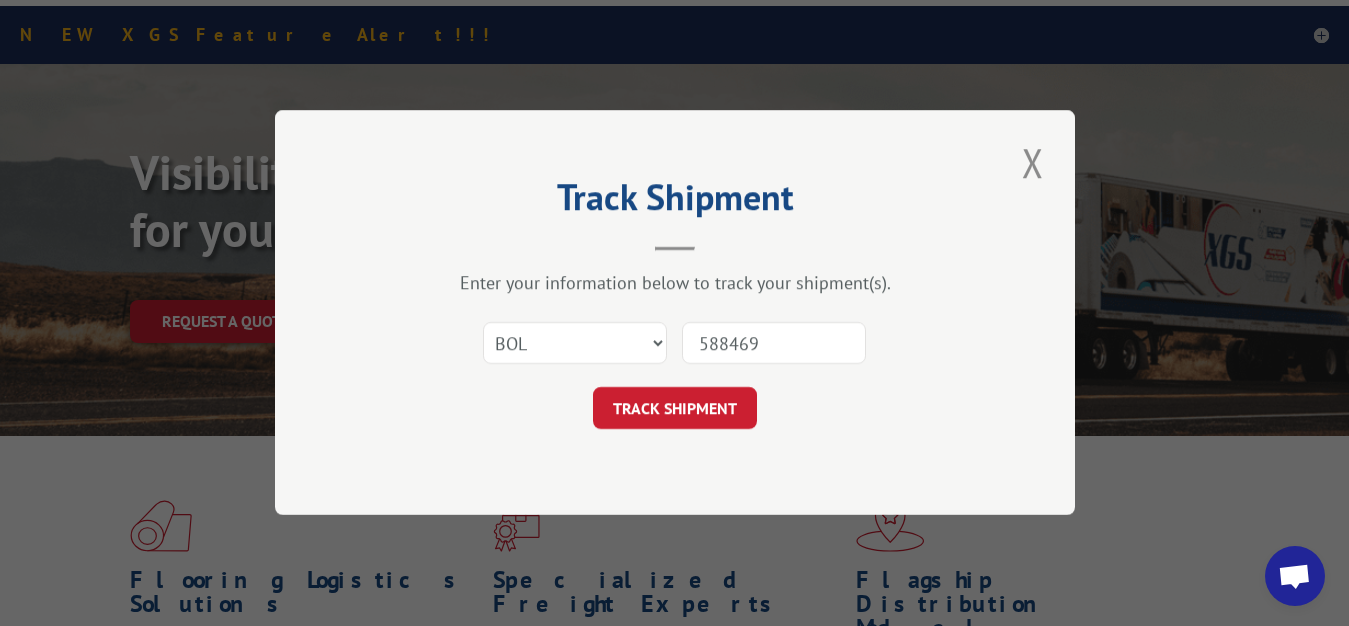 type on "5884698" 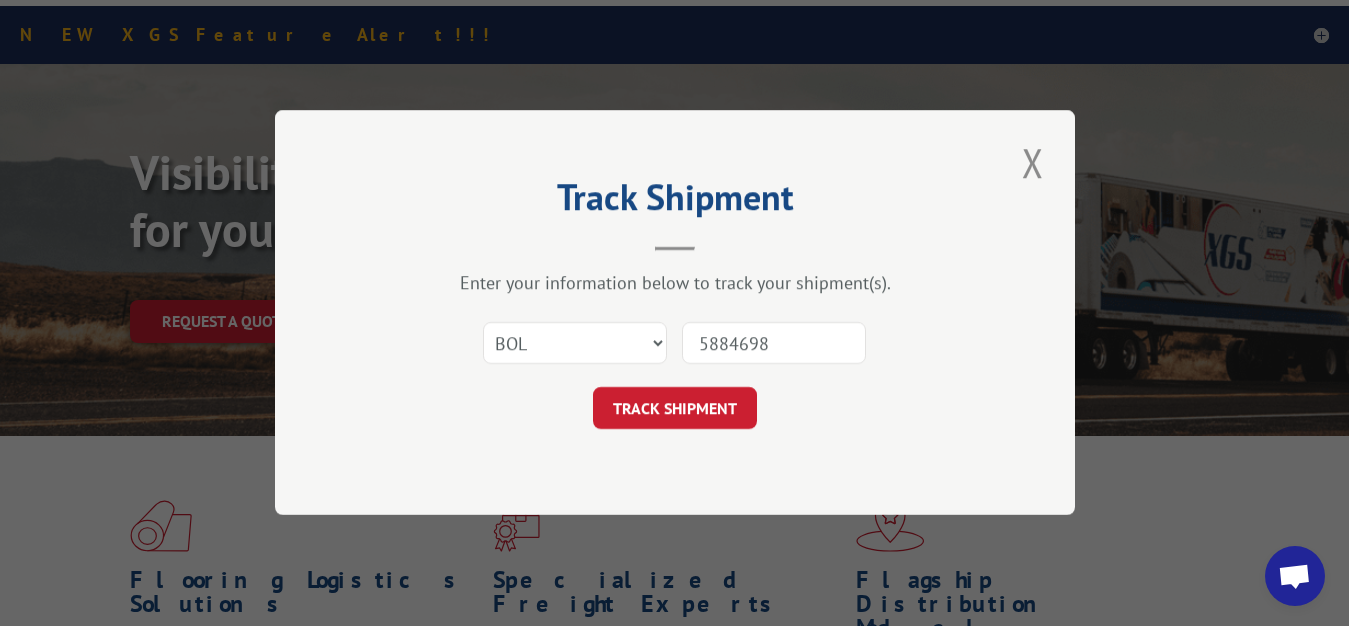 click on "TRACK SHIPMENT" at bounding box center (675, 409) 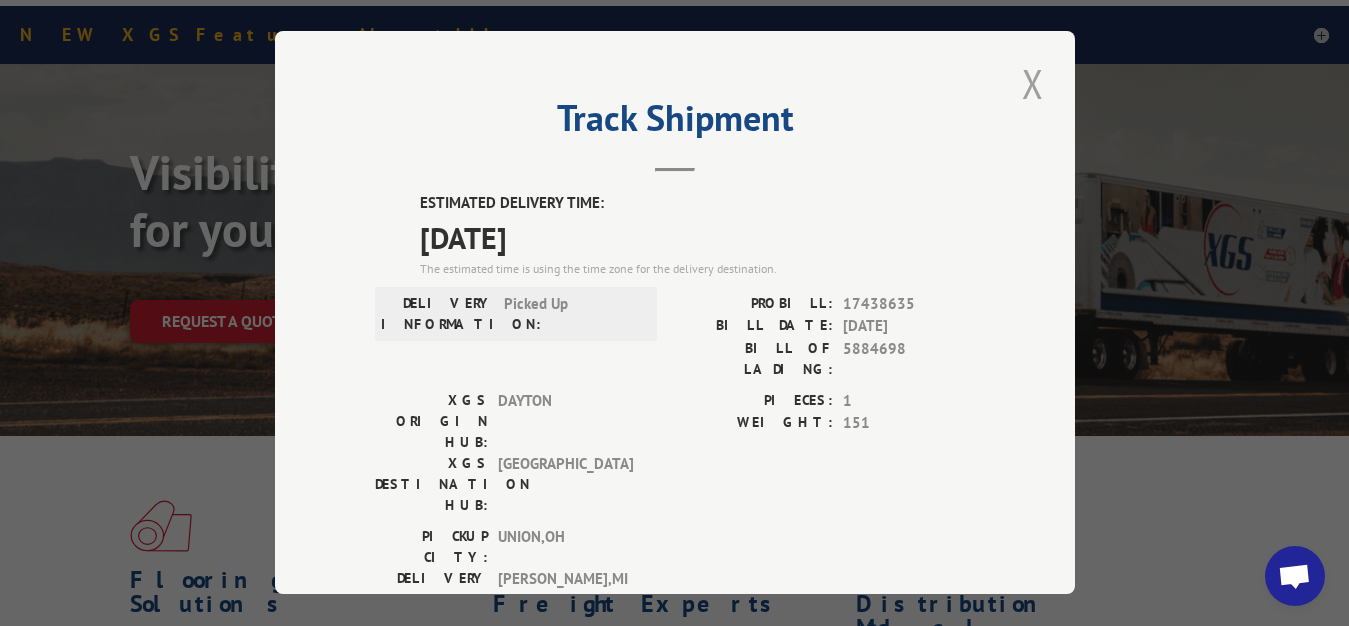 click at bounding box center (1033, 83) 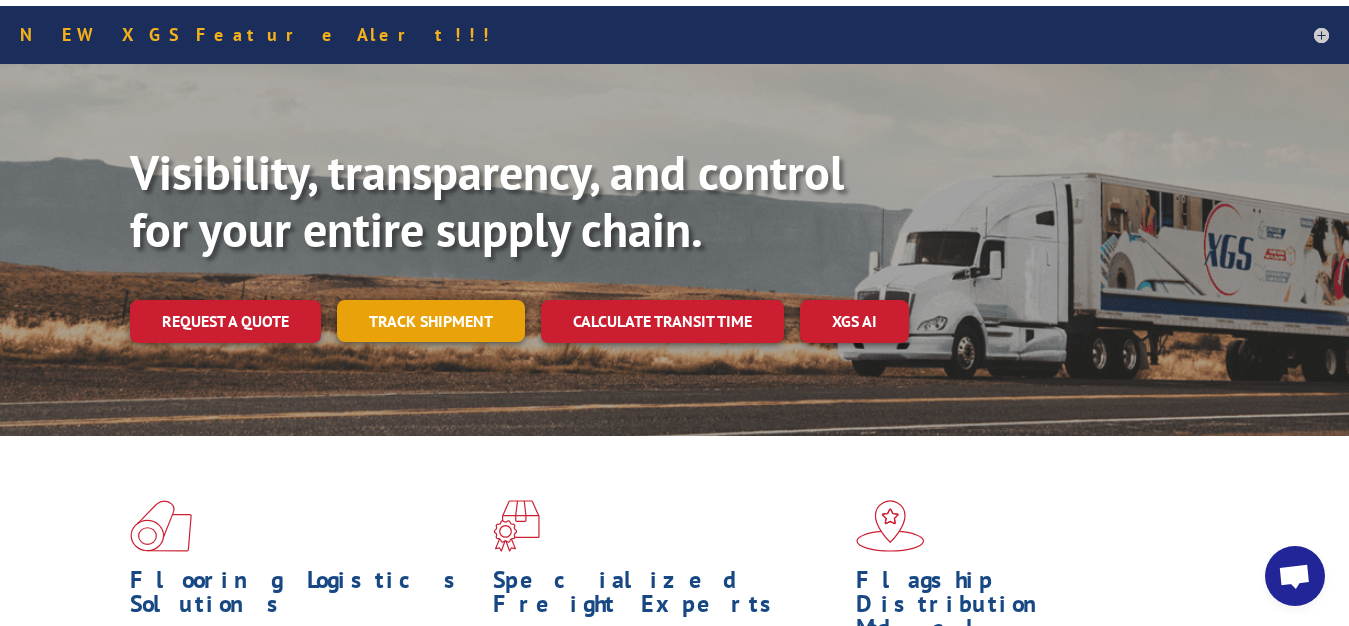click on "Track shipment" at bounding box center [431, 321] 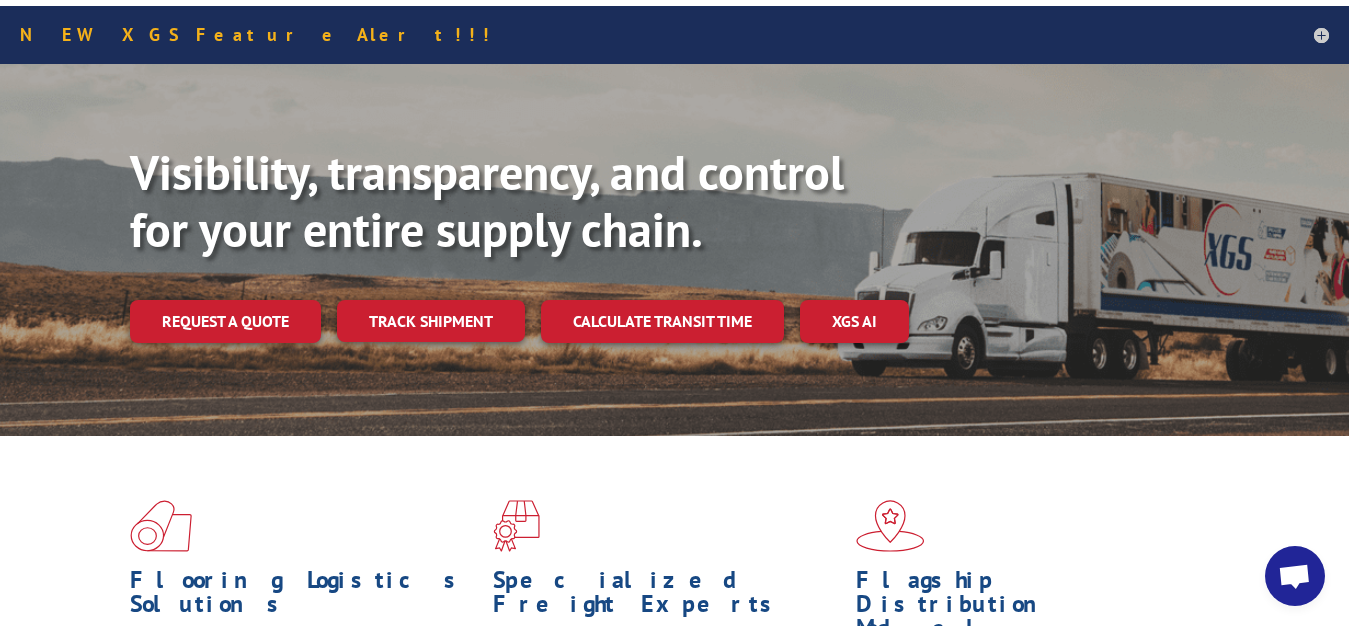 scroll, scrollTop: 0, scrollLeft: 0, axis: both 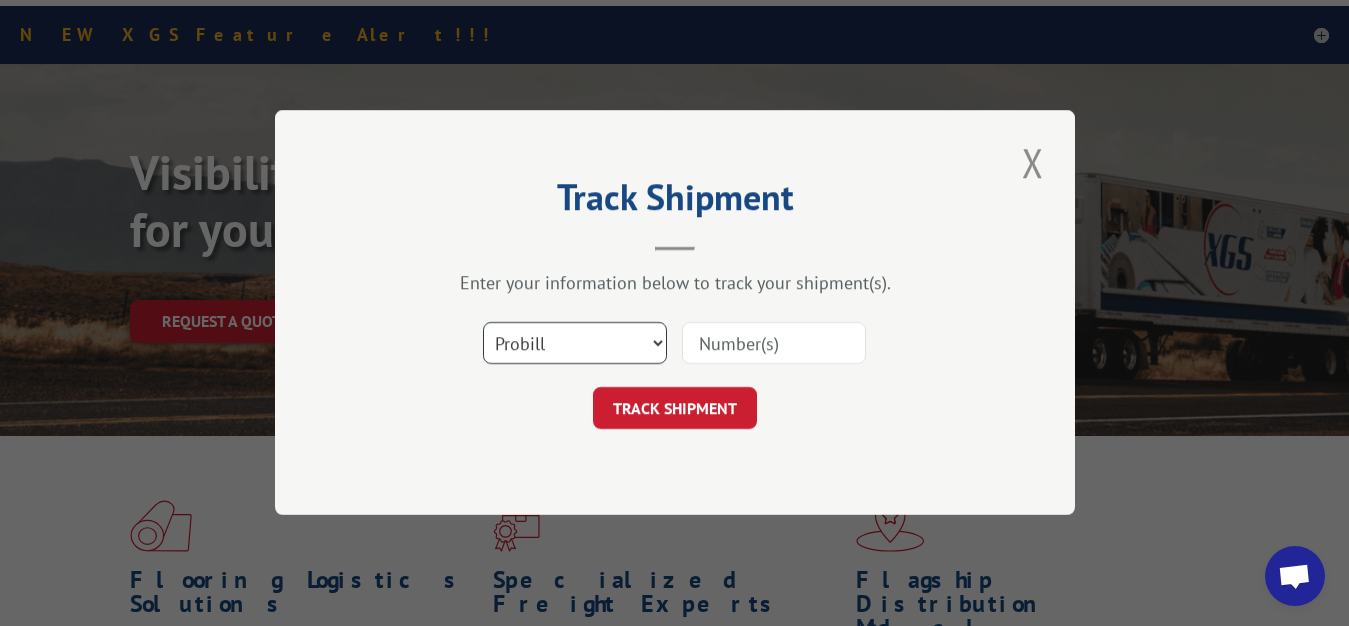 click on "Select category... Probill BOL PO" at bounding box center [575, 344] 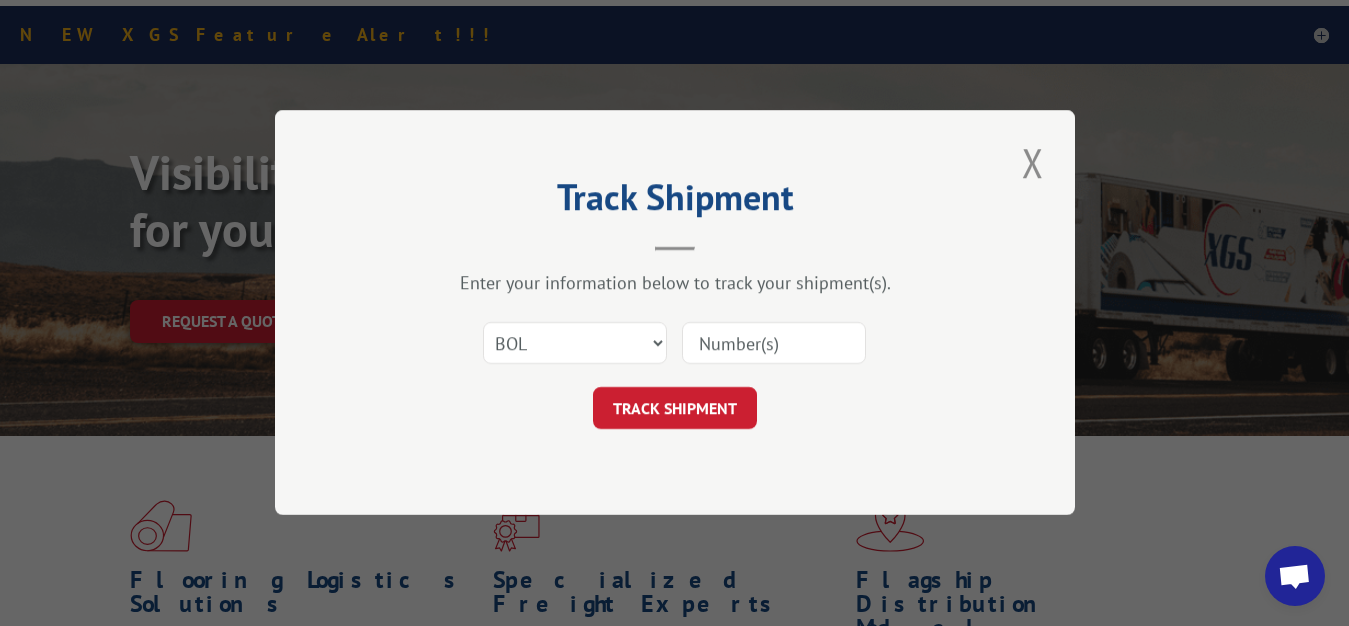 drag, startPoint x: 739, startPoint y: 340, endPoint x: 751, endPoint y: 228, distance: 112.64102 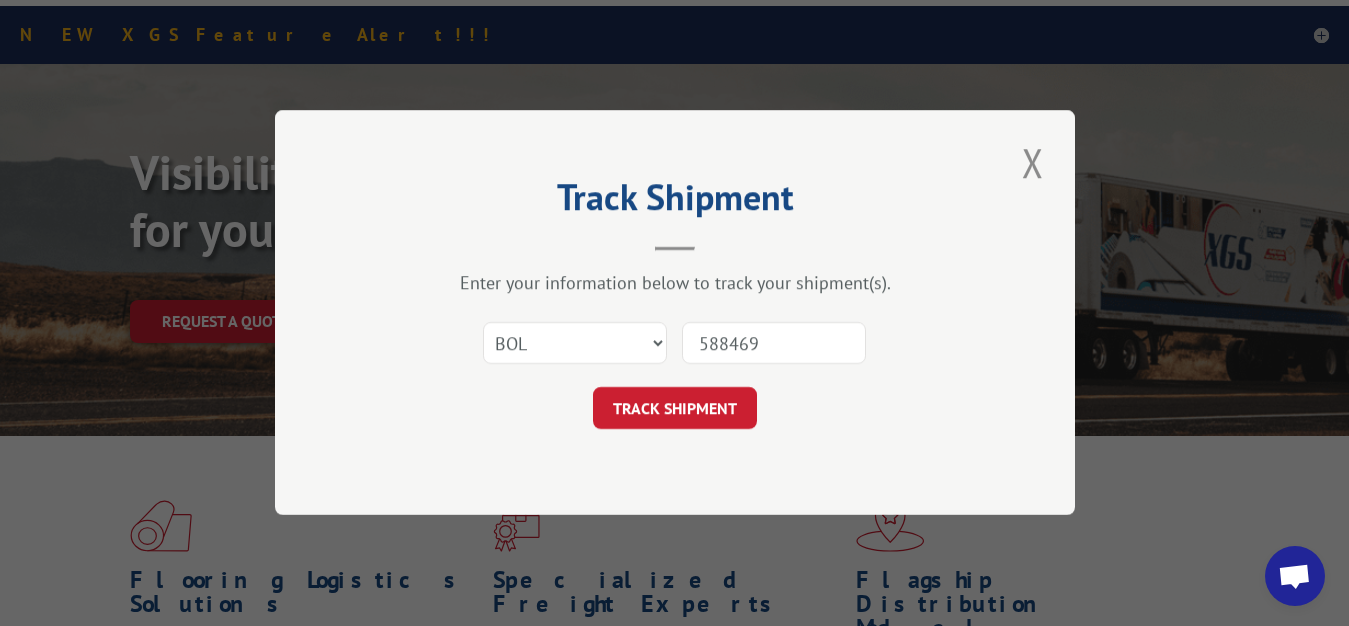 type on "5884699" 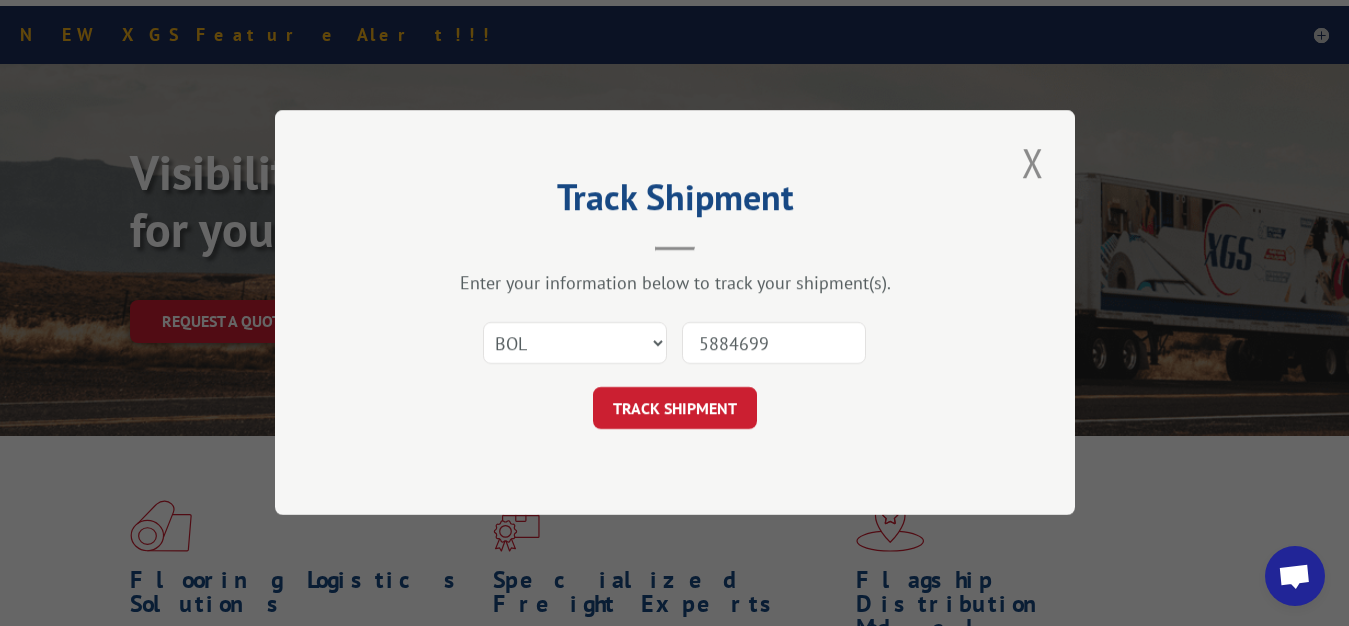 click on "TRACK SHIPMENT" at bounding box center (675, 409) 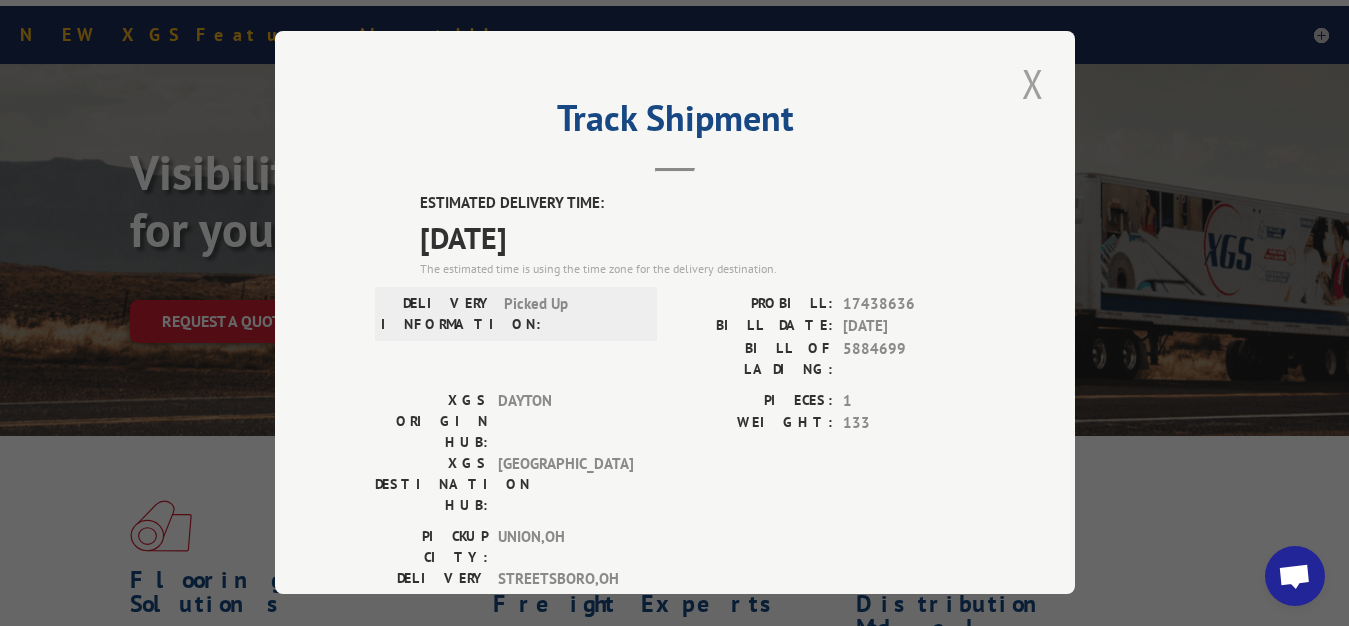 click at bounding box center (1033, 83) 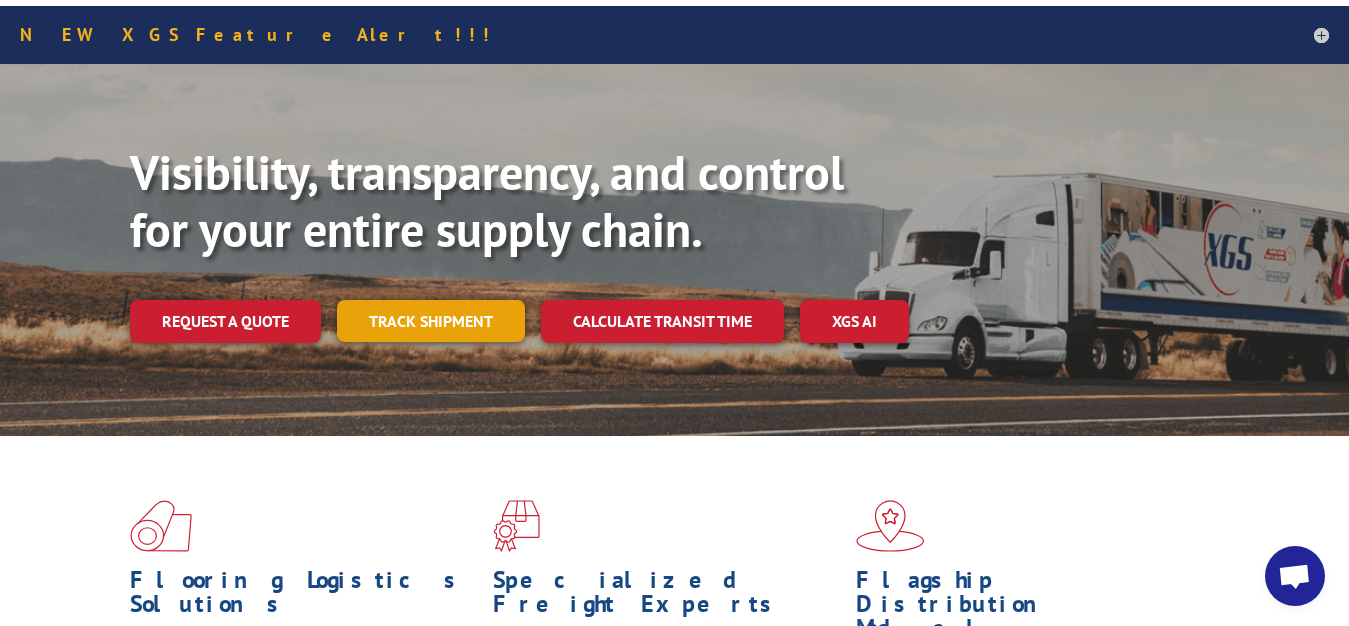 click on "Track shipment" at bounding box center (431, 321) 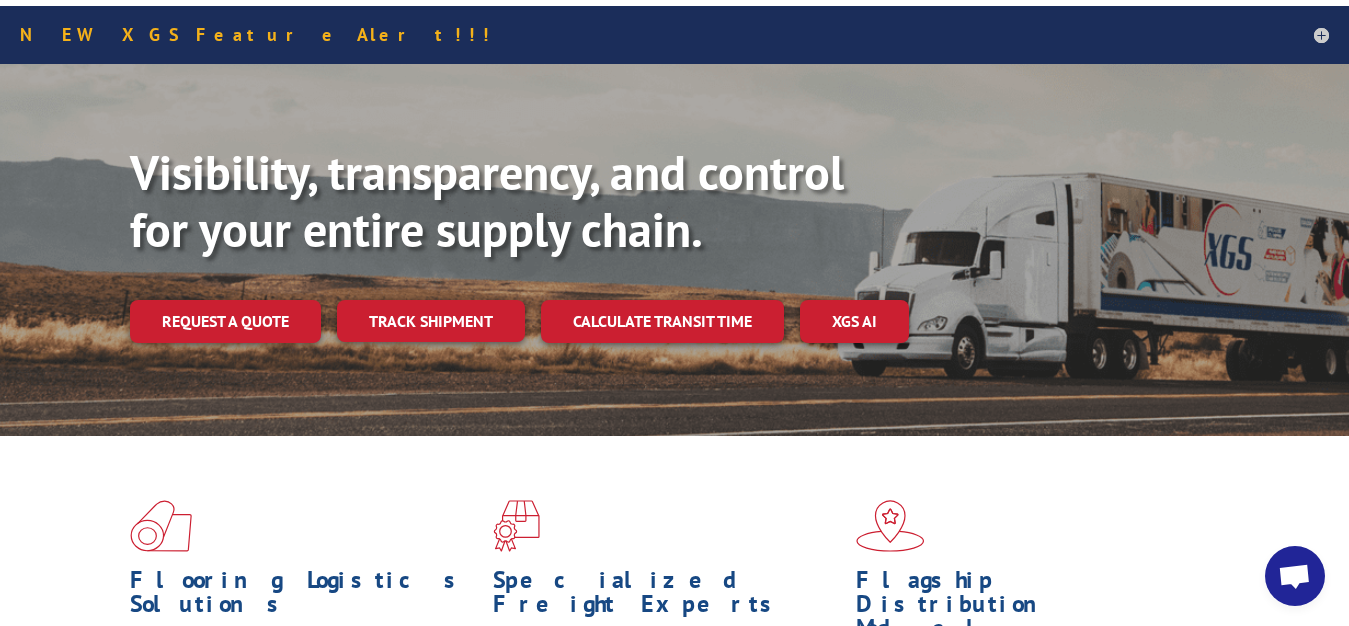 scroll, scrollTop: 0, scrollLeft: 0, axis: both 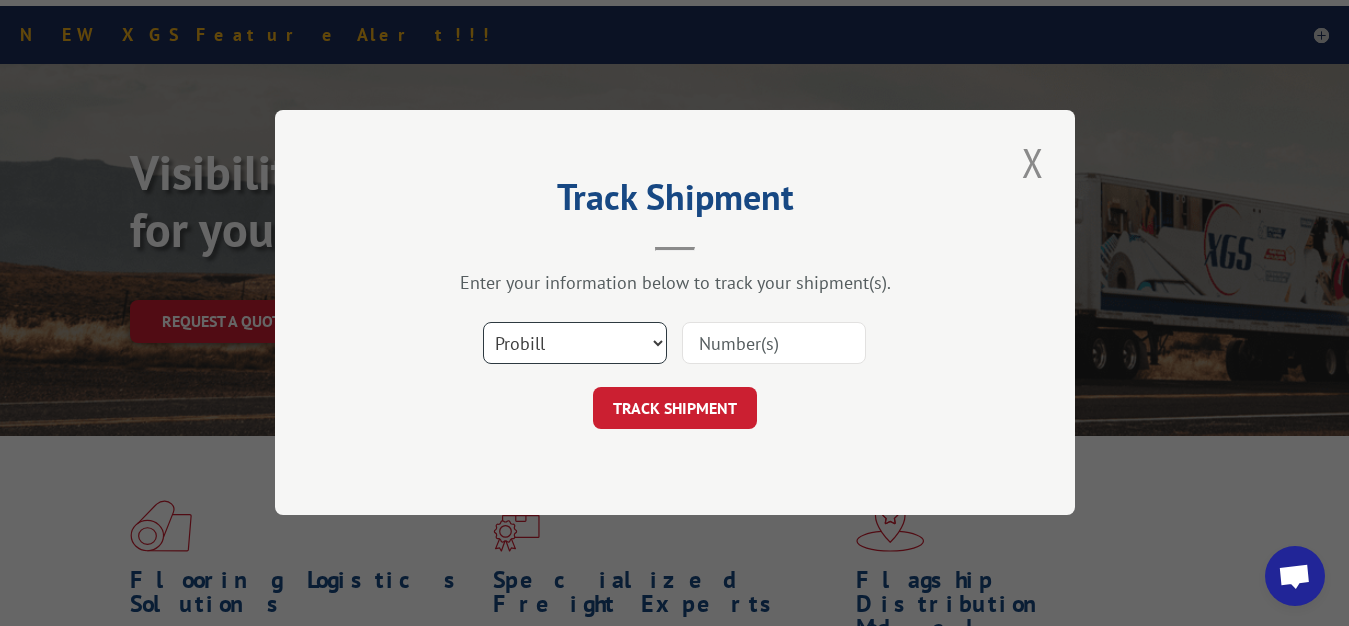 click on "Select category... Probill BOL PO" at bounding box center [575, 344] 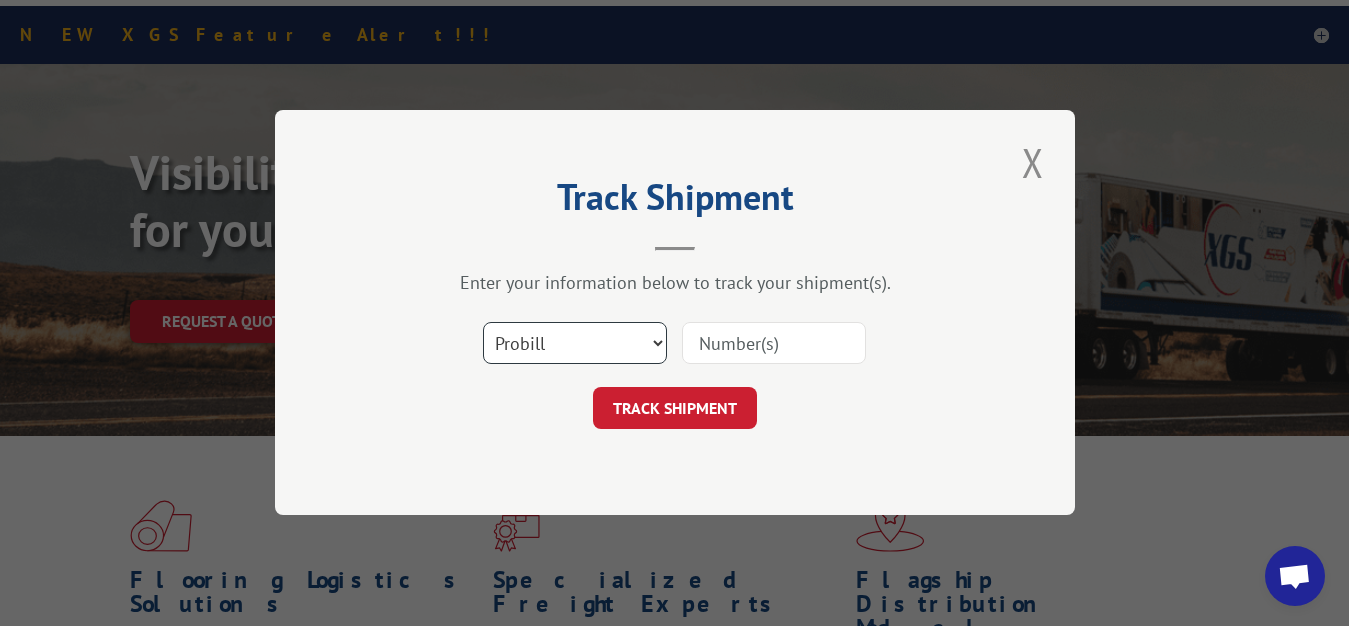 select on "bol" 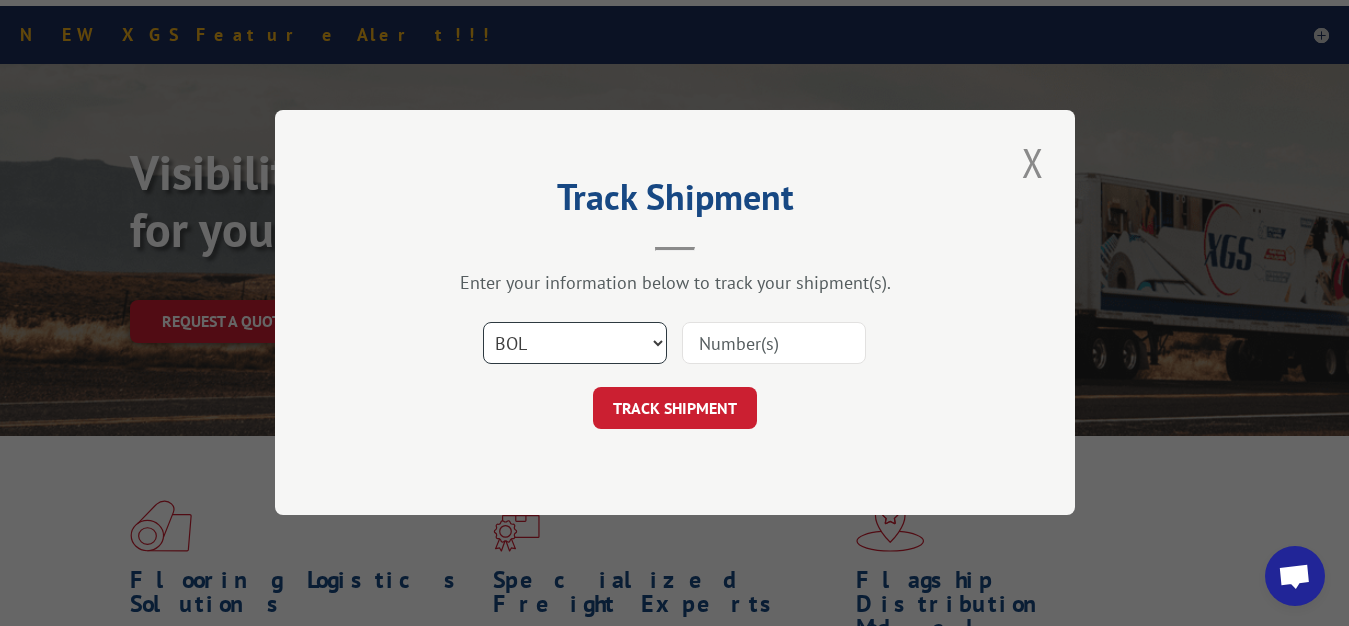 click on "BOL" at bounding box center (0, 0) 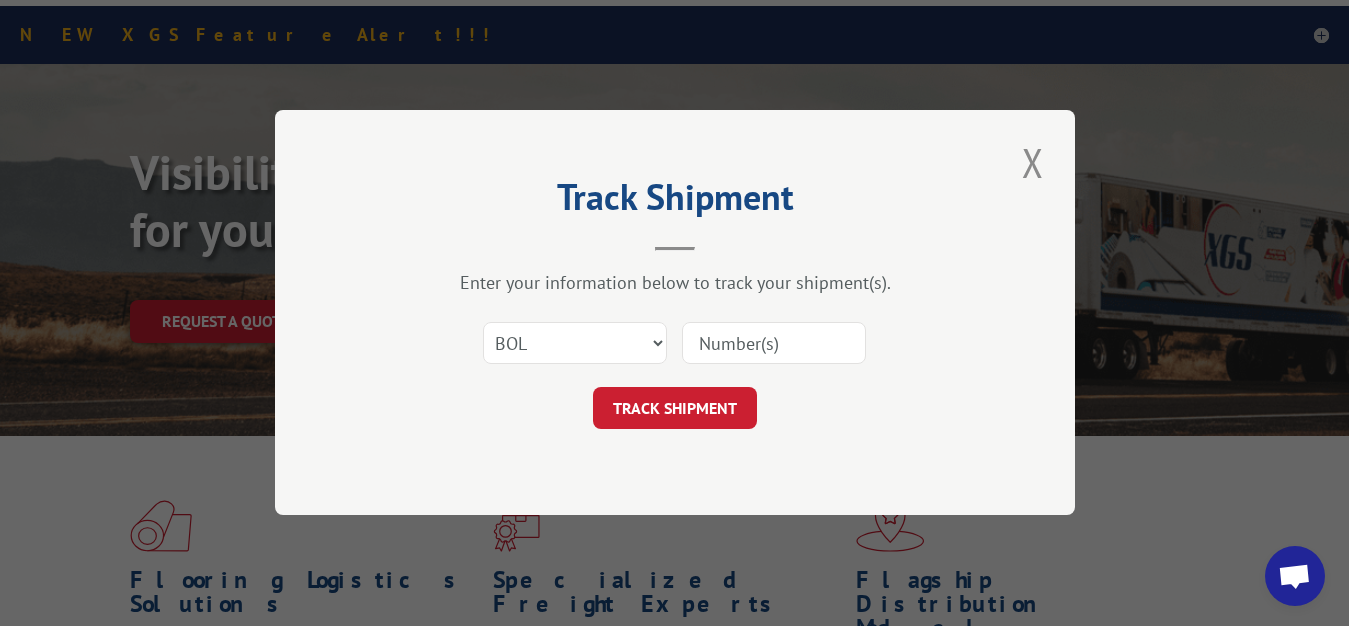 drag, startPoint x: 747, startPoint y: 350, endPoint x: 751, endPoint y: 295, distance: 55.145264 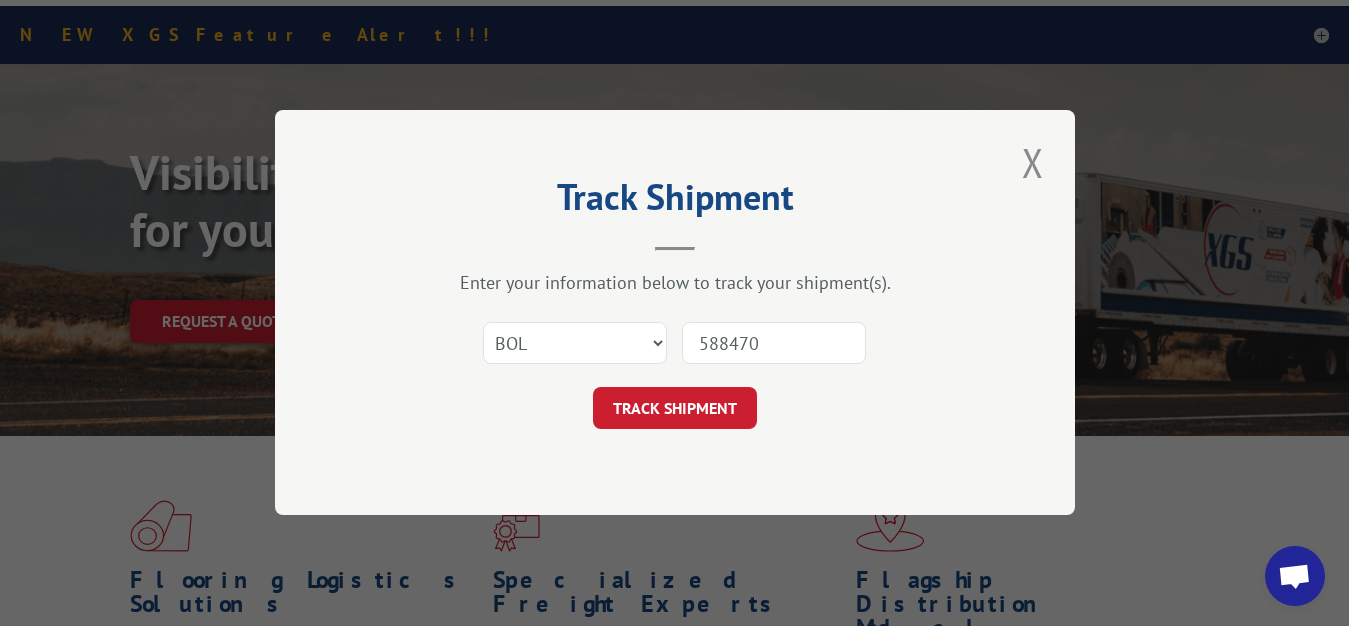 type on "5884704" 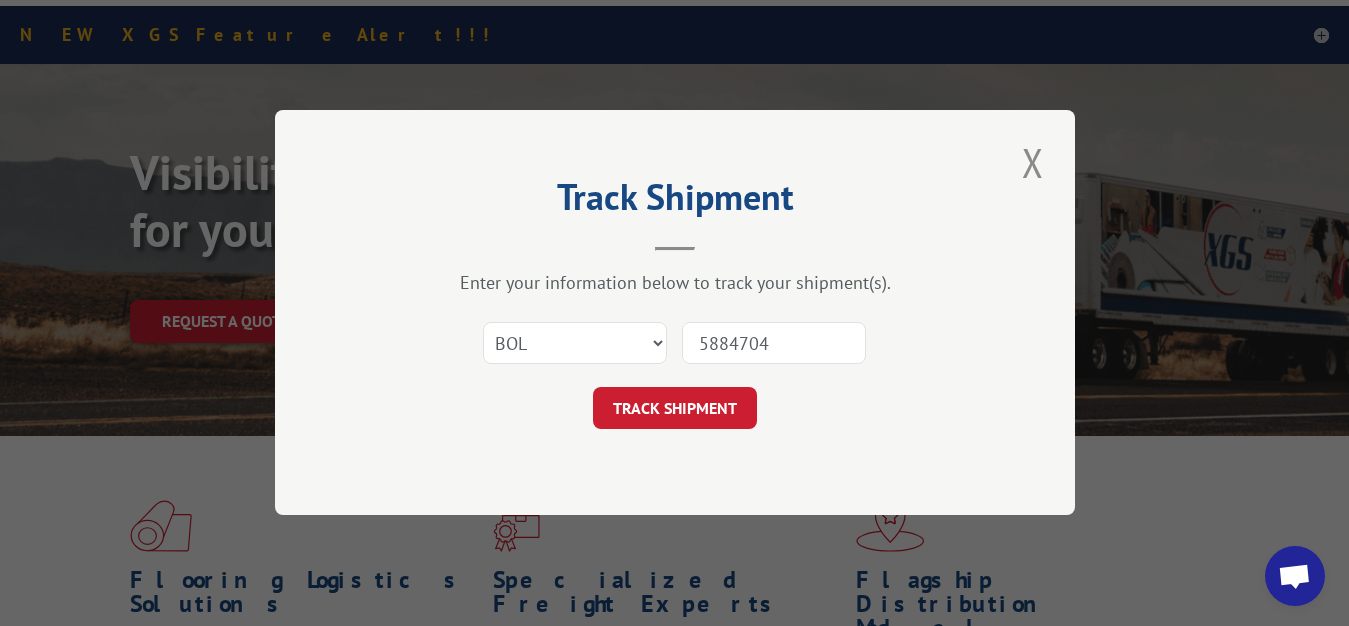 click on "TRACK SHIPMENT" at bounding box center [675, 409] 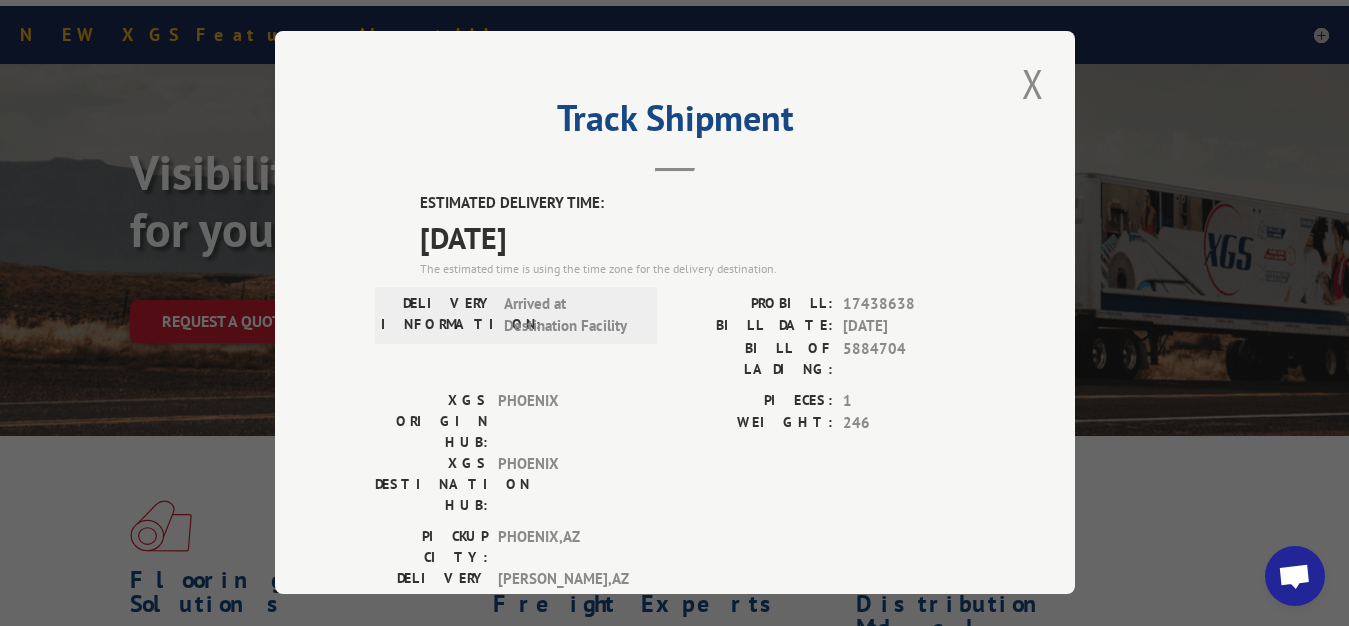 drag, startPoint x: 1026, startPoint y: 82, endPoint x: 1001, endPoint y: 96, distance: 28.653097 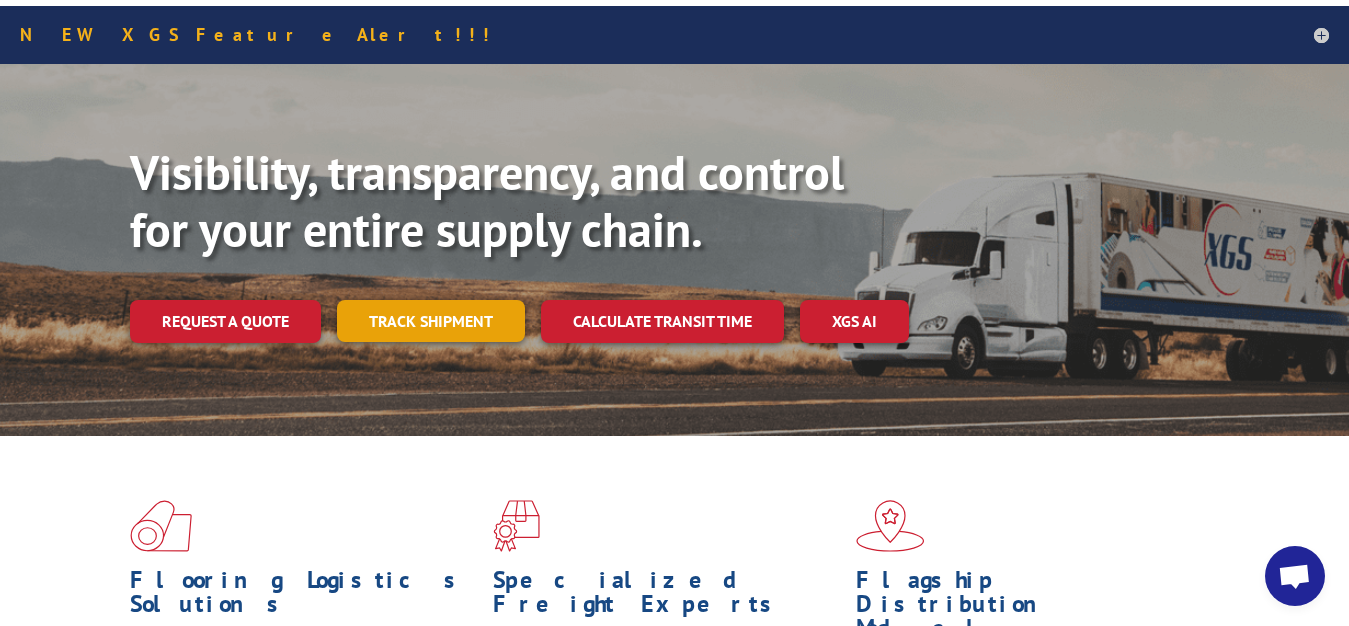 click on "Track shipment" at bounding box center [431, 321] 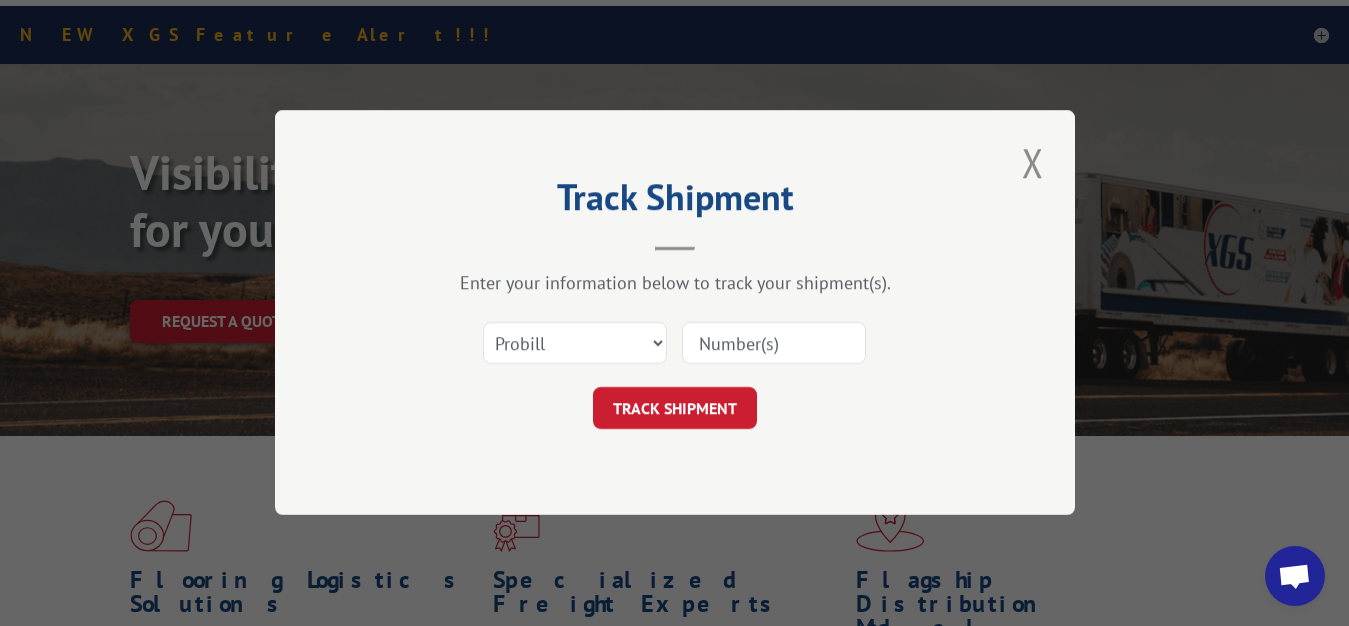 scroll, scrollTop: 0, scrollLeft: 0, axis: both 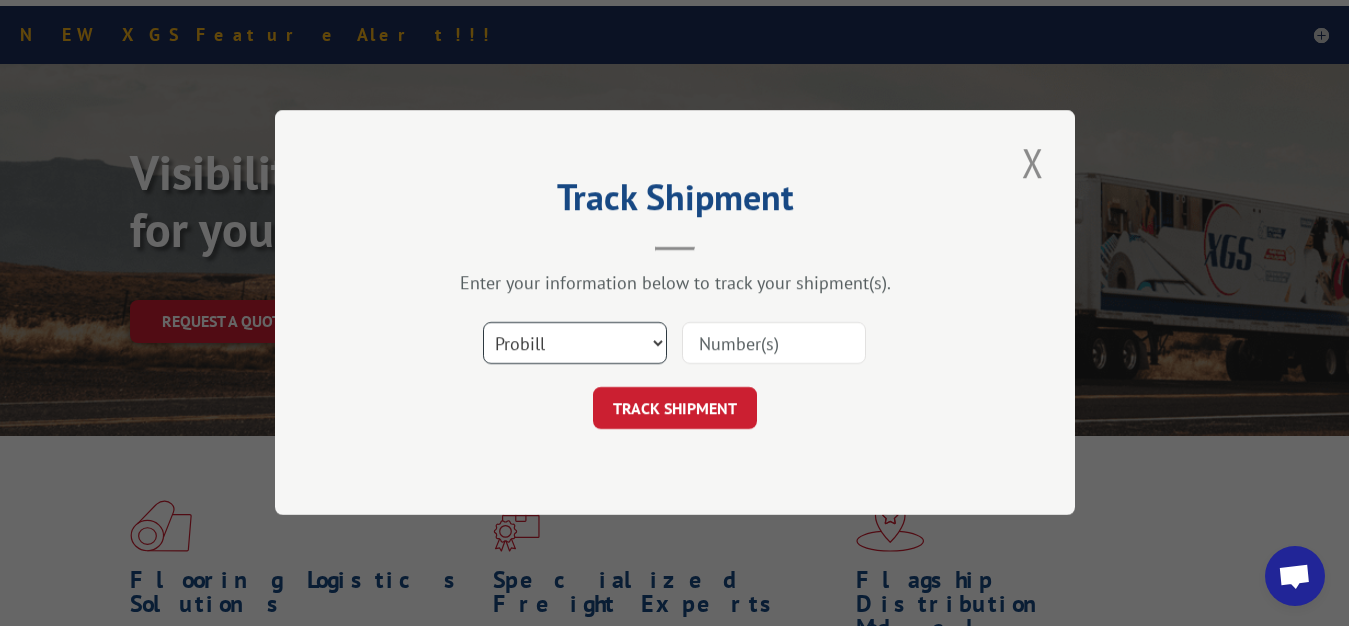 click on "Select category... Probill BOL PO" at bounding box center (575, 344) 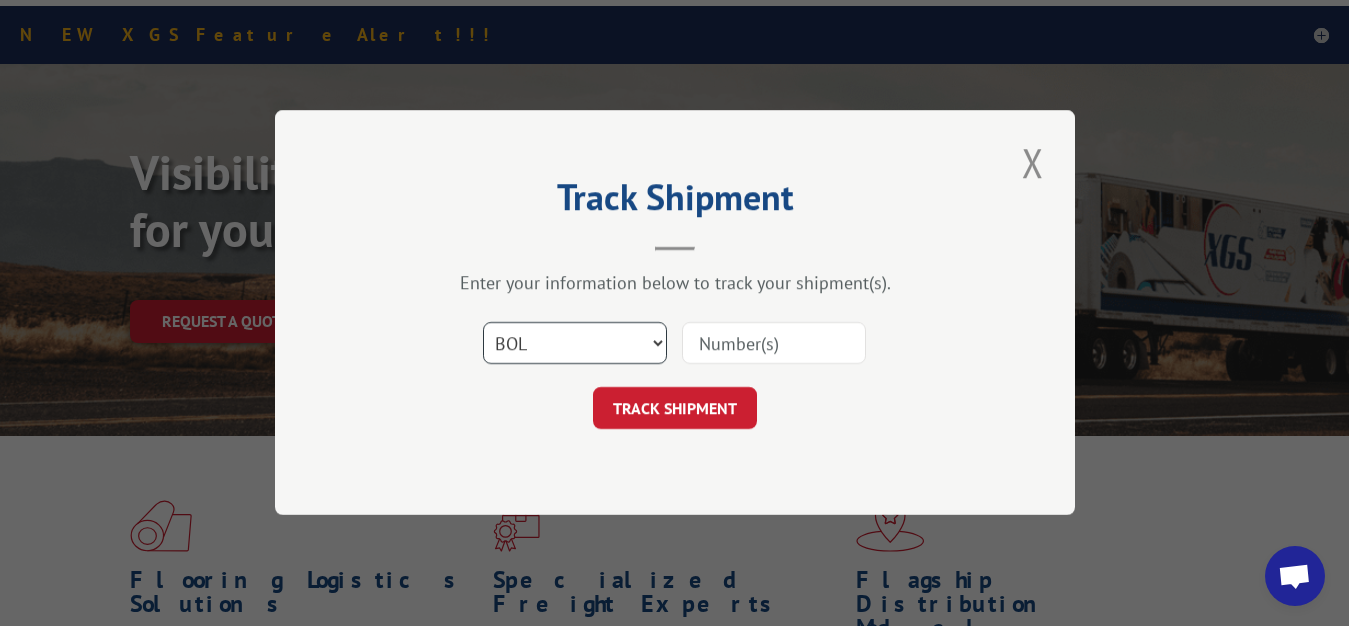 click on "BOL" at bounding box center (0, 0) 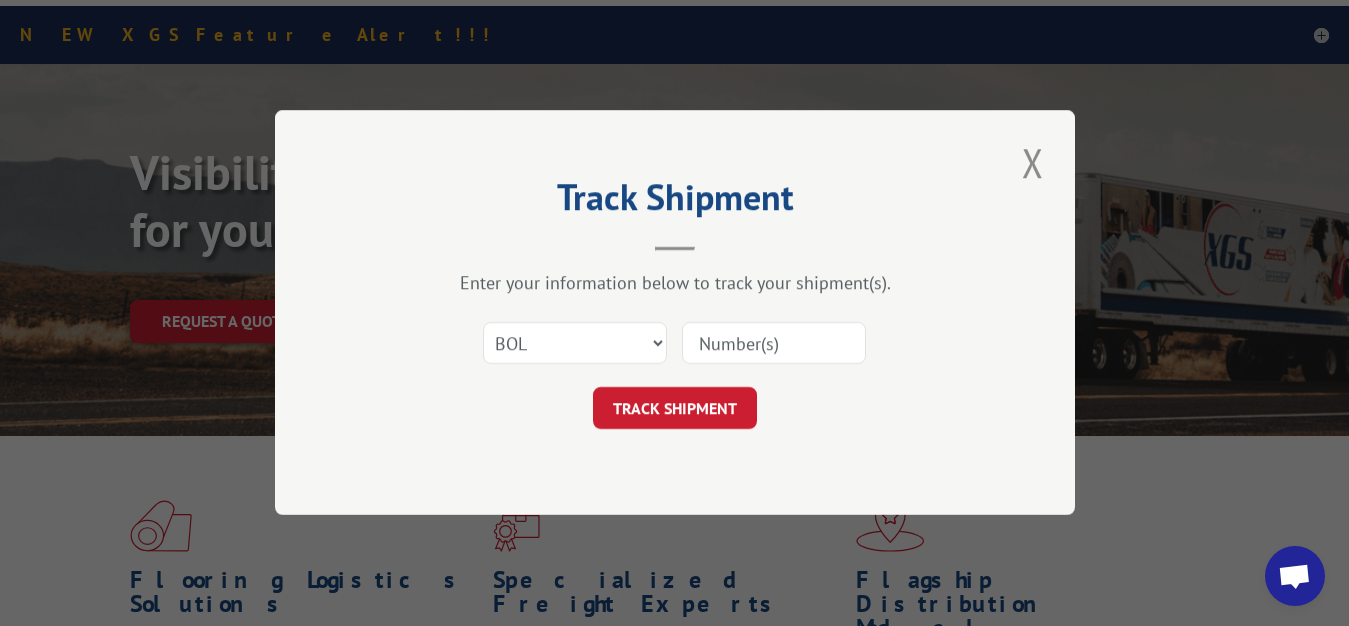 click at bounding box center (774, 344) 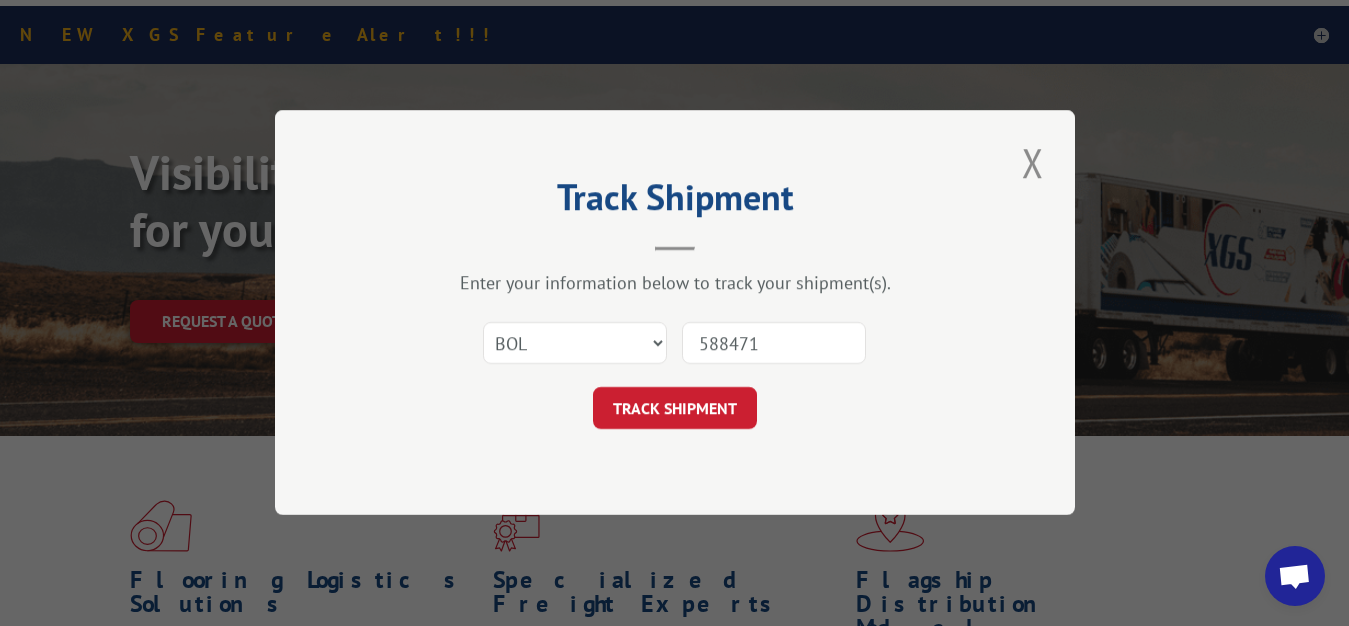 type on "5884718" 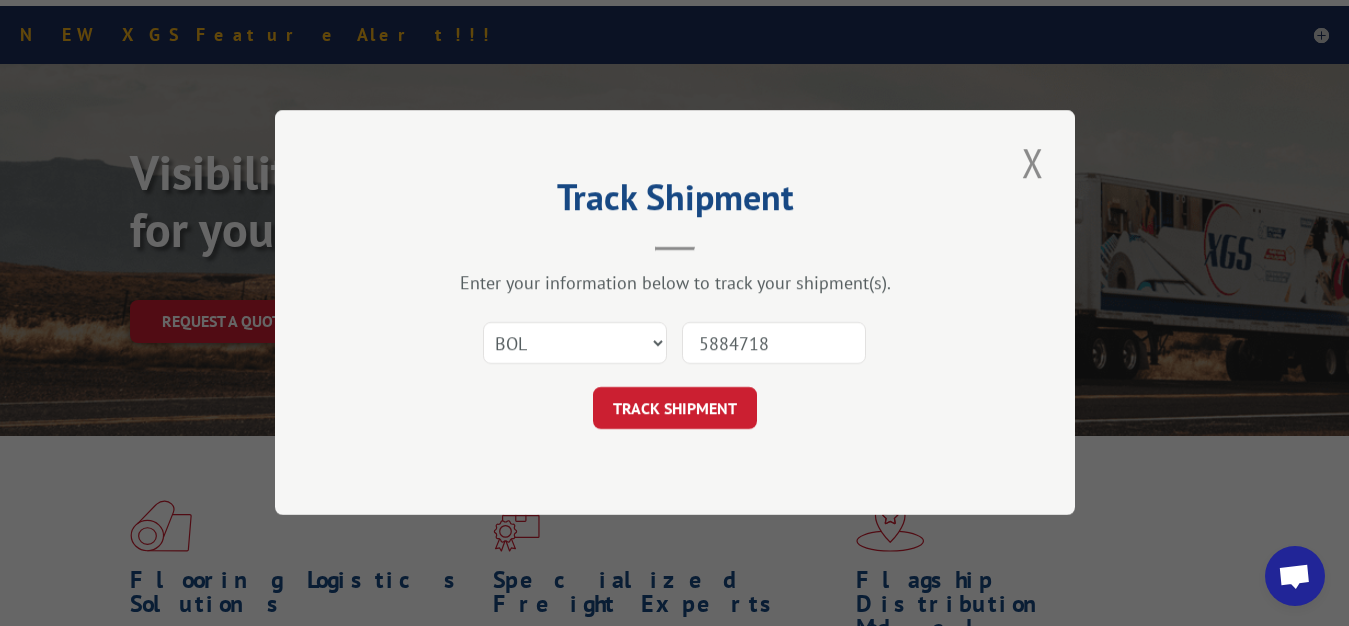 click on "TRACK SHIPMENT" at bounding box center [675, 409] 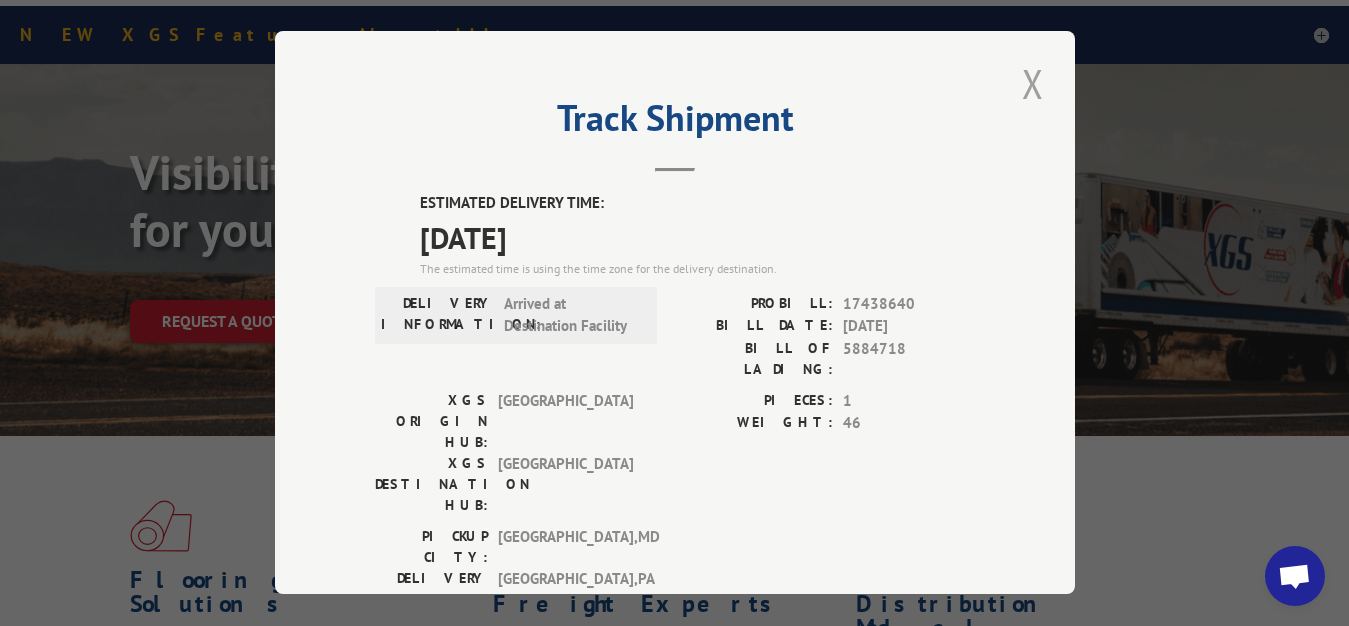 click at bounding box center [1033, 83] 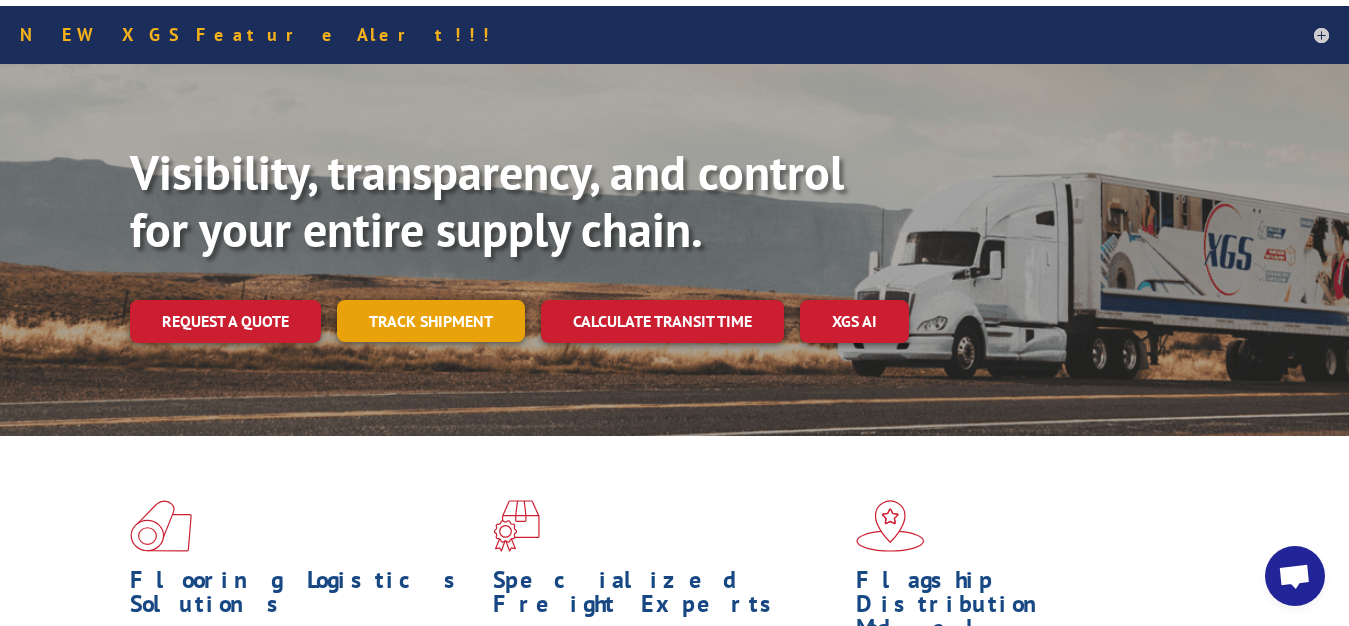 click on "Track shipment" at bounding box center (431, 321) 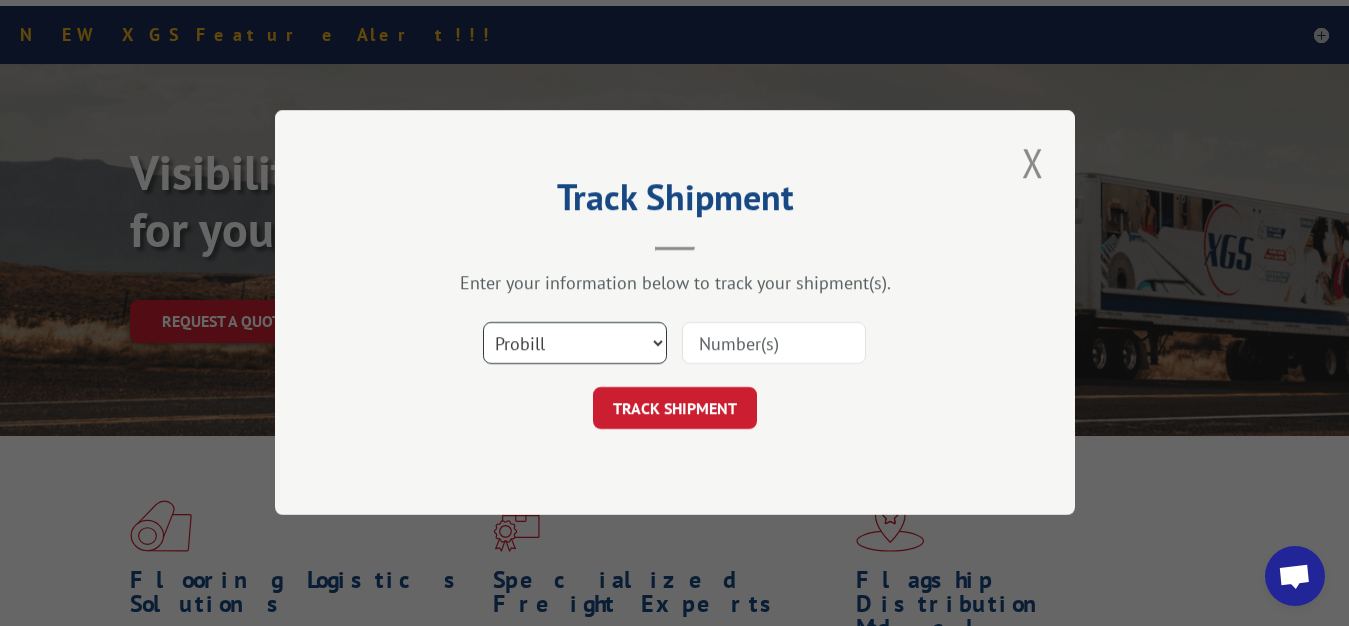 click on "Select category... Probill BOL PO" at bounding box center [575, 344] 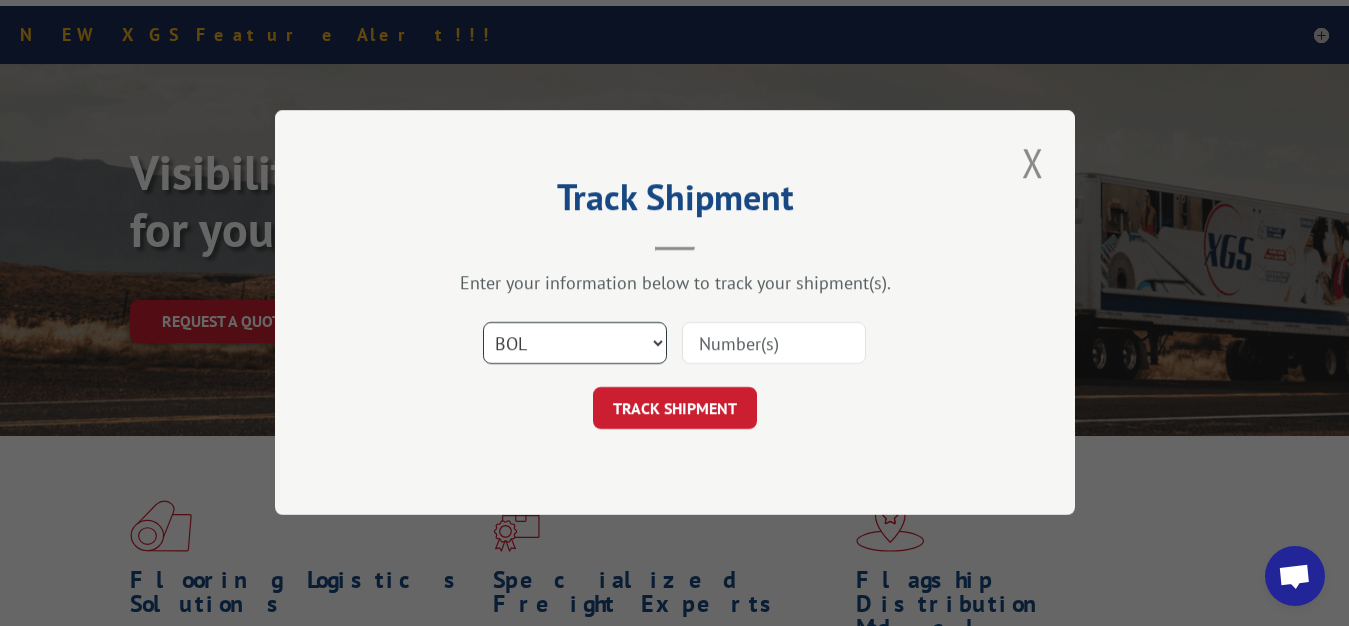 click on "BOL" at bounding box center (0, 0) 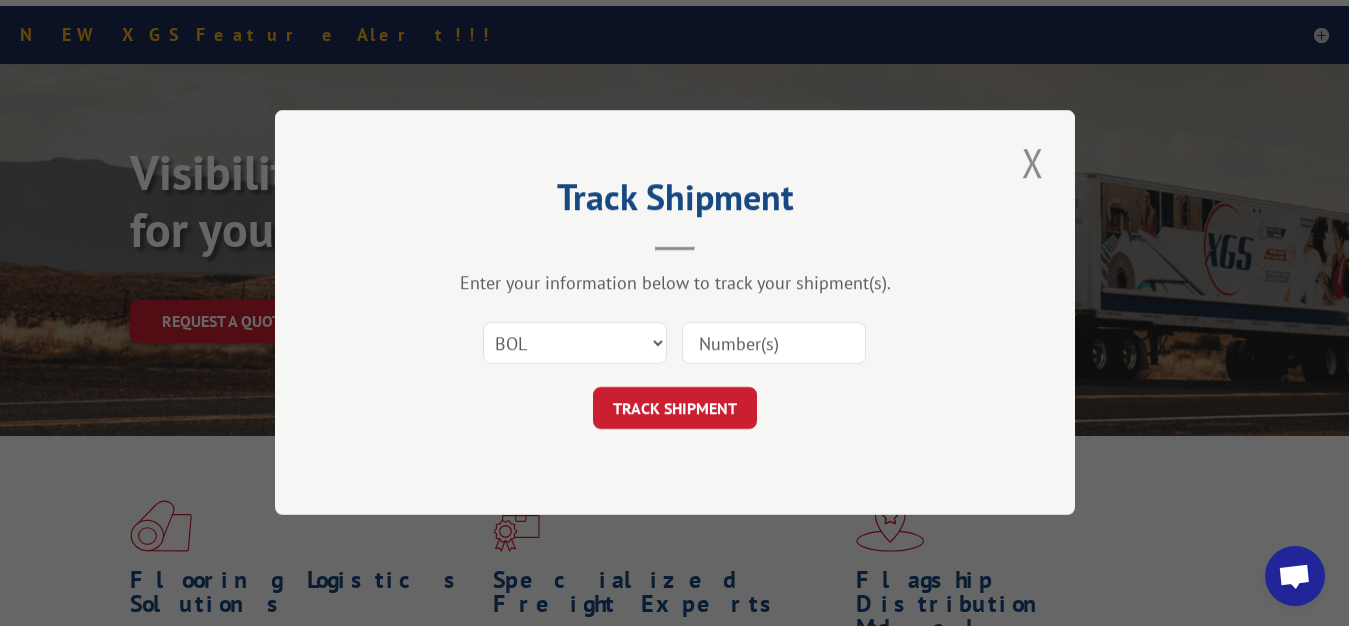 drag, startPoint x: 695, startPoint y: 344, endPoint x: 685, endPoint y: 285, distance: 59.841457 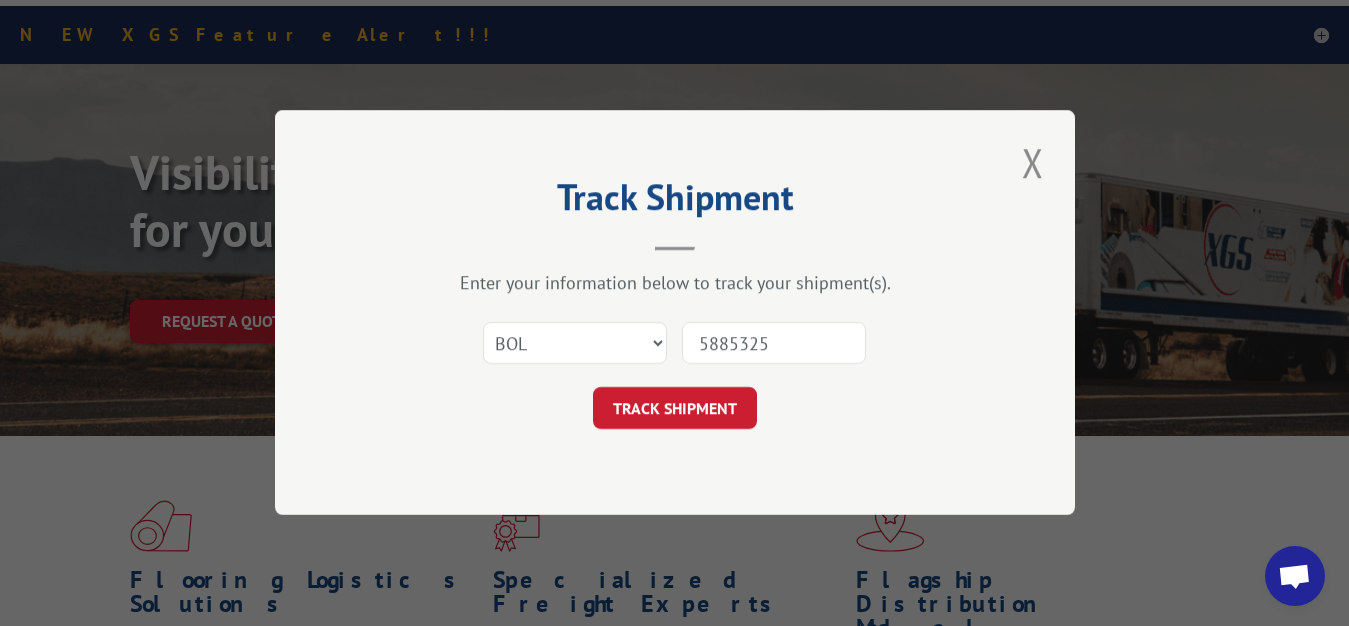type on "5885325" 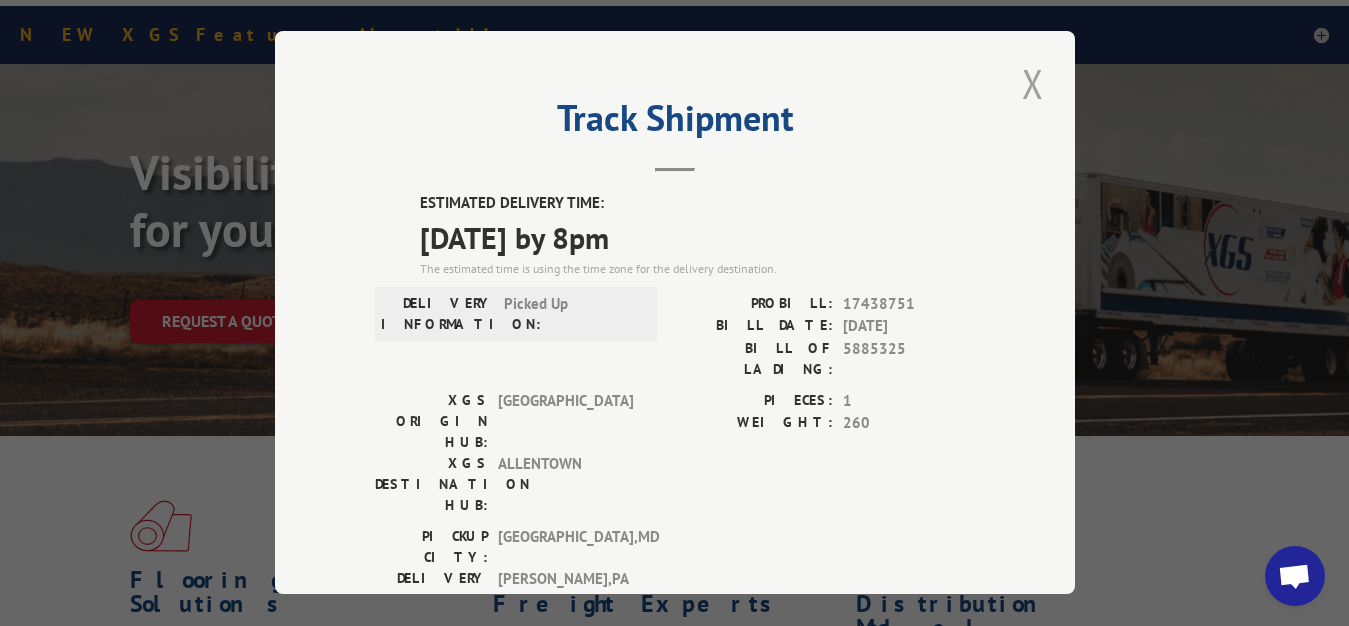 click at bounding box center (1033, 83) 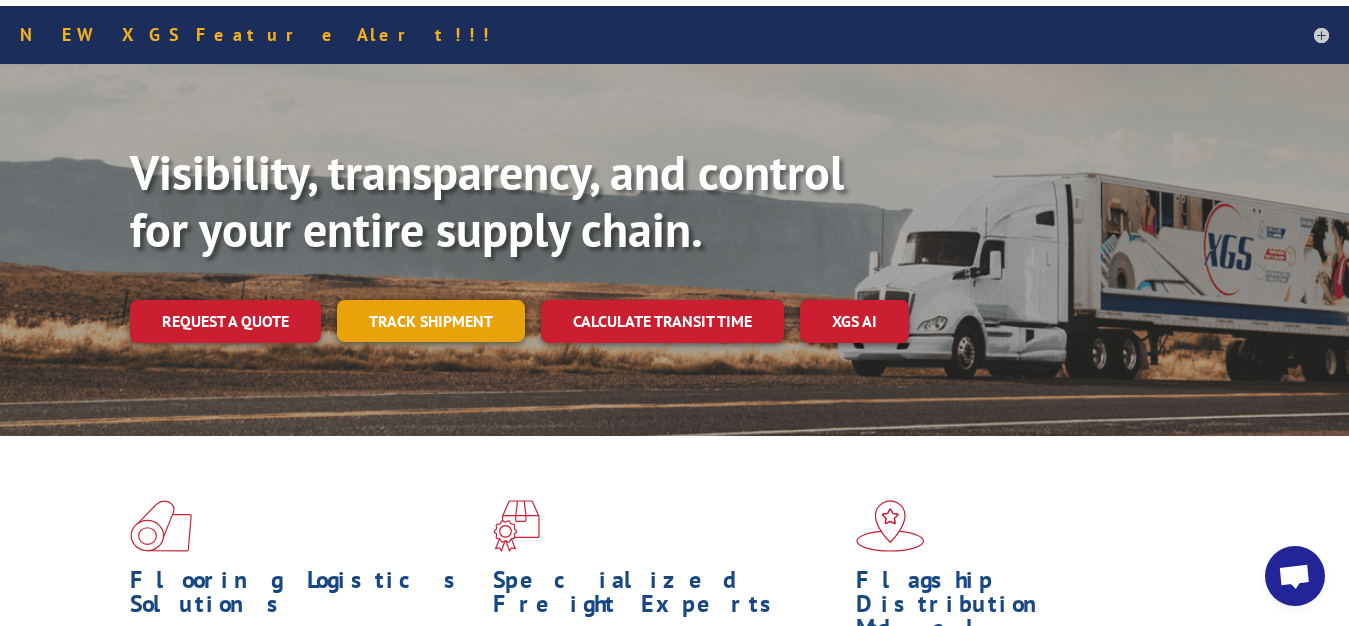 click on "Track shipment" at bounding box center (431, 321) 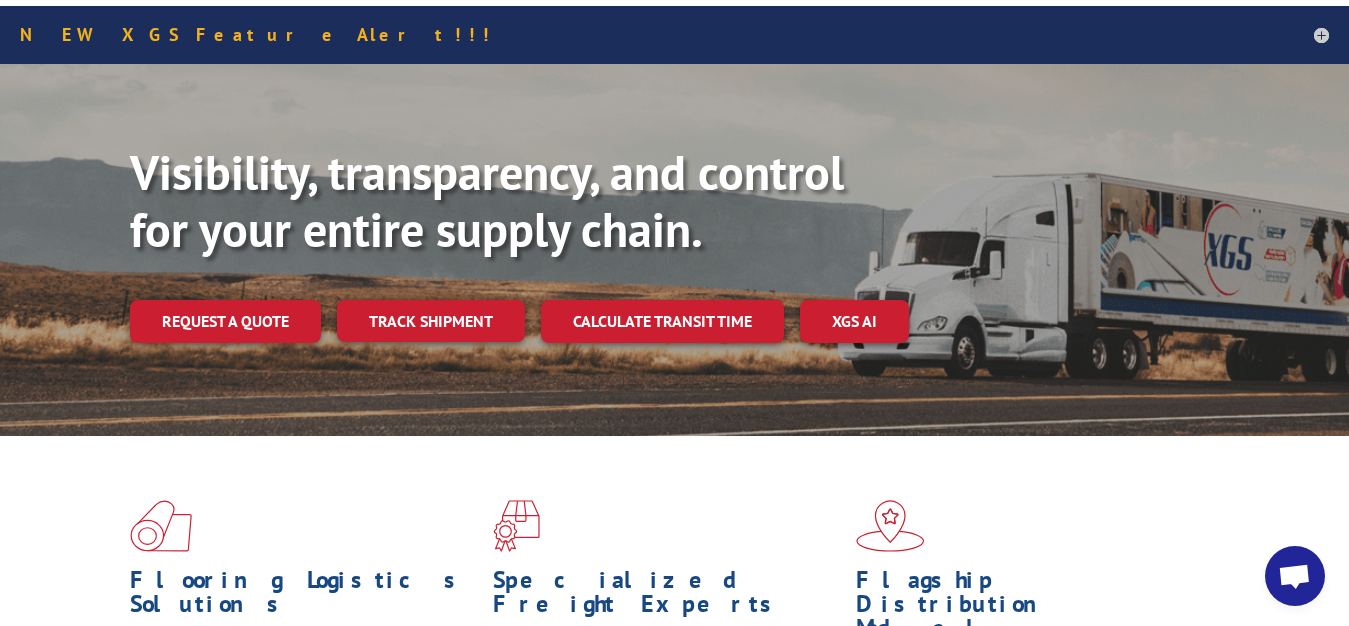 scroll, scrollTop: 0, scrollLeft: 0, axis: both 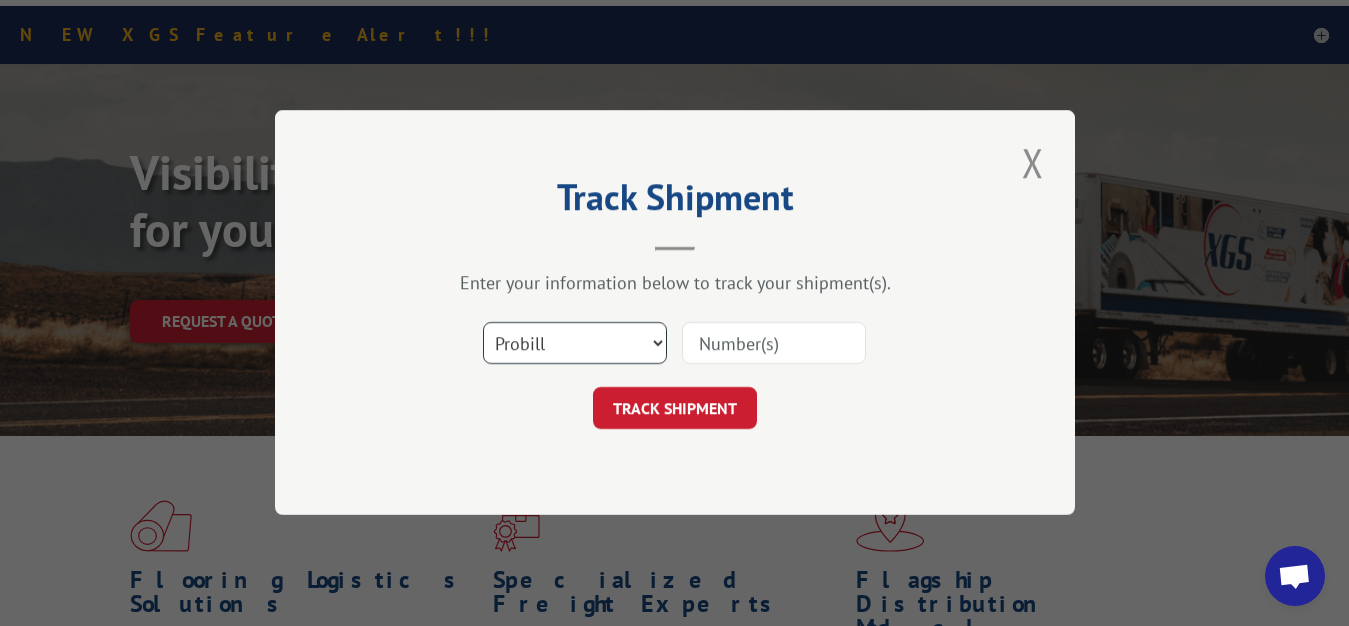 select on "bol" 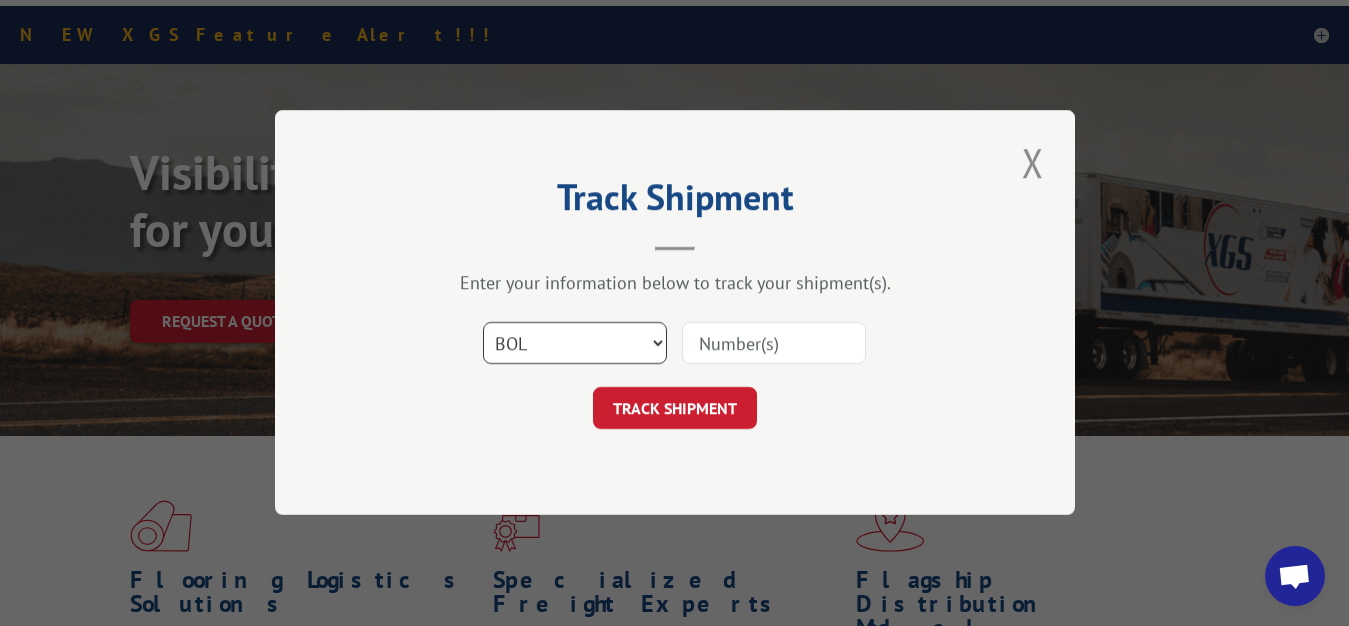 click on "BOL" at bounding box center (0, 0) 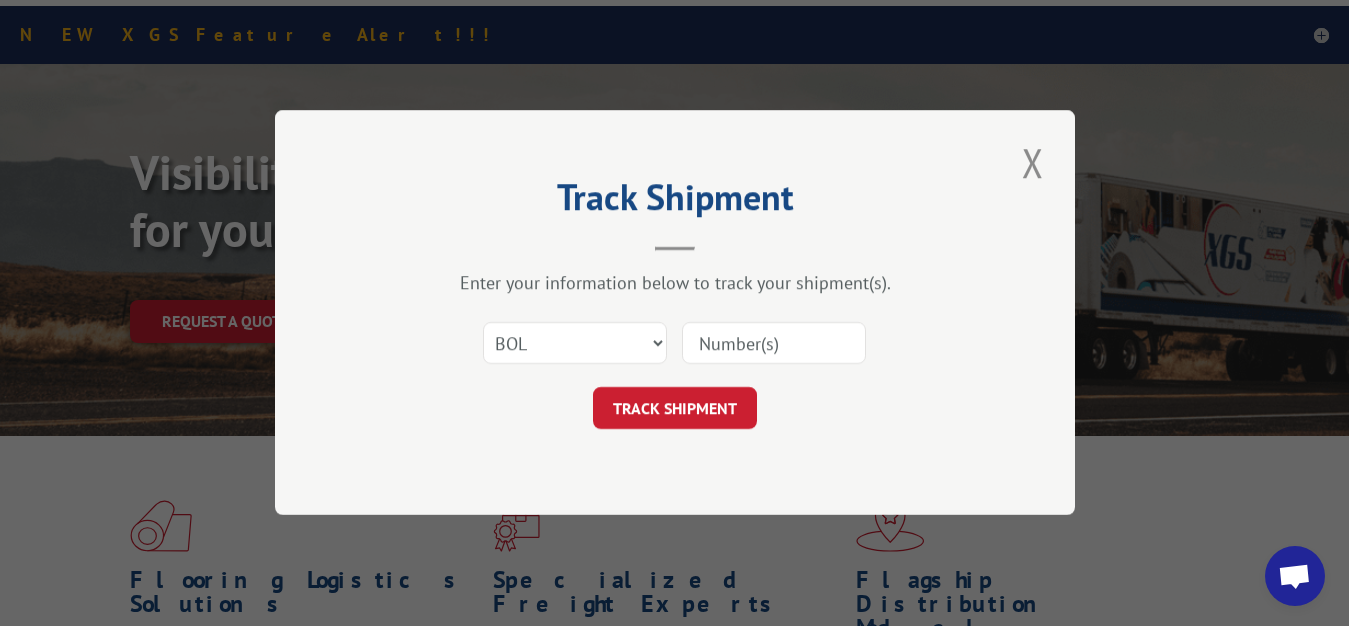 drag, startPoint x: 712, startPoint y: 358, endPoint x: 715, endPoint y: 331, distance: 27.166155 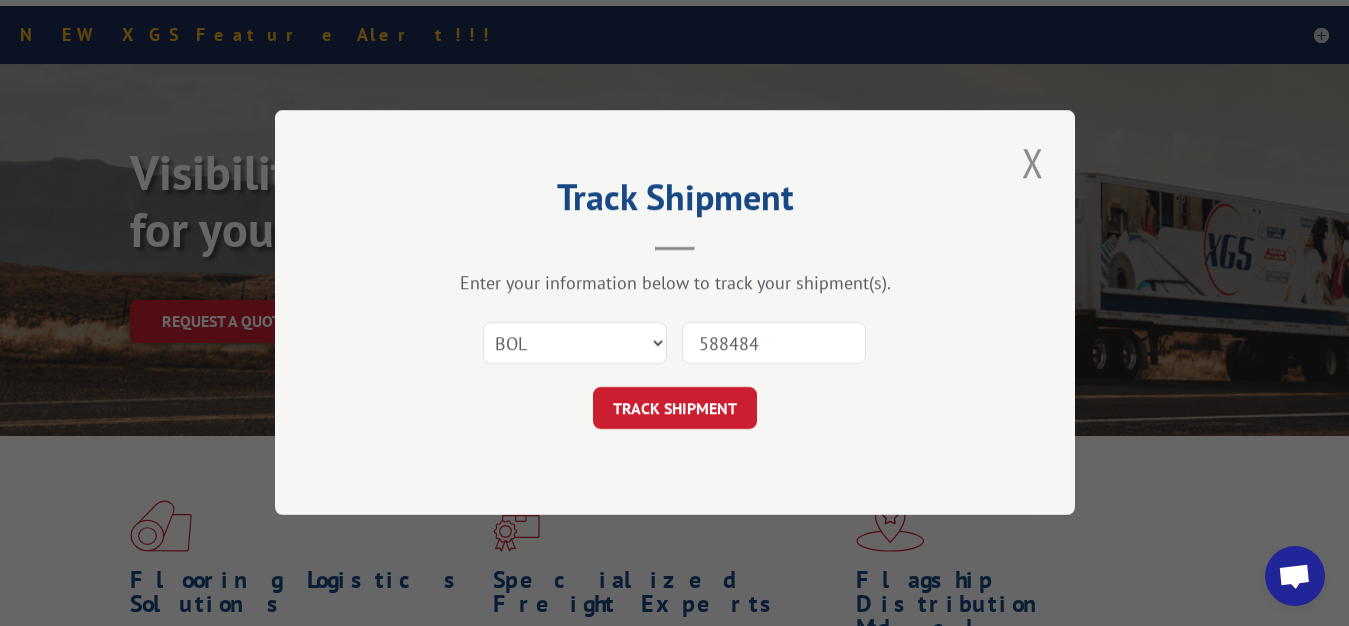 type on "5884848" 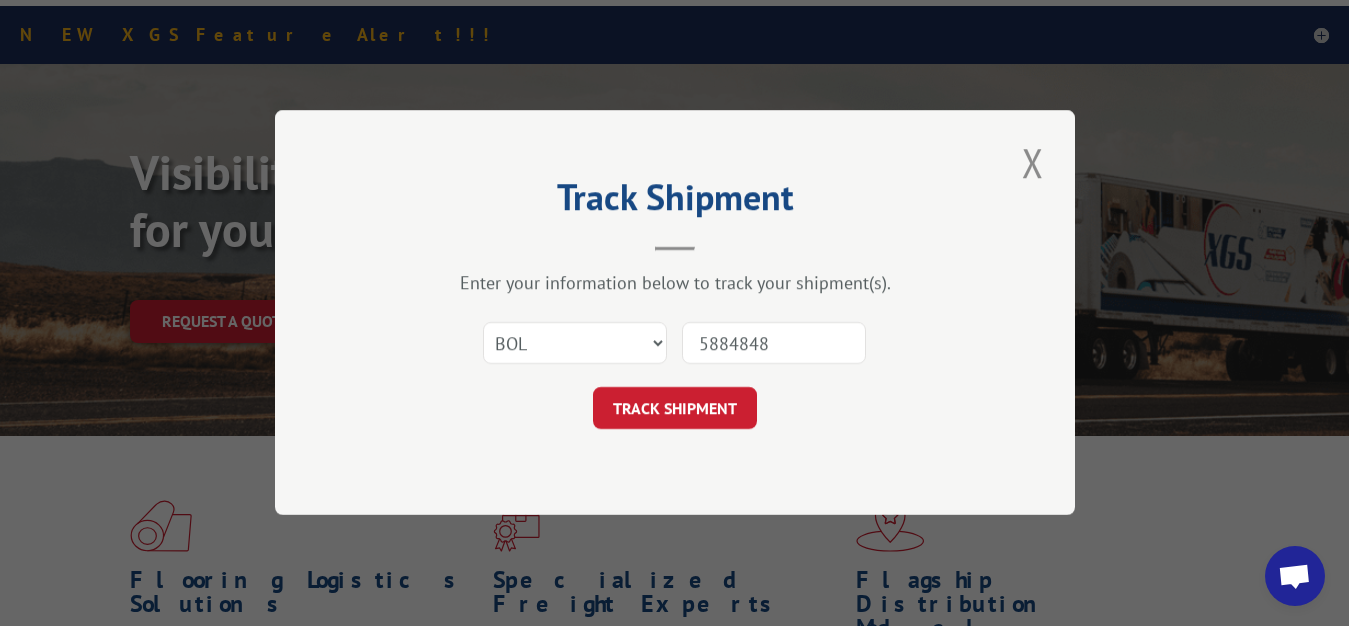 click on "TRACK SHIPMENT" at bounding box center [675, 409] 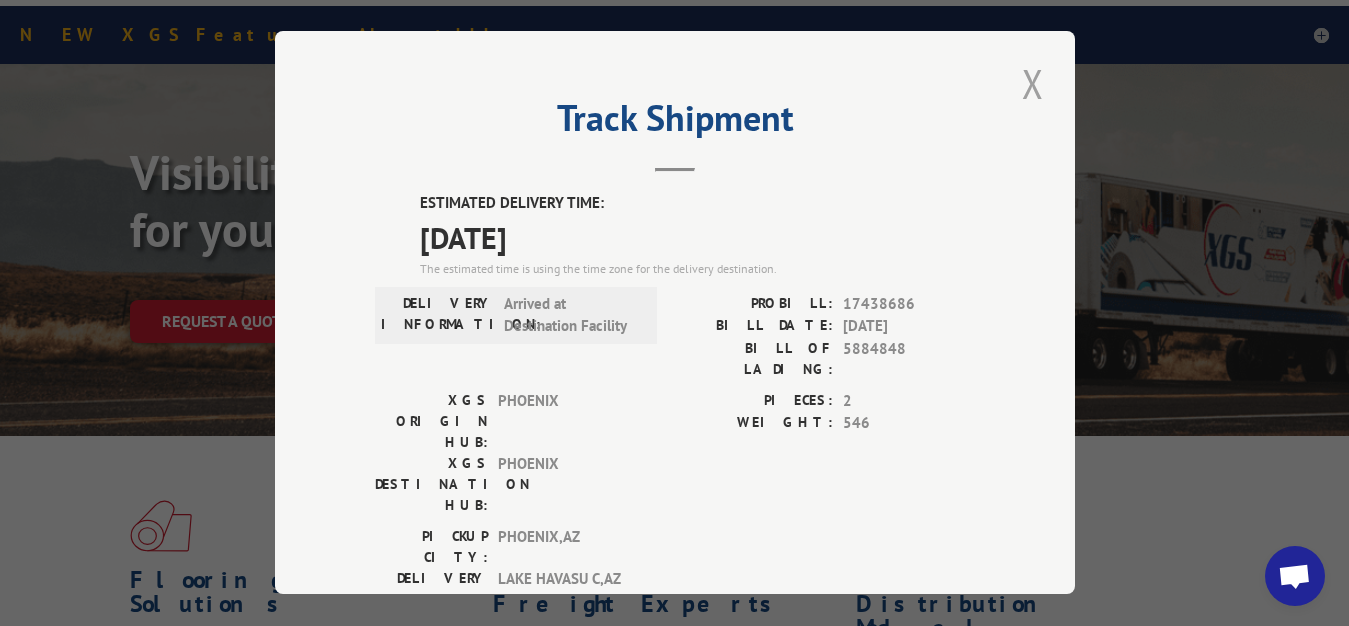 click at bounding box center [1033, 83] 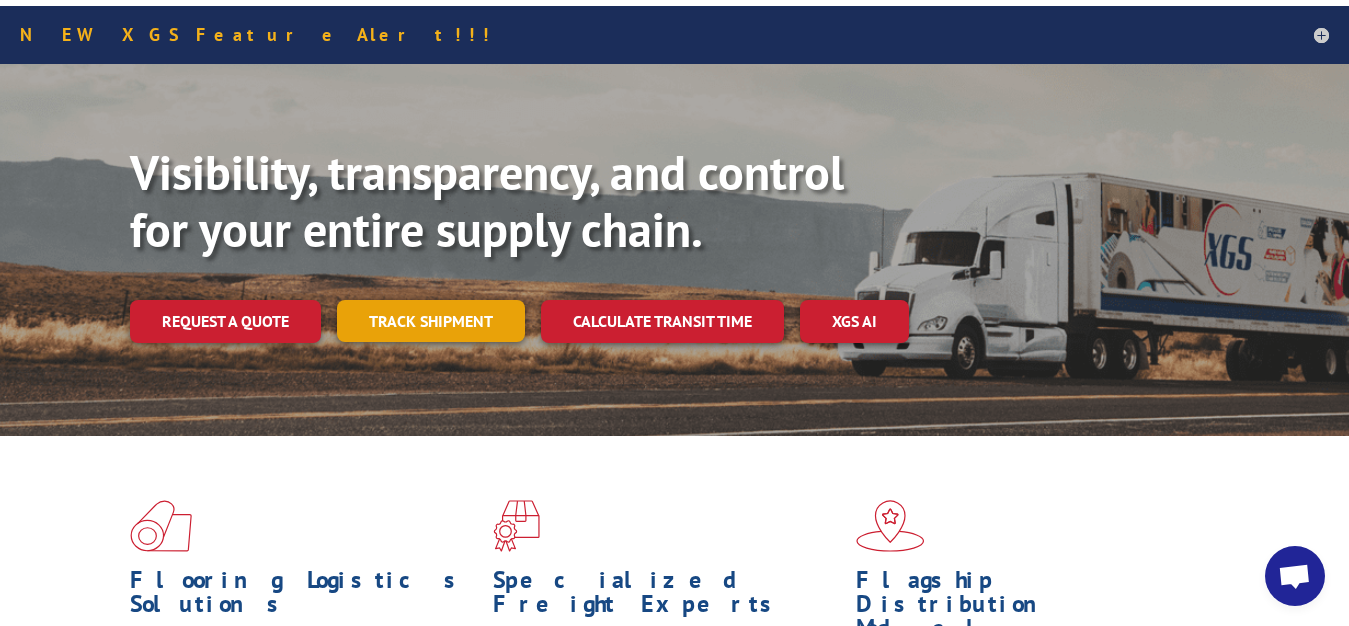 click on "Track shipment" at bounding box center (431, 321) 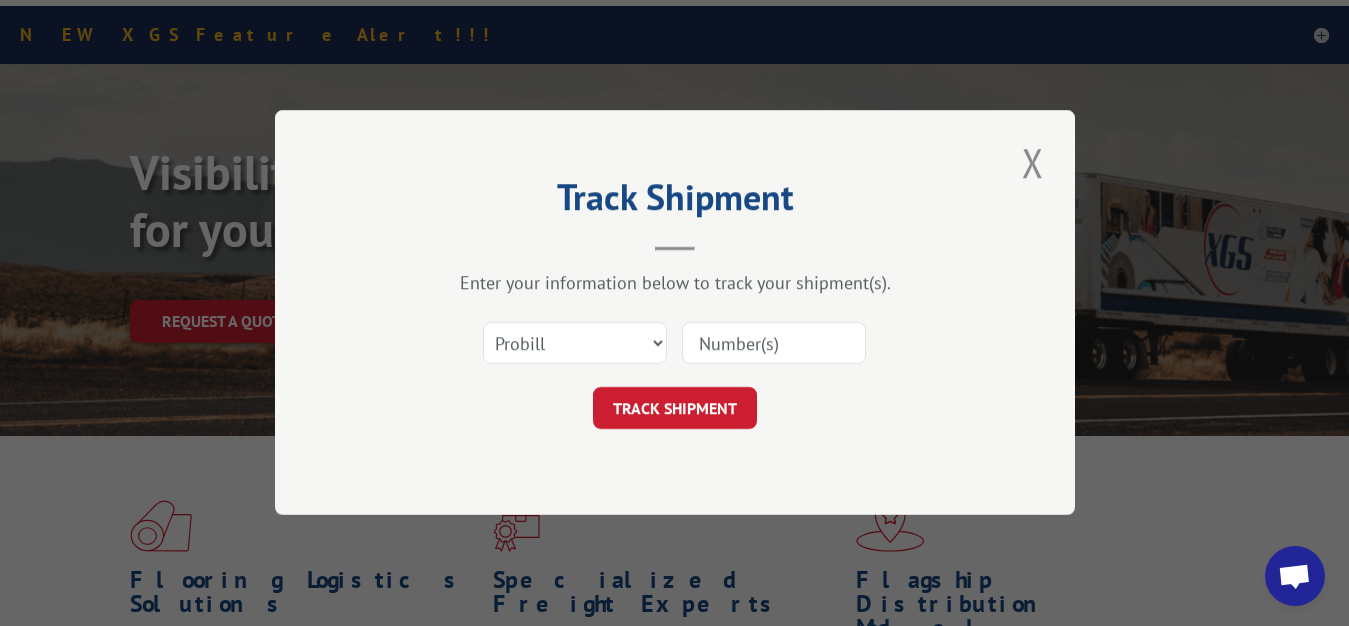 scroll, scrollTop: 0, scrollLeft: 0, axis: both 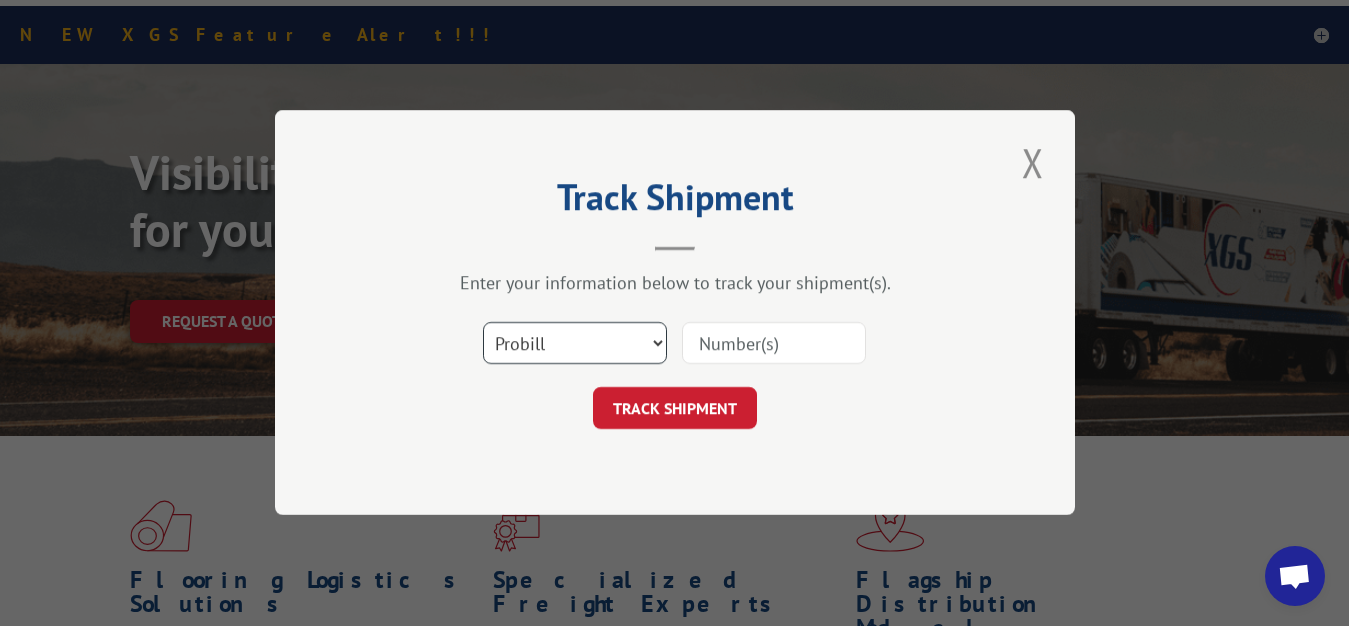 click on "Select category... Probill BOL PO" at bounding box center (575, 344) 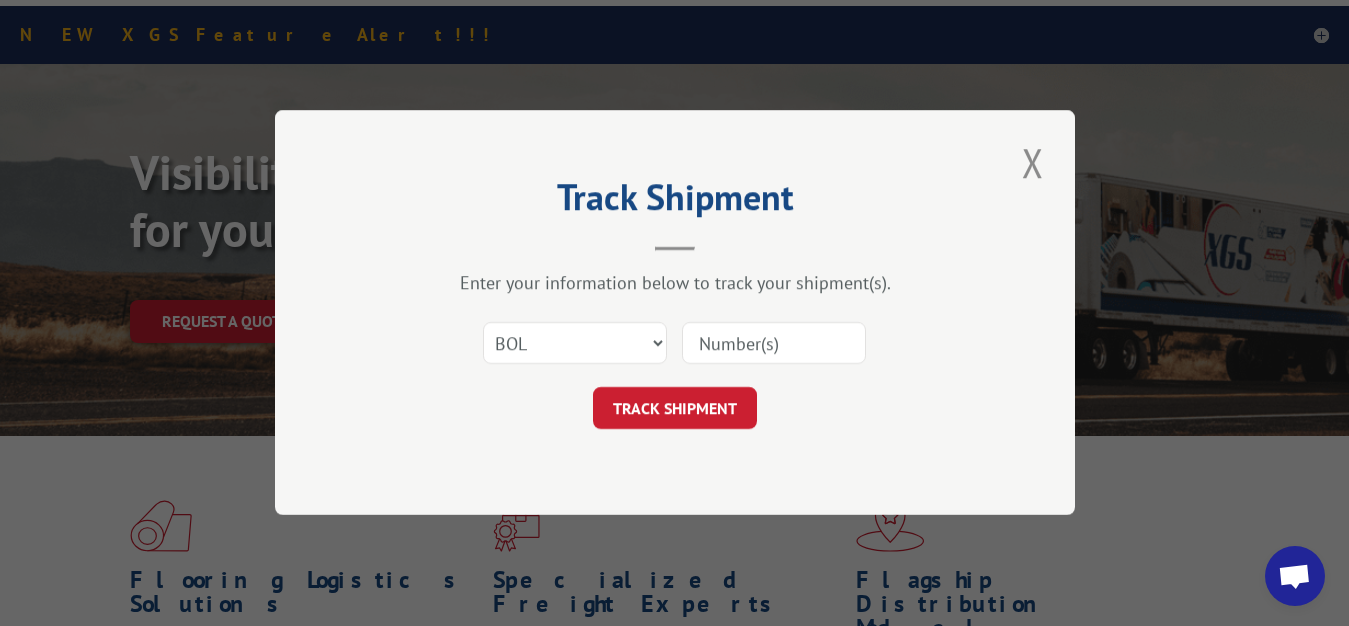 drag, startPoint x: 719, startPoint y: 361, endPoint x: 765, endPoint y: 208, distance: 159.76546 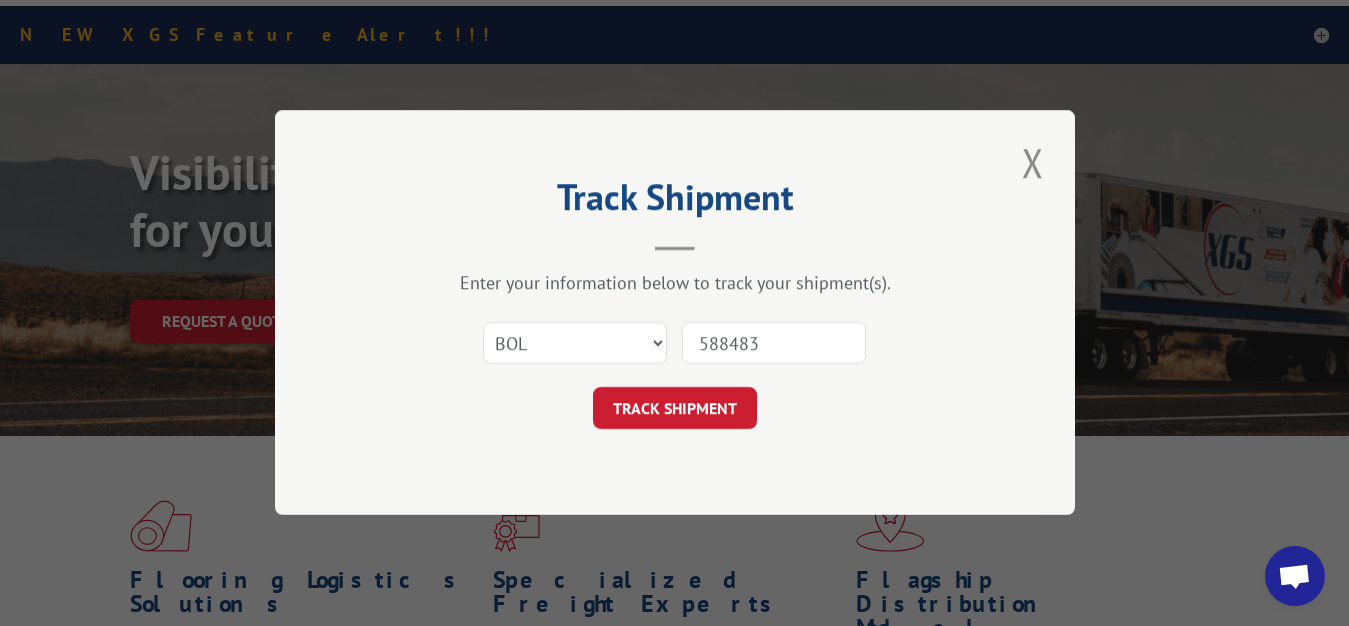 type on "5884835" 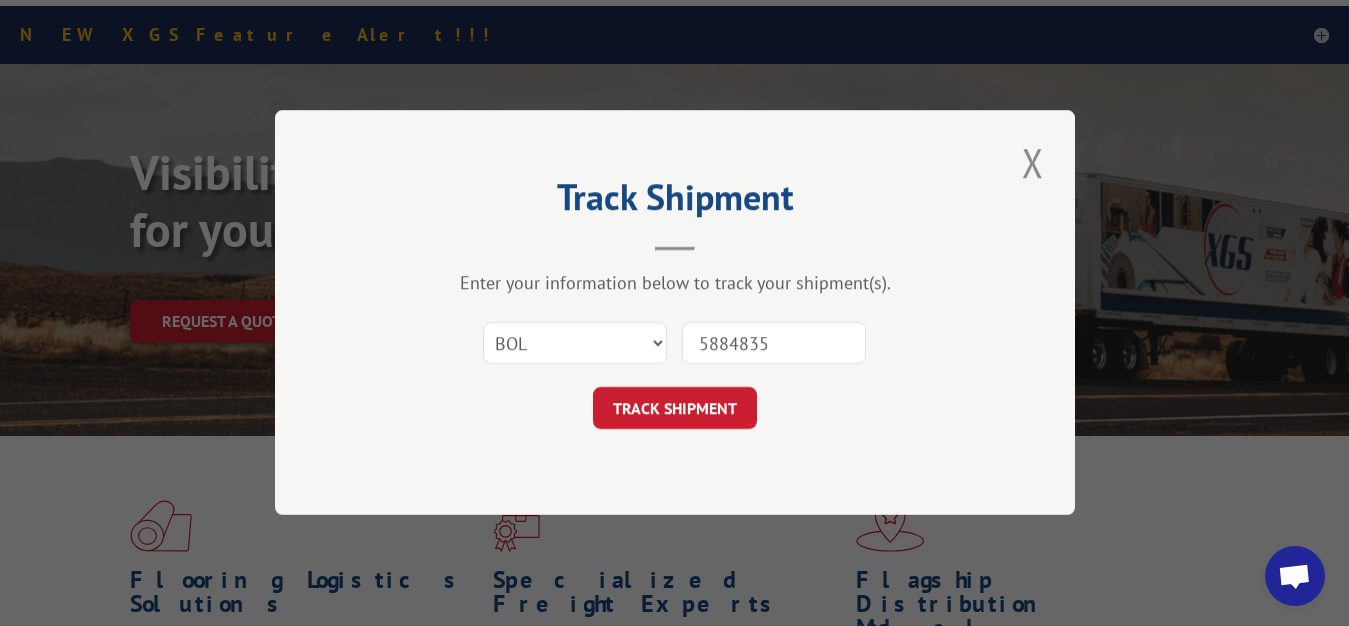 click on "TRACK SHIPMENT" at bounding box center [675, 409] 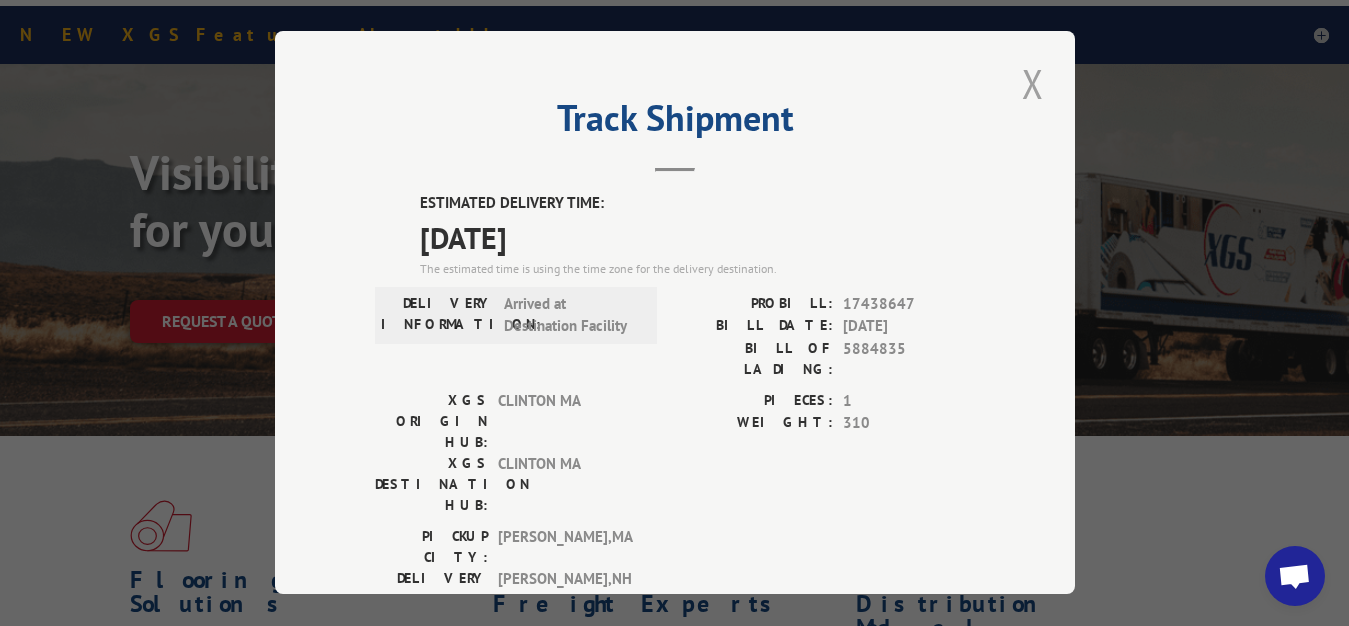 click at bounding box center (1033, 83) 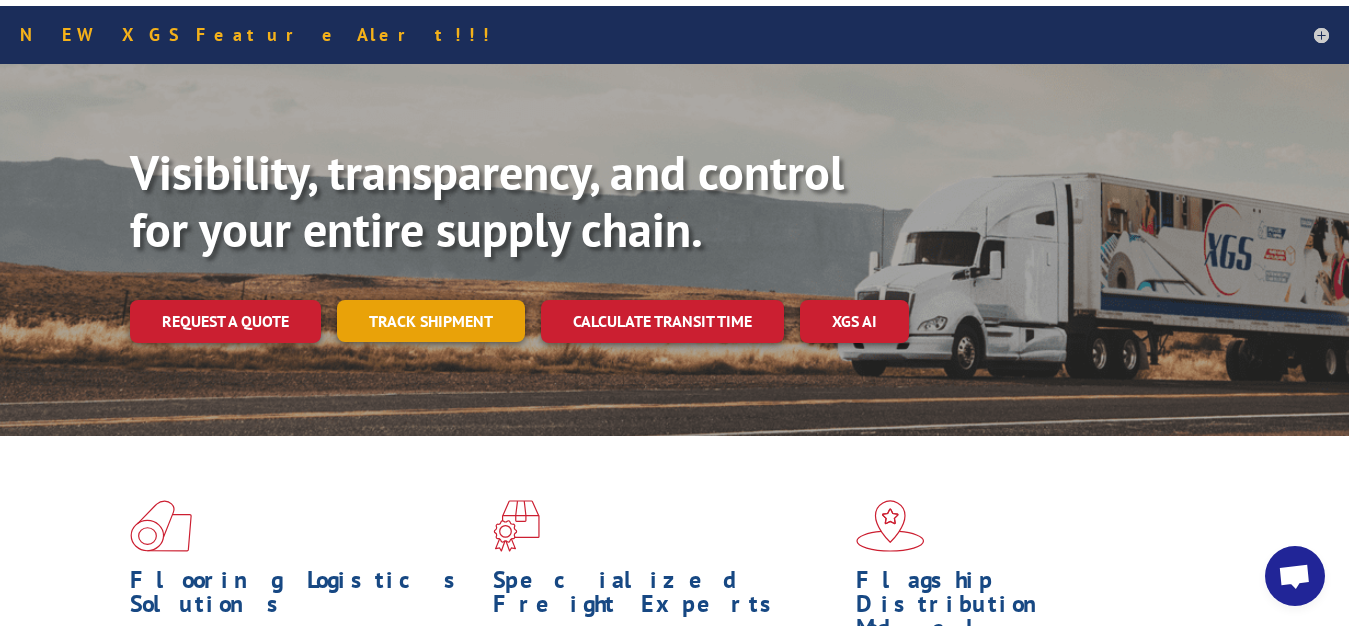 click on "Track shipment" at bounding box center (431, 321) 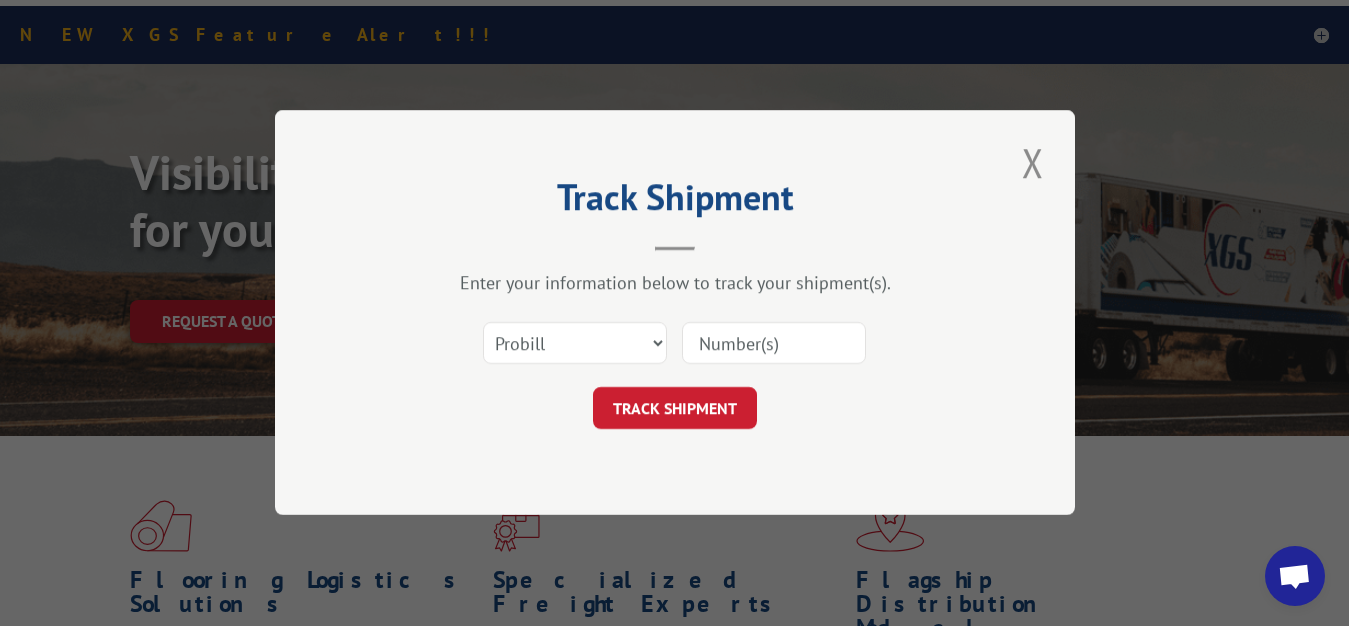 scroll, scrollTop: 0, scrollLeft: 0, axis: both 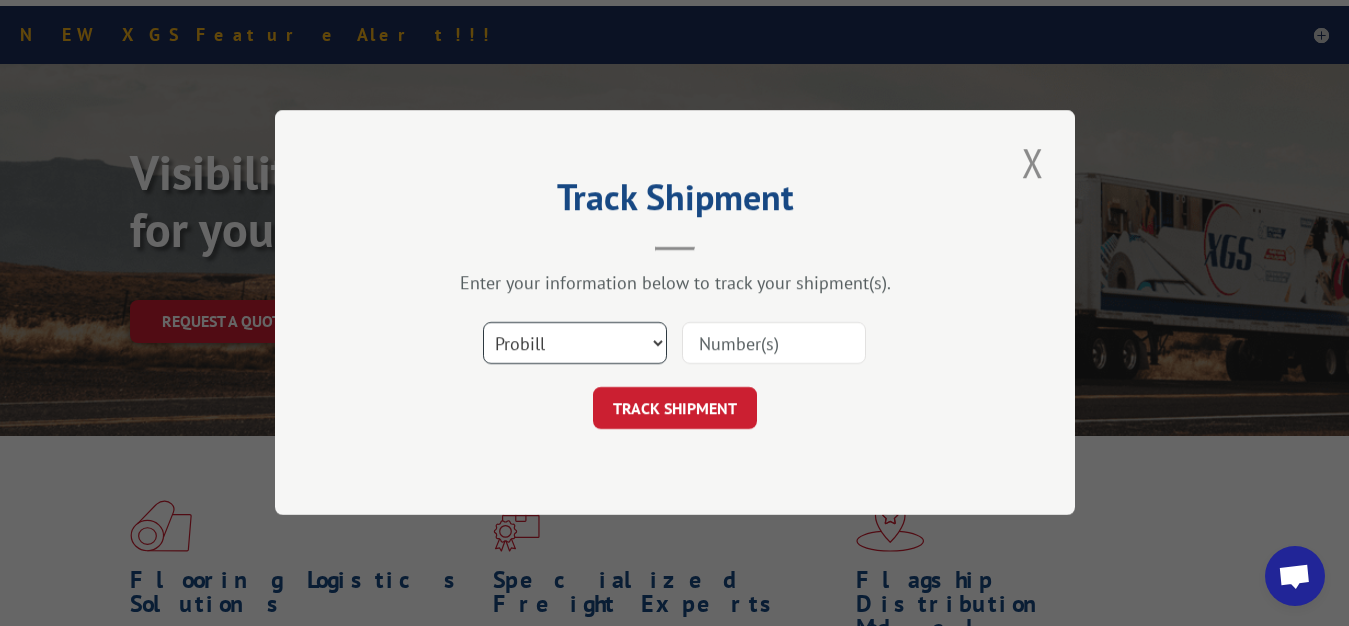 click on "Select category... Probill BOL PO" at bounding box center (575, 344) 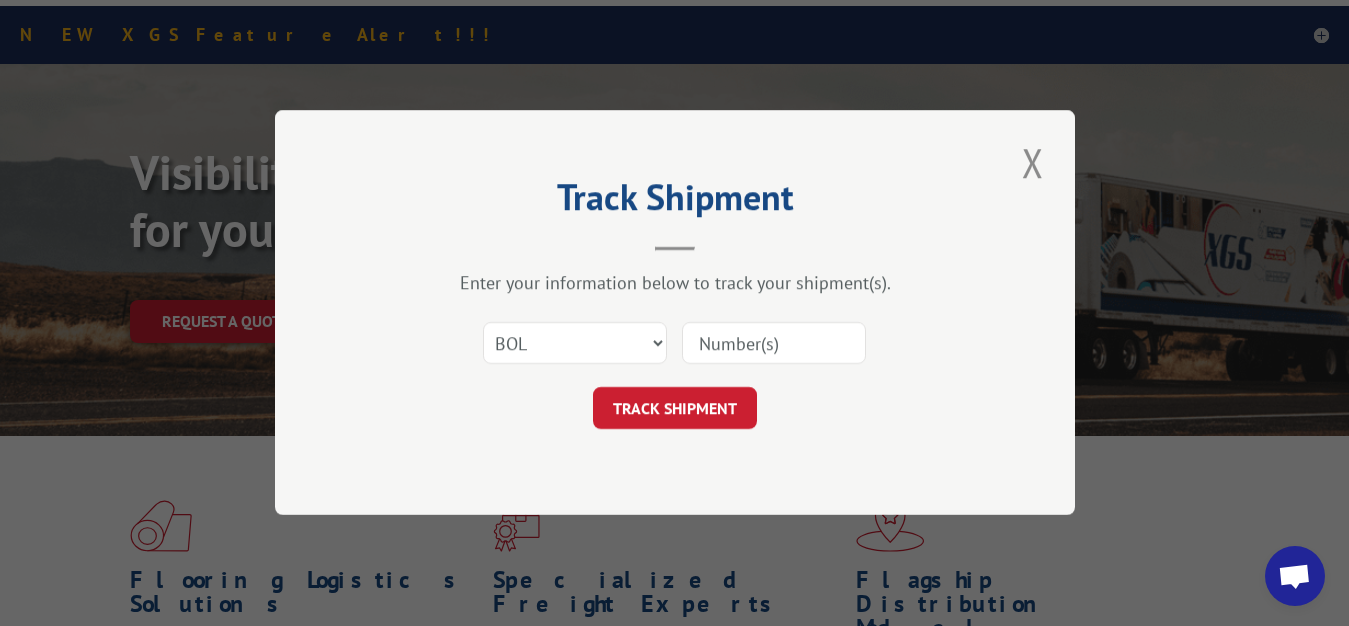 drag, startPoint x: 710, startPoint y: 361, endPoint x: 730, endPoint y: 320, distance: 45.617977 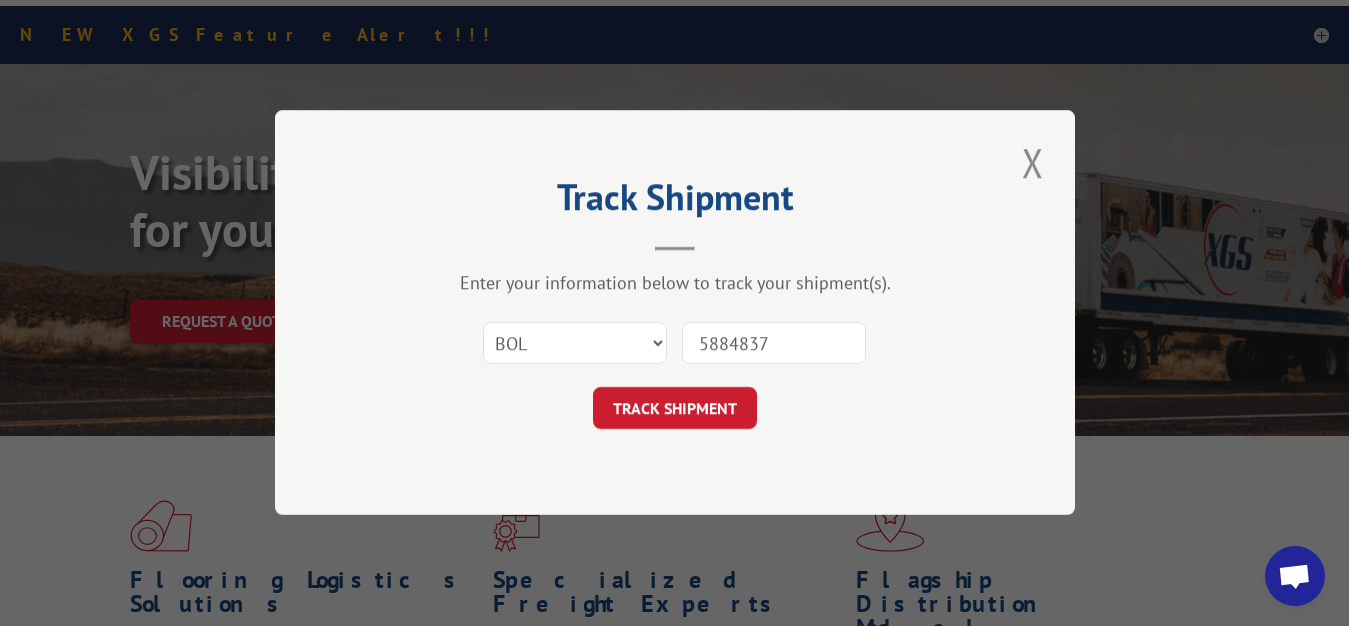 type on "5884837" 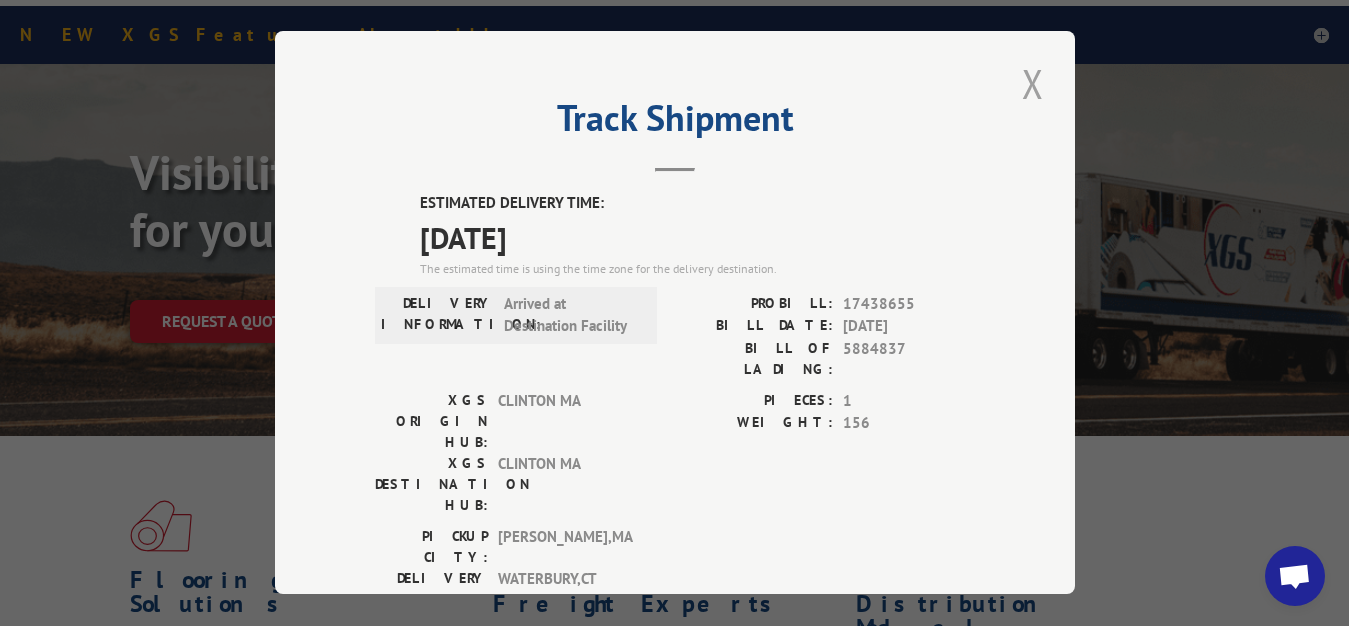 click at bounding box center [1033, 83] 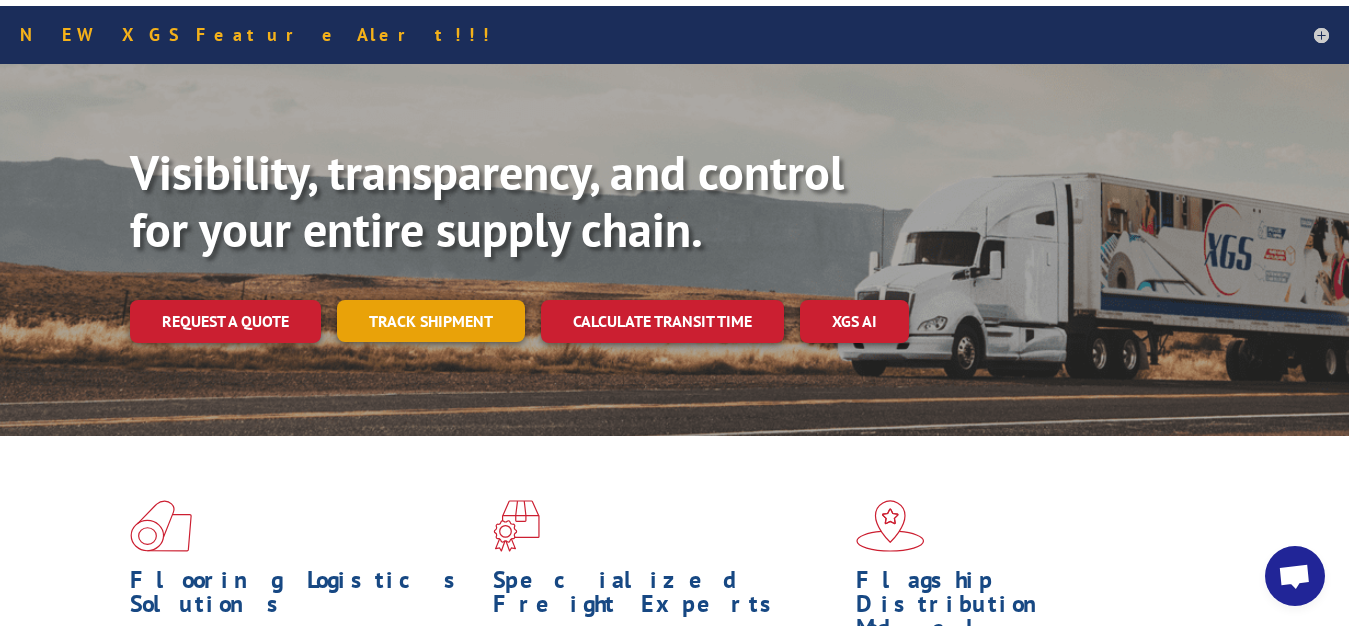 click on "Track shipment" at bounding box center [431, 321] 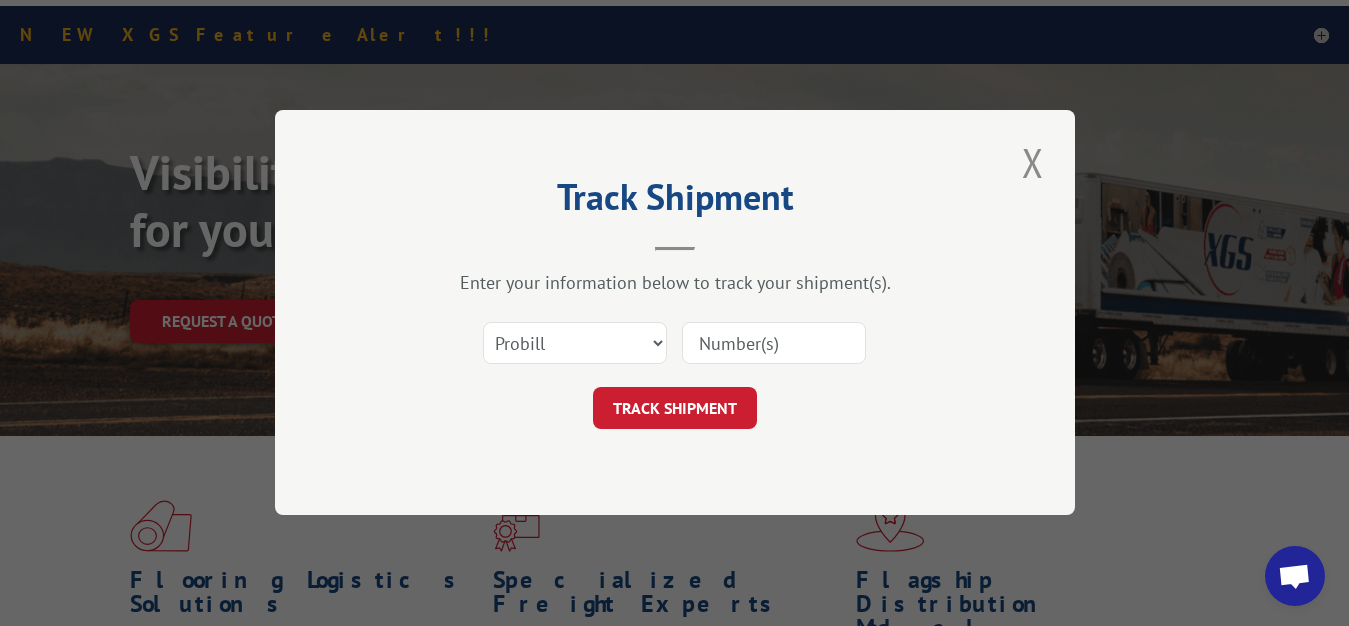scroll, scrollTop: 0, scrollLeft: 0, axis: both 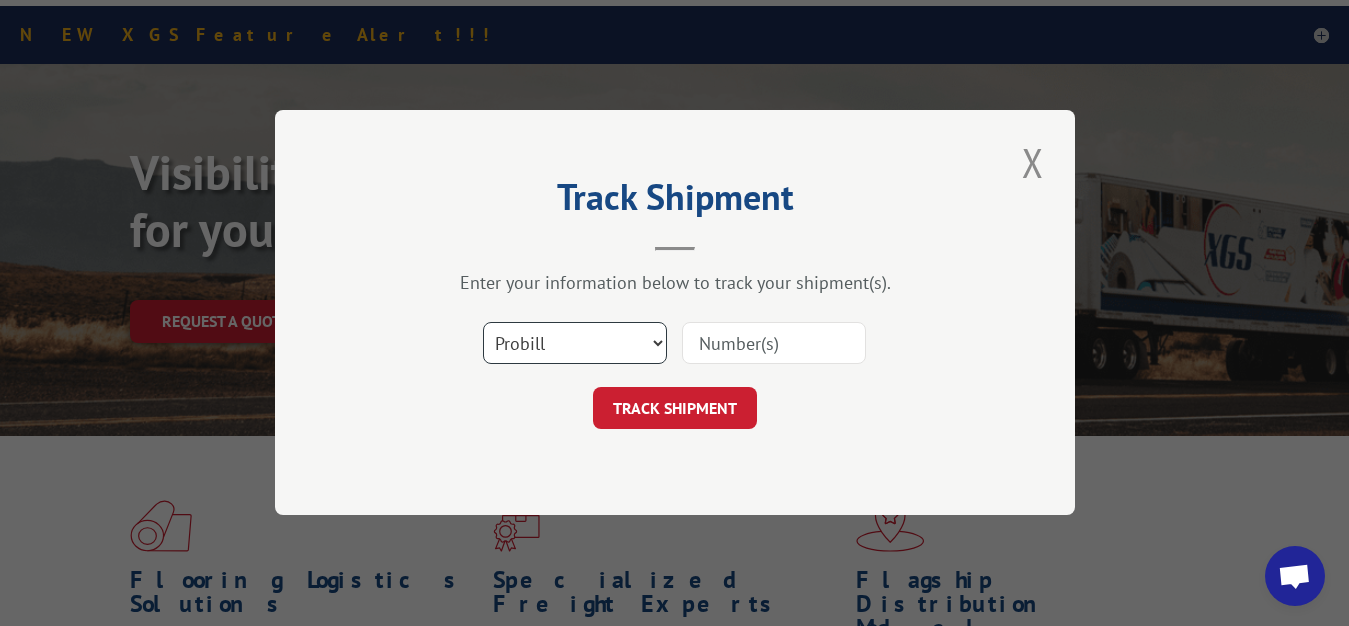 click on "Select category... Probill BOL PO" at bounding box center [575, 344] 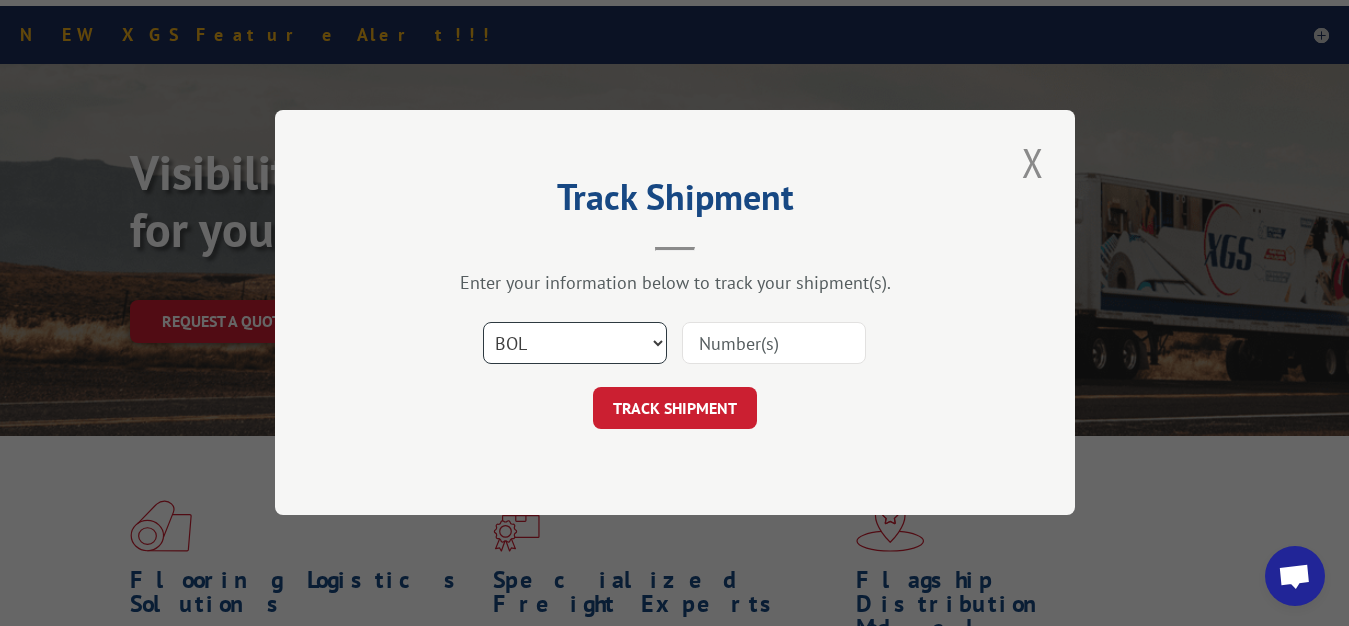 click on "BOL" at bounding box center (0, 0) 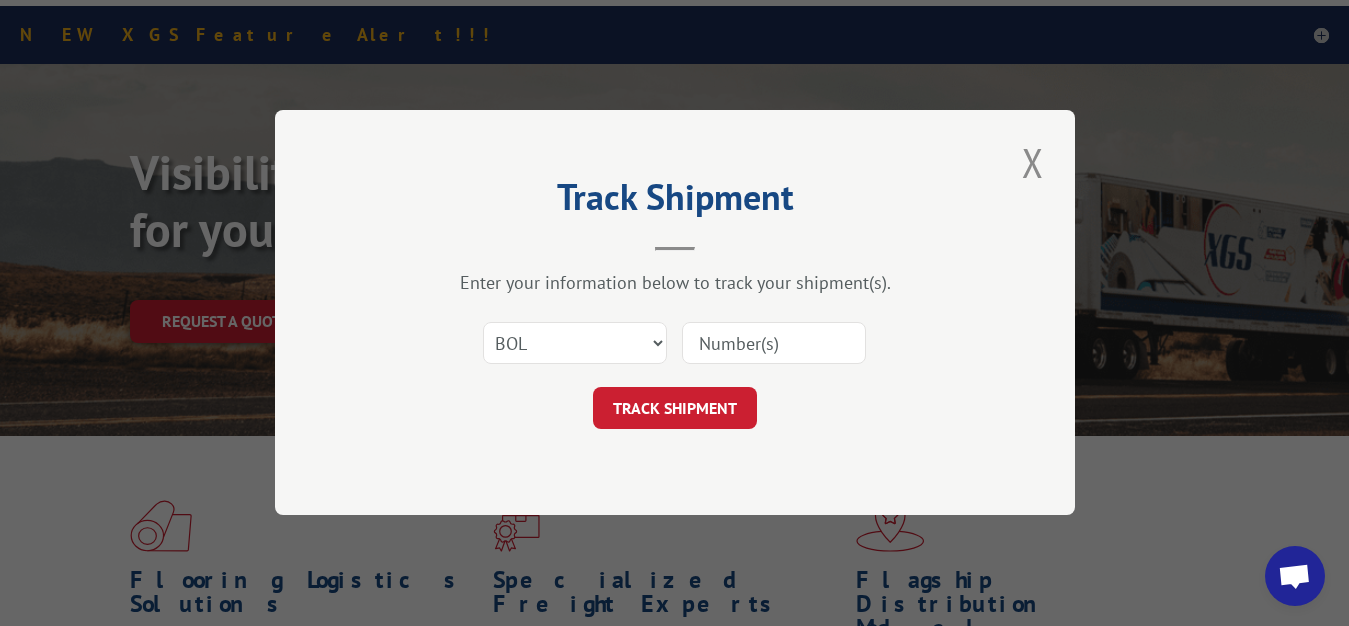 click at bounding box center [774, 344] 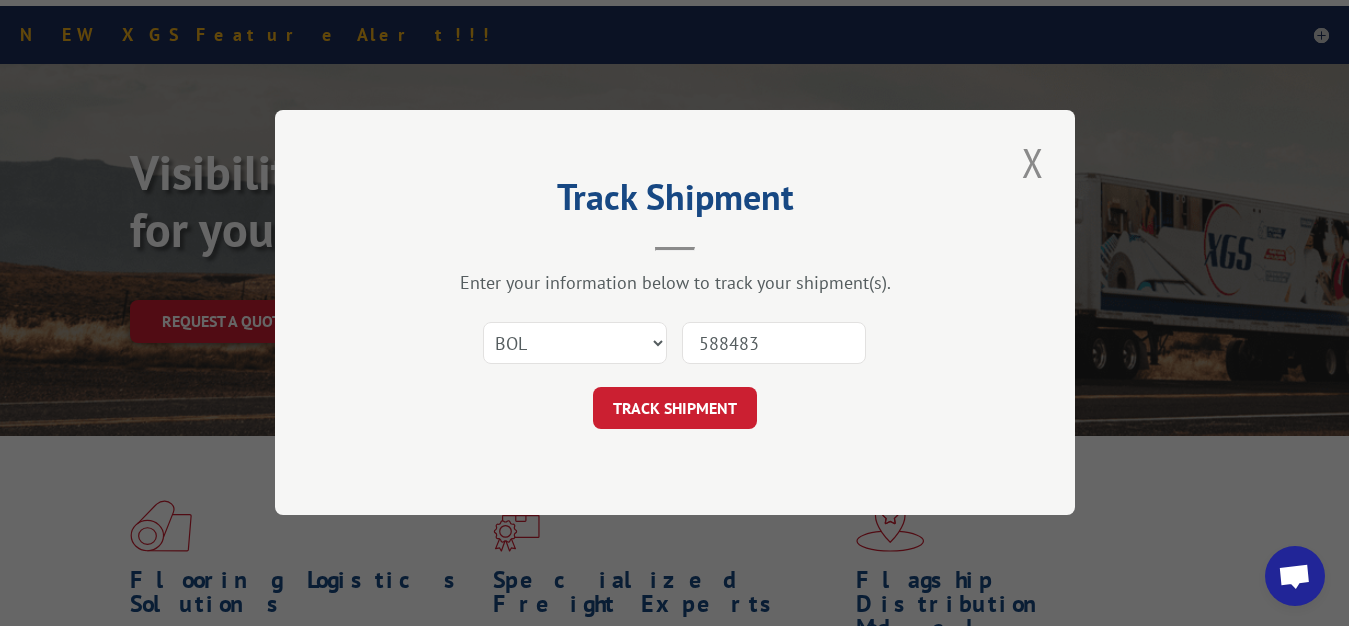 type on "5884839" 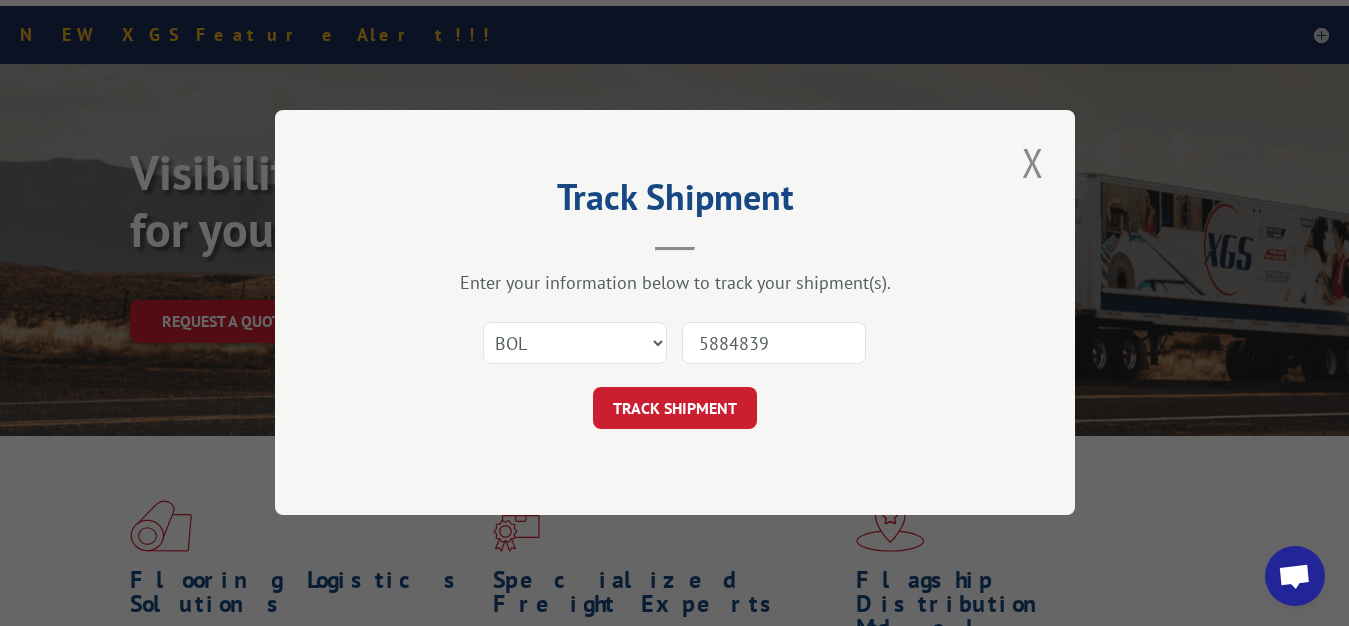 click on "TRACK SHIPMENT" at bounding box center [675, 409] 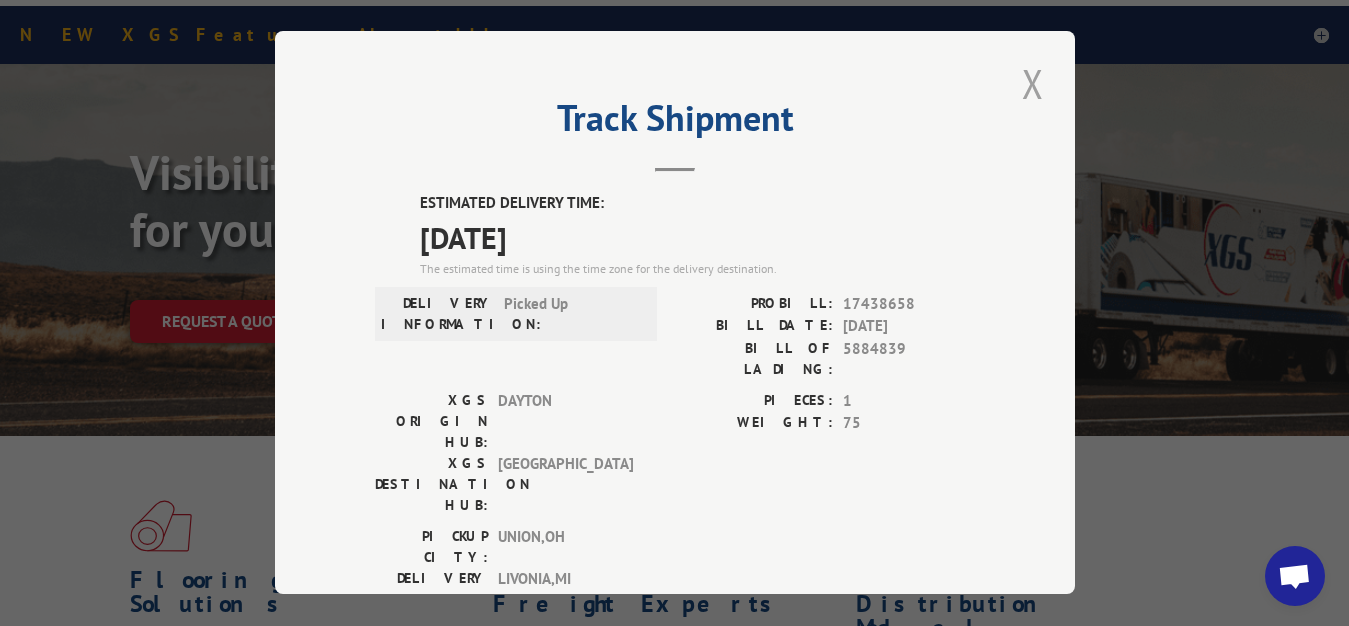 click at bounding box center [1033, 83] 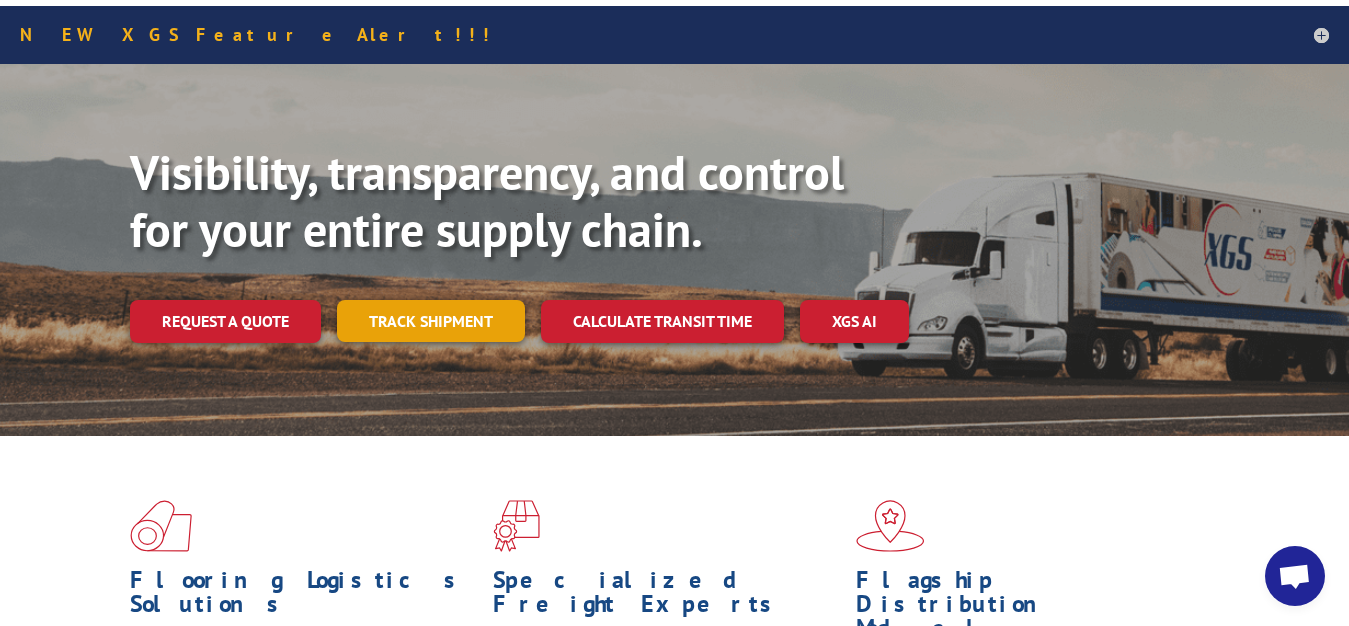 click on "Track shipment" at bounding box center (431, 321) 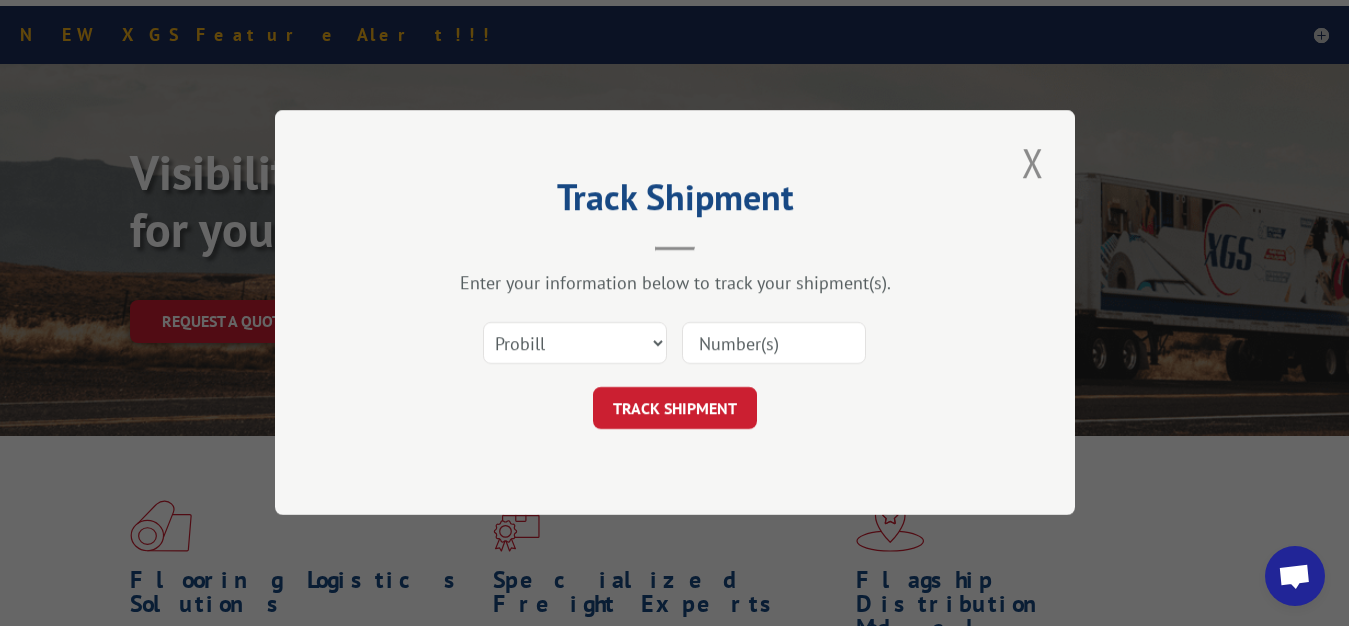 scroll, scrollTop: 0, scrollLeft: 0, axis: both 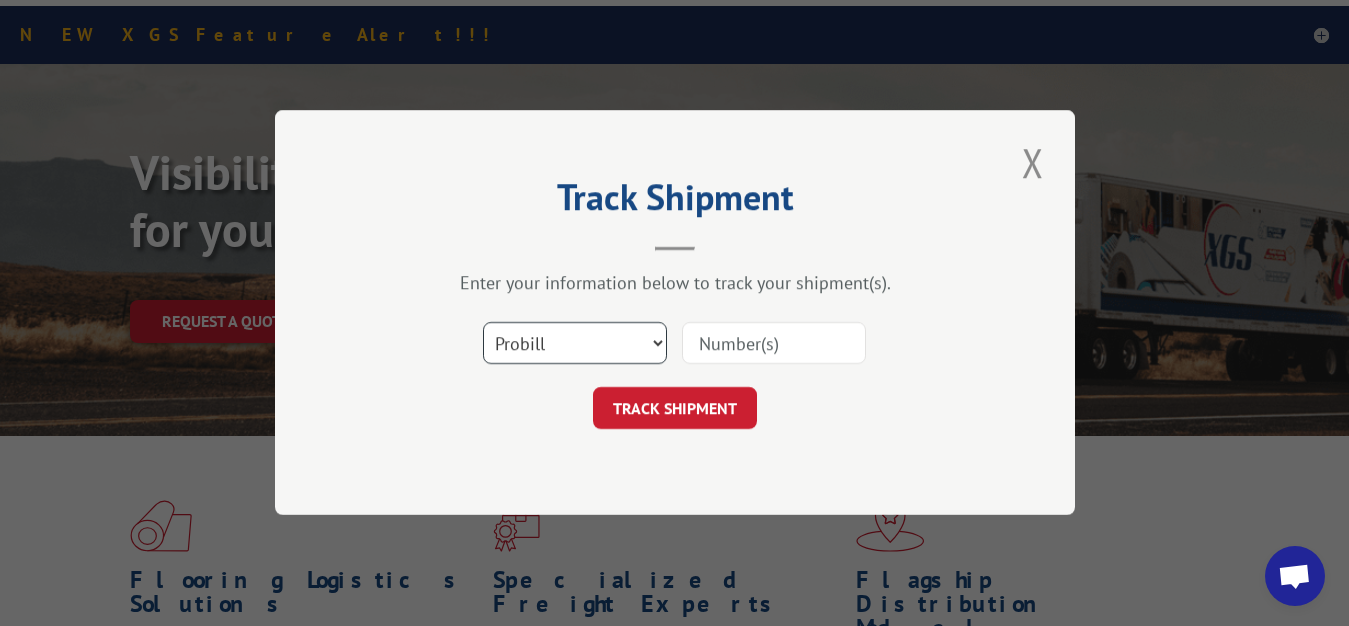 click on "Select category... Probill BOL PO" at bounding box center (575, 344) 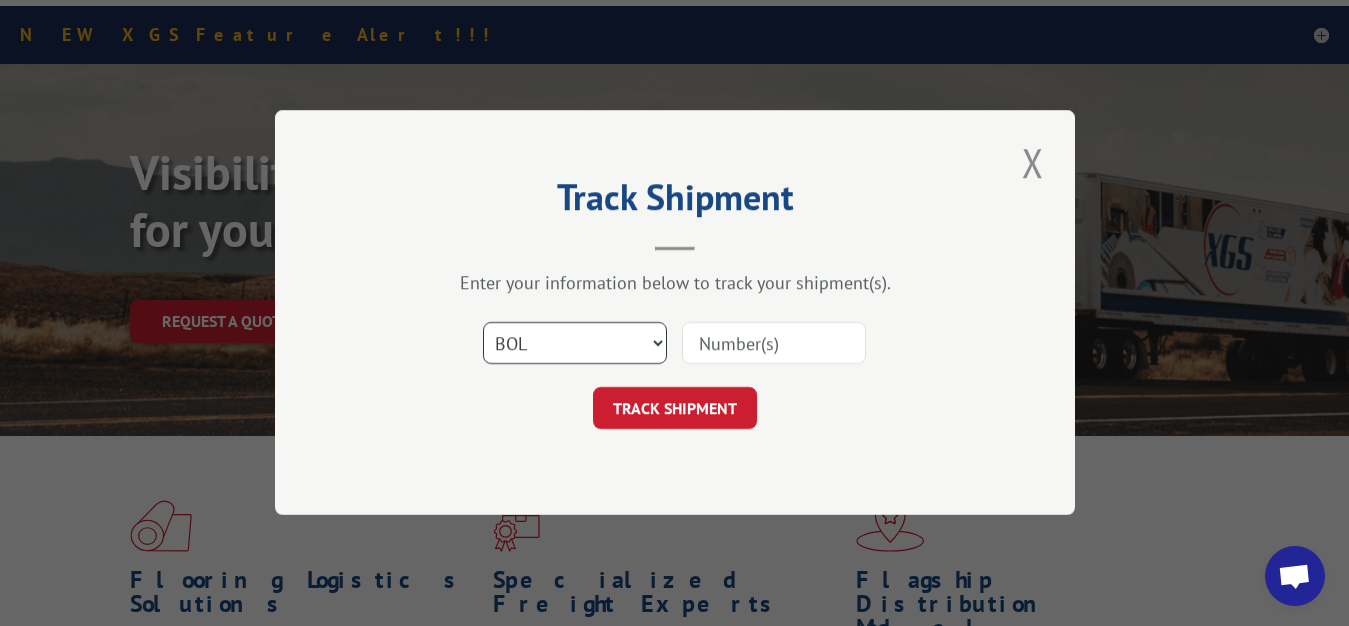 click on "BOL" at bounding box center [0, 0] 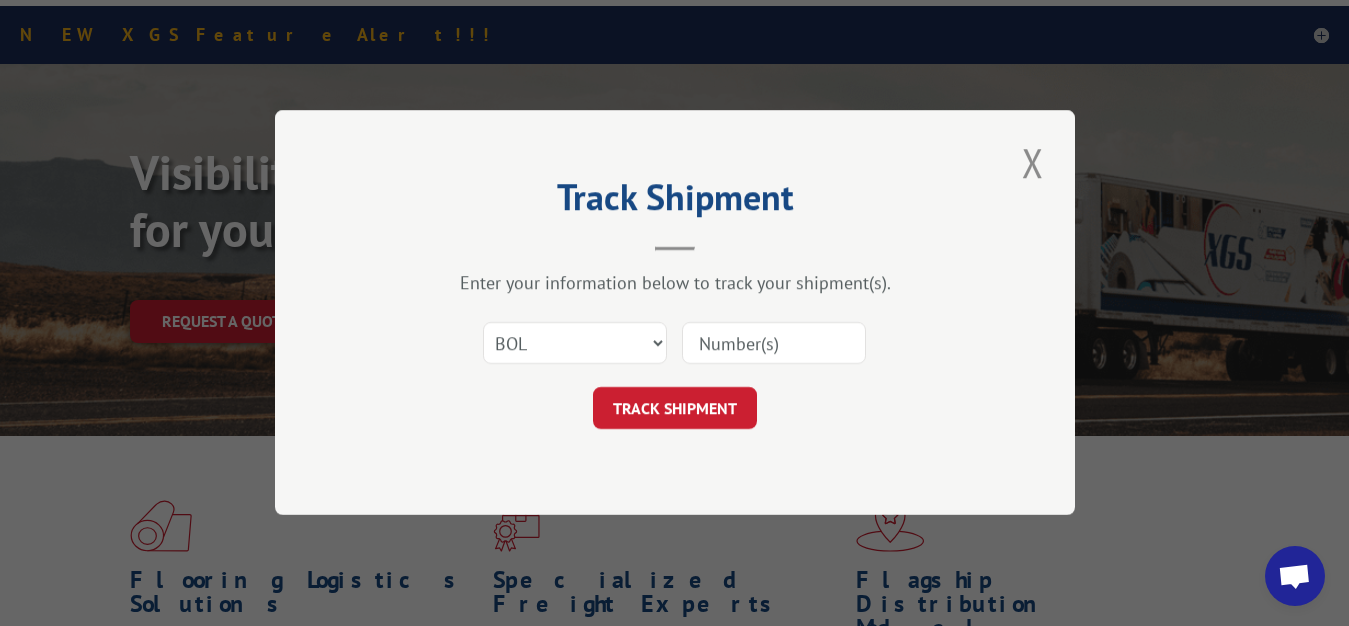 click at bounding box center (774, 344) 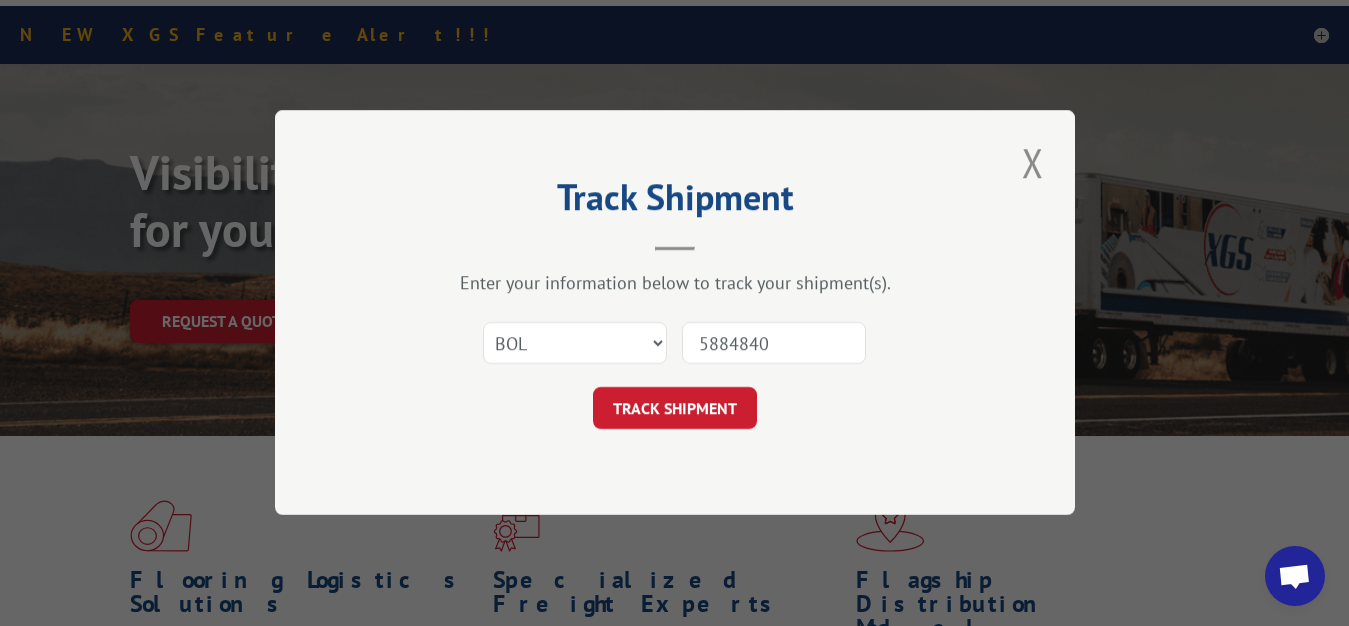 type on "5884840" 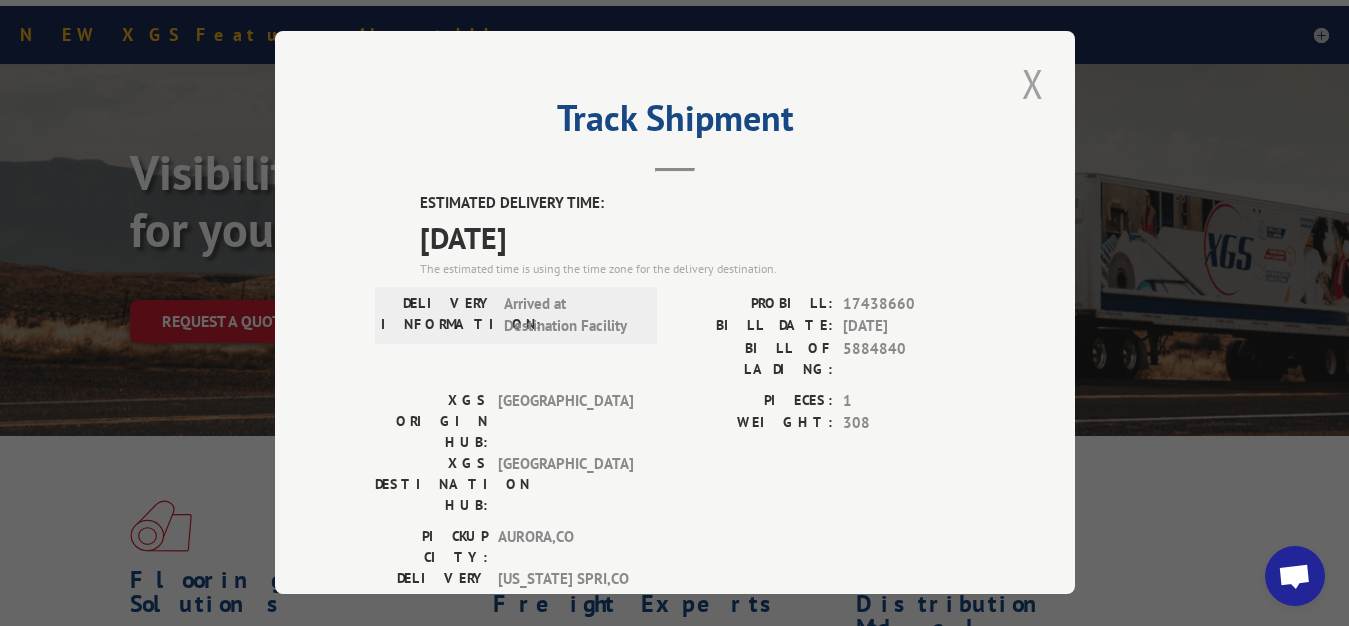 click at bounding box center [1033, 83] 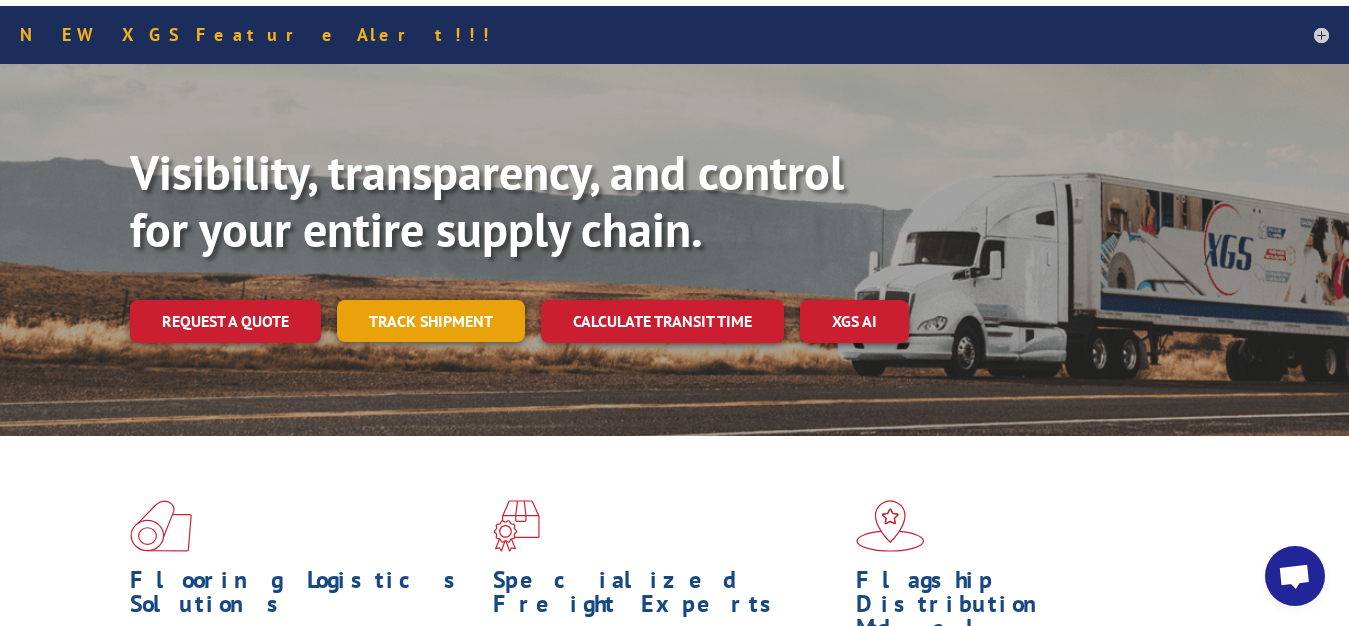 click on "Track shipment" at bounding box center [431, 321] 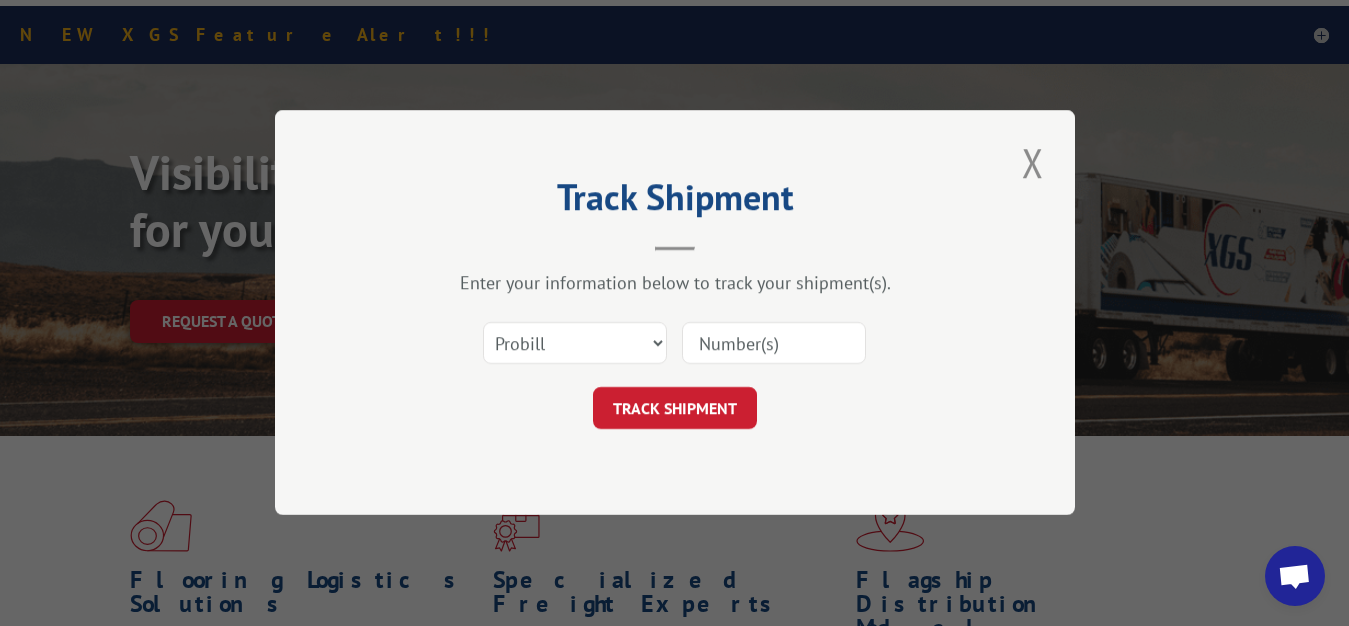 scroll, scrollTop: 0, scrollLeft: 0, axis: both 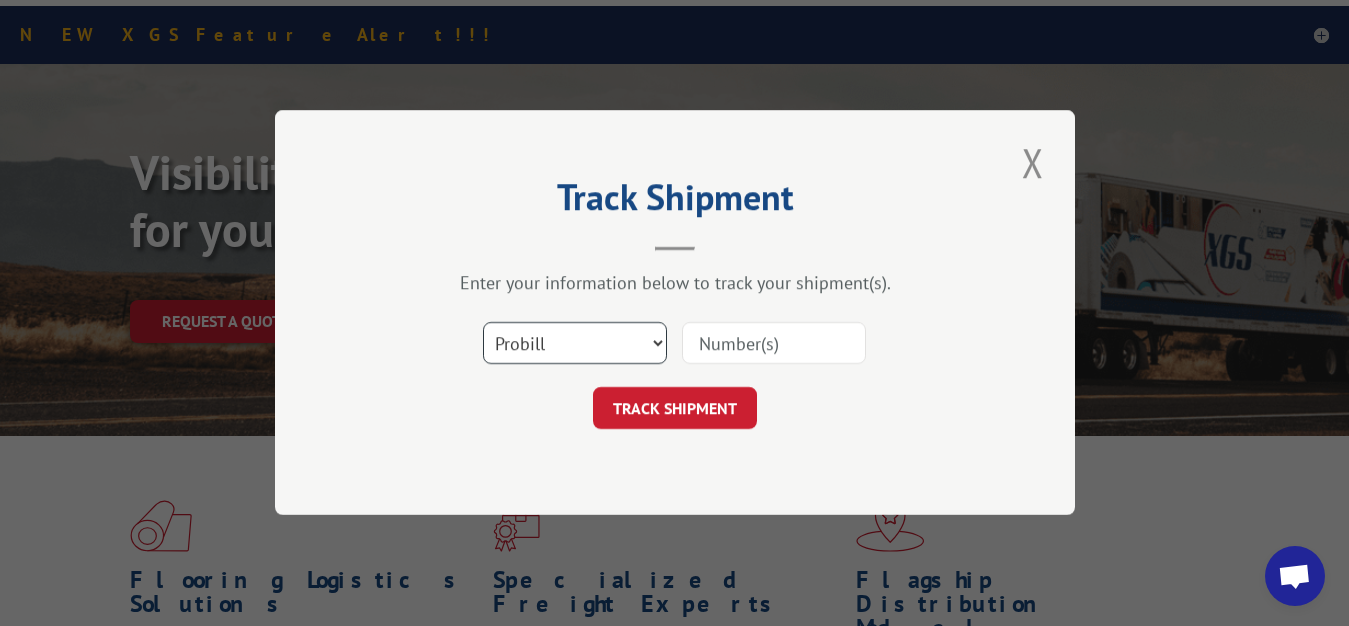 click on "Select category... Probill BOL PO" at bounding box center [575, 344] 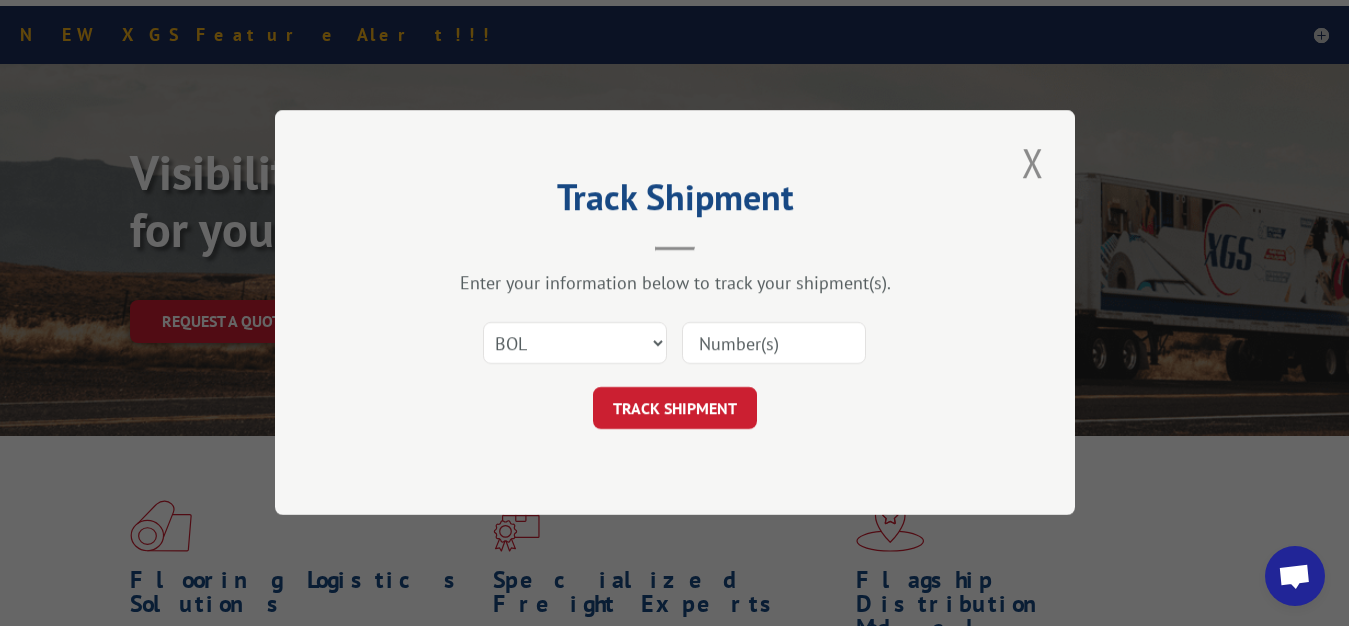drag, startPoint x: 717, startPoint y: 350, endPoint x: 713, endPoint y: 260, distance: 90.088844 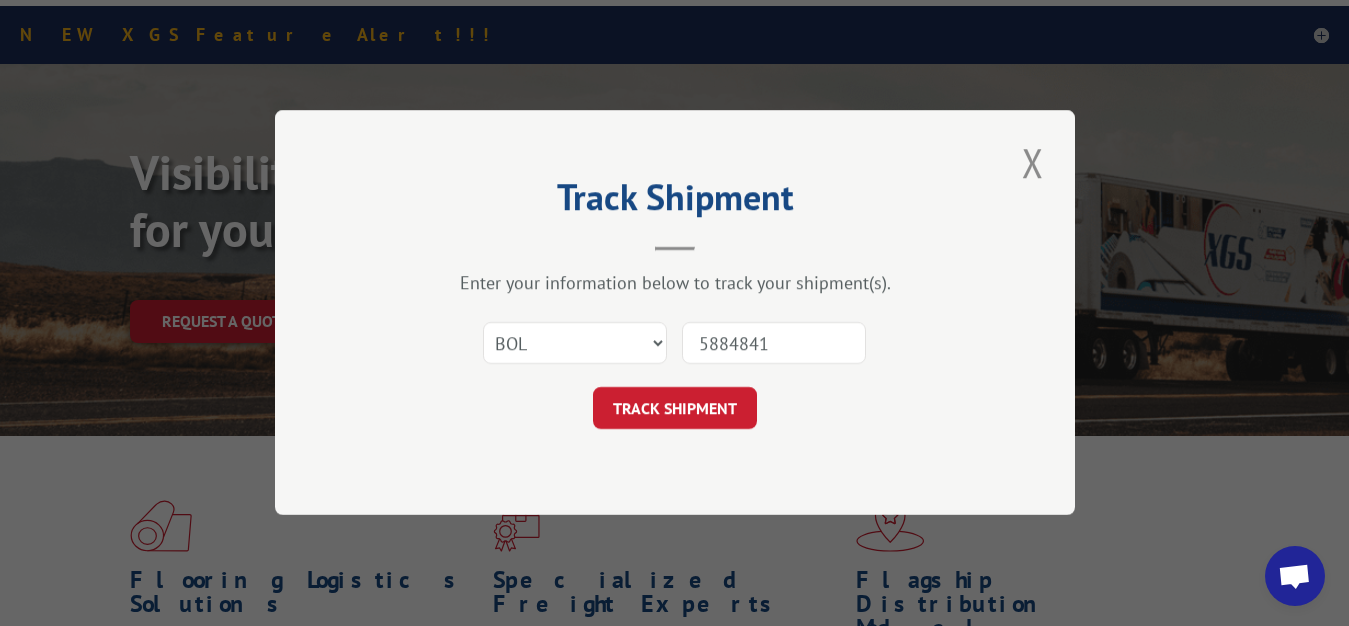 type on "5884841" 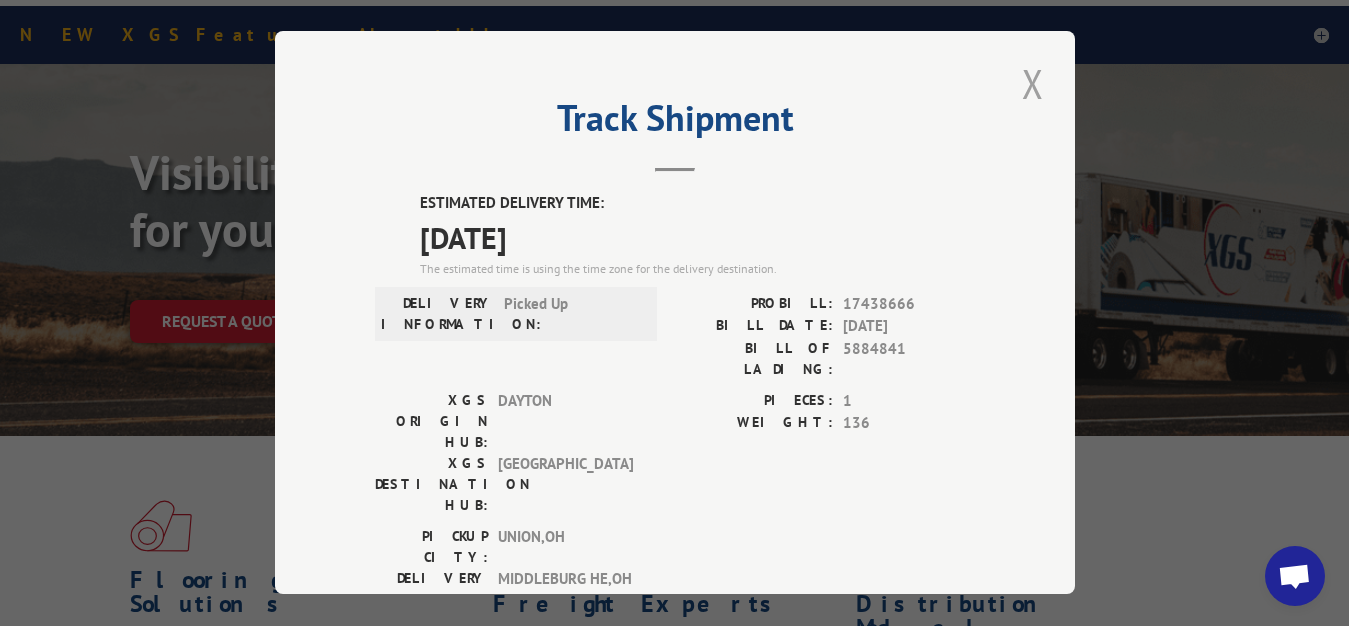 drag, startPoint x: 1030, startPoint y: 75, endPoint x: 880, endPoint y: 152, distance: 168.60901 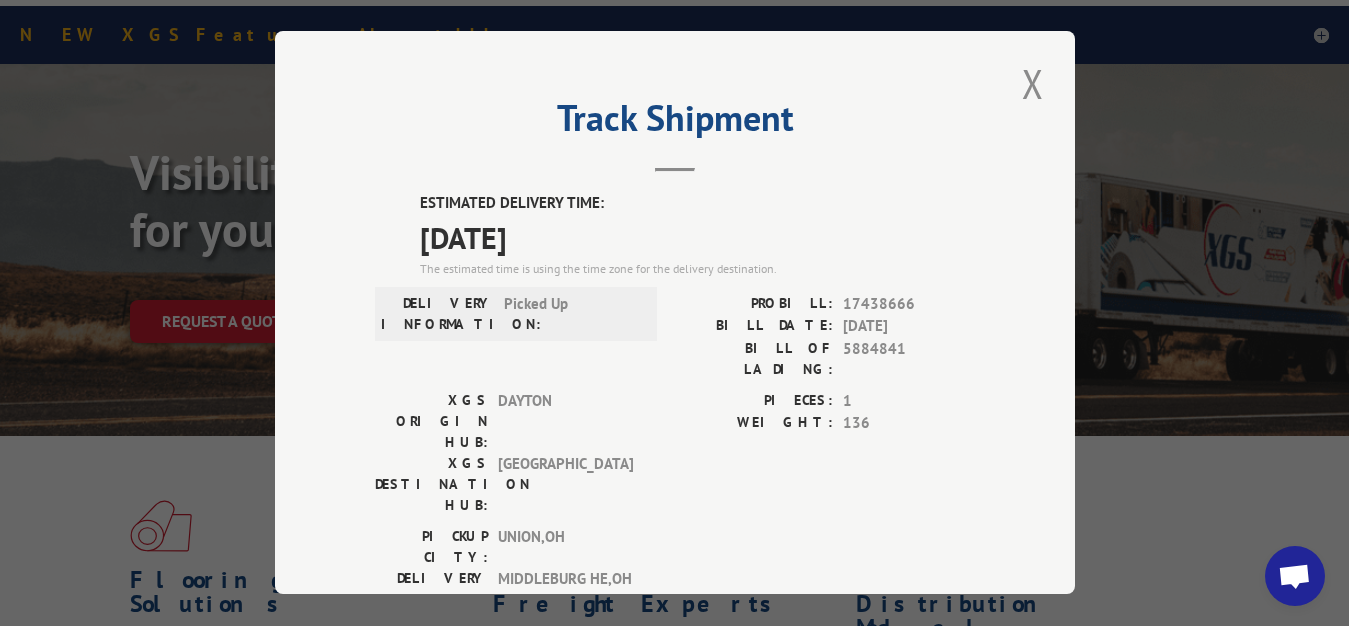 click at bounding box center [1033, 83] 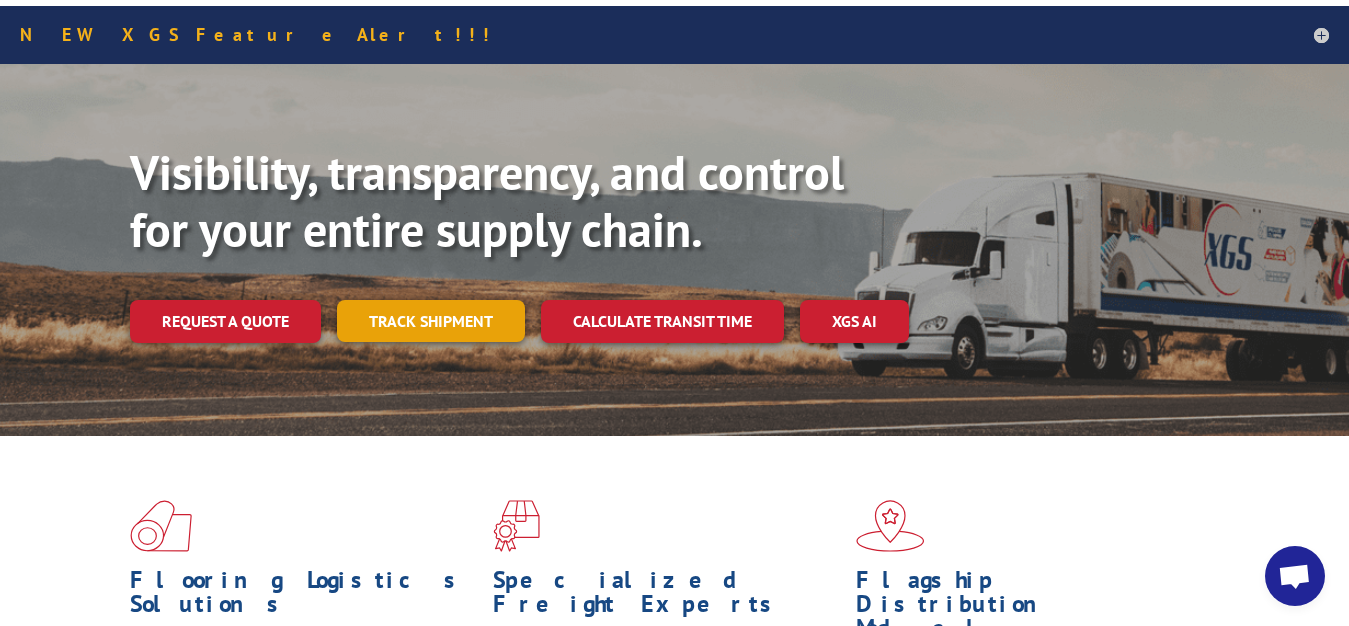 click on "Track shipment" at bounding box center [431, 321] 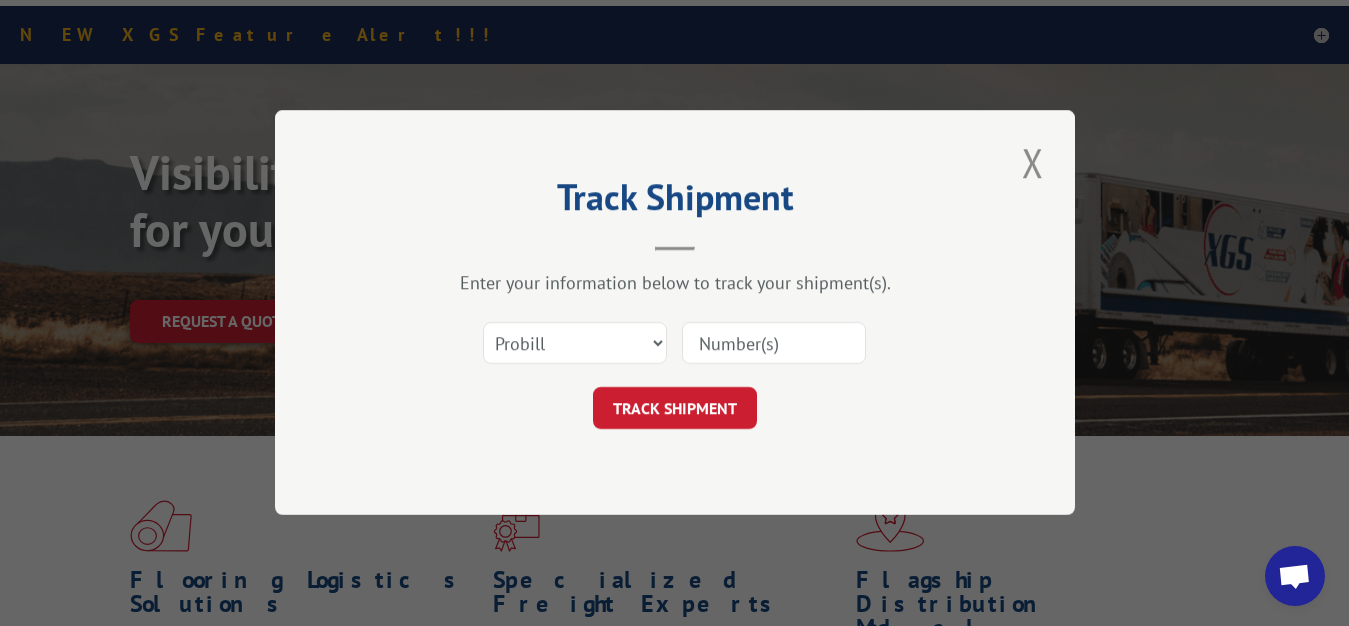 scroll, scrollTop: 0, scrollLeft: 0, axis: both 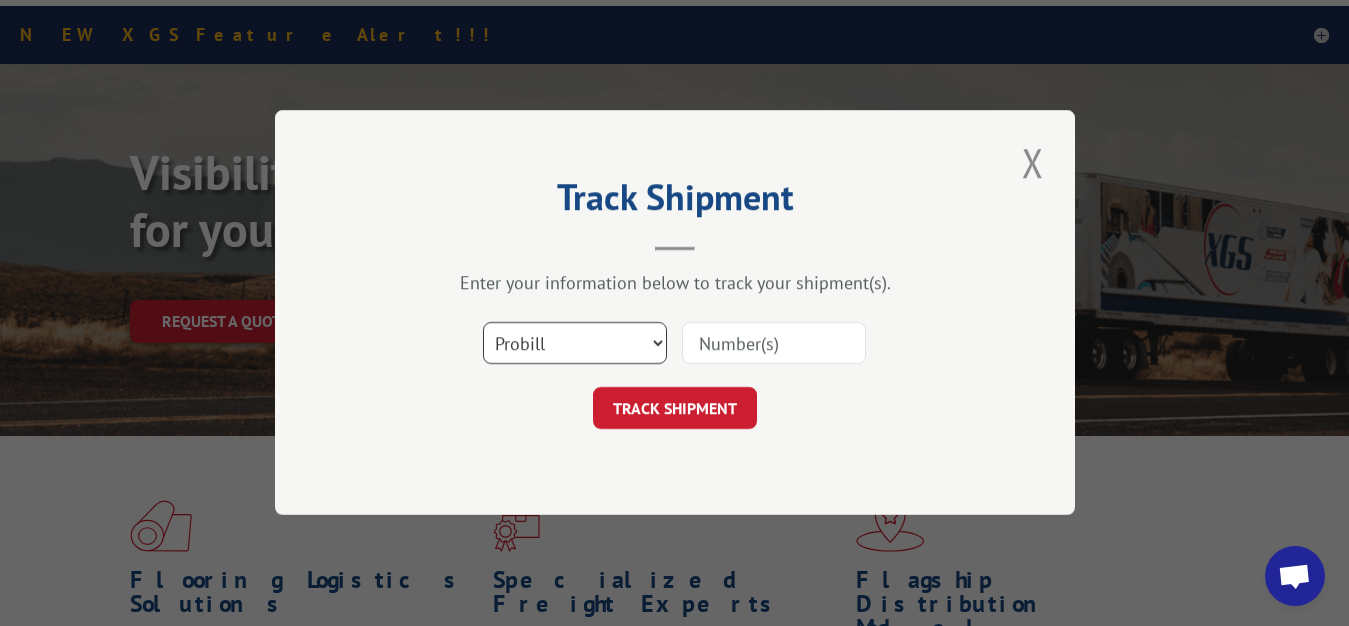 click on "Select category... Probill BOL PO" at bounding box center (575, 344) 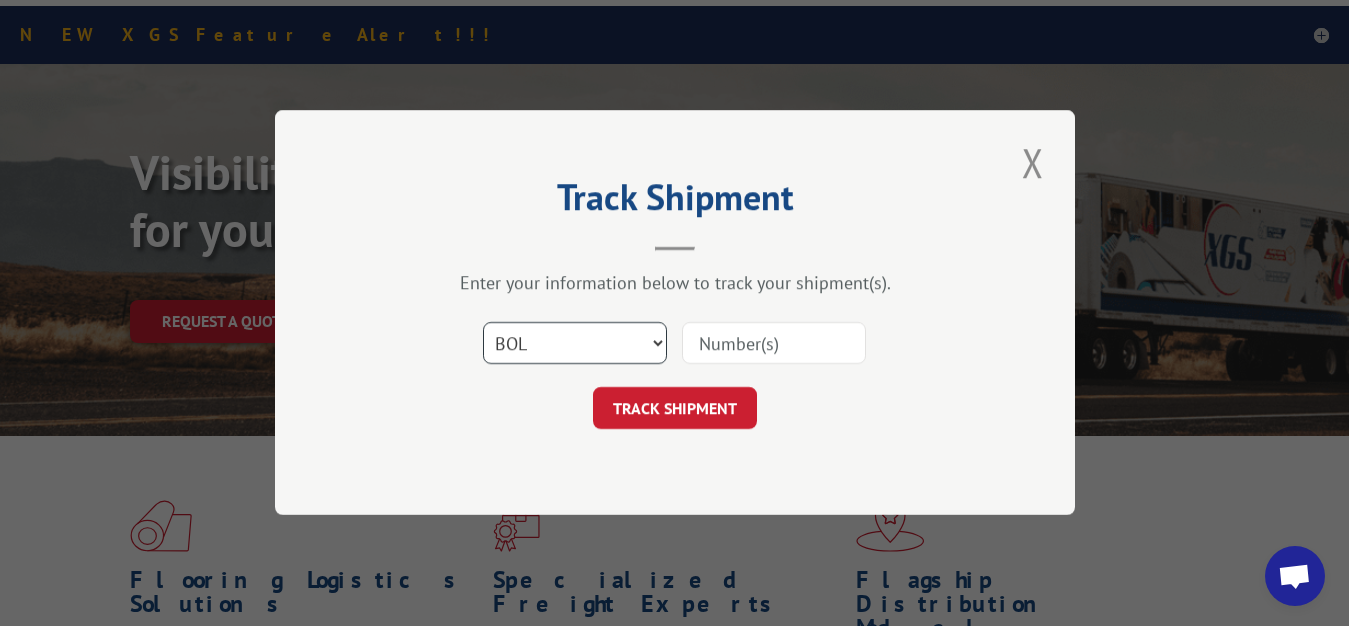 click on "BOL" at bounding box center [0, 0] 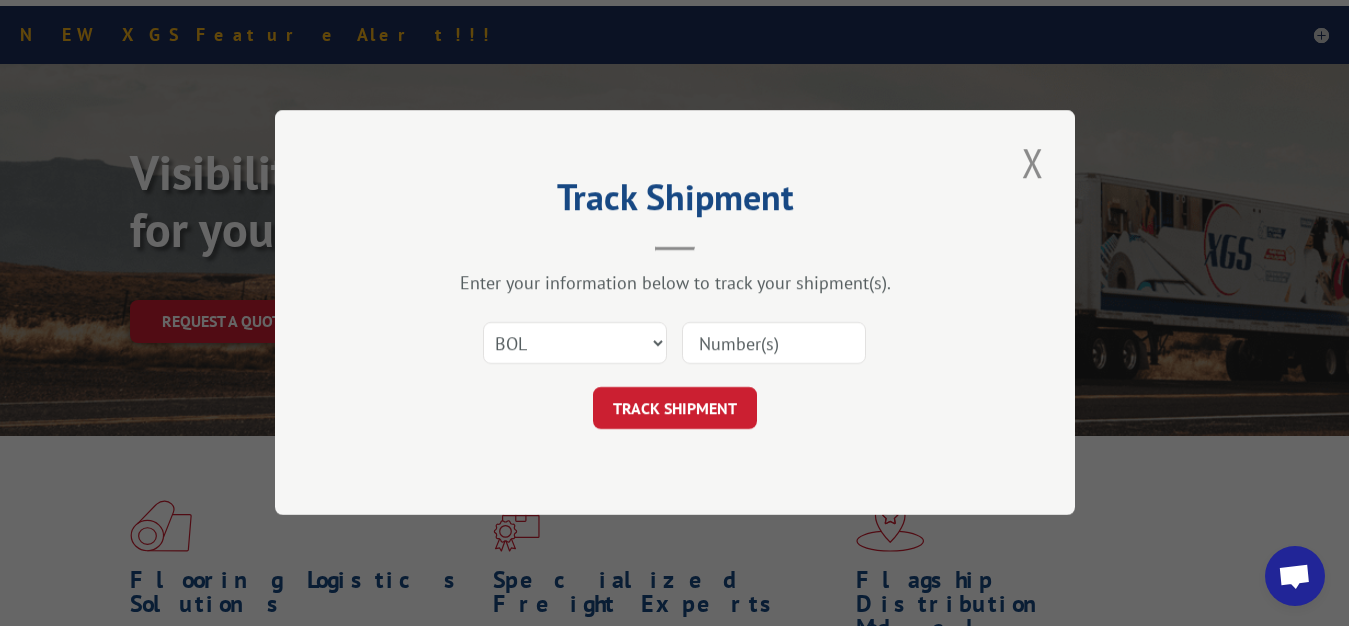 click at bounding box center (774, 344) 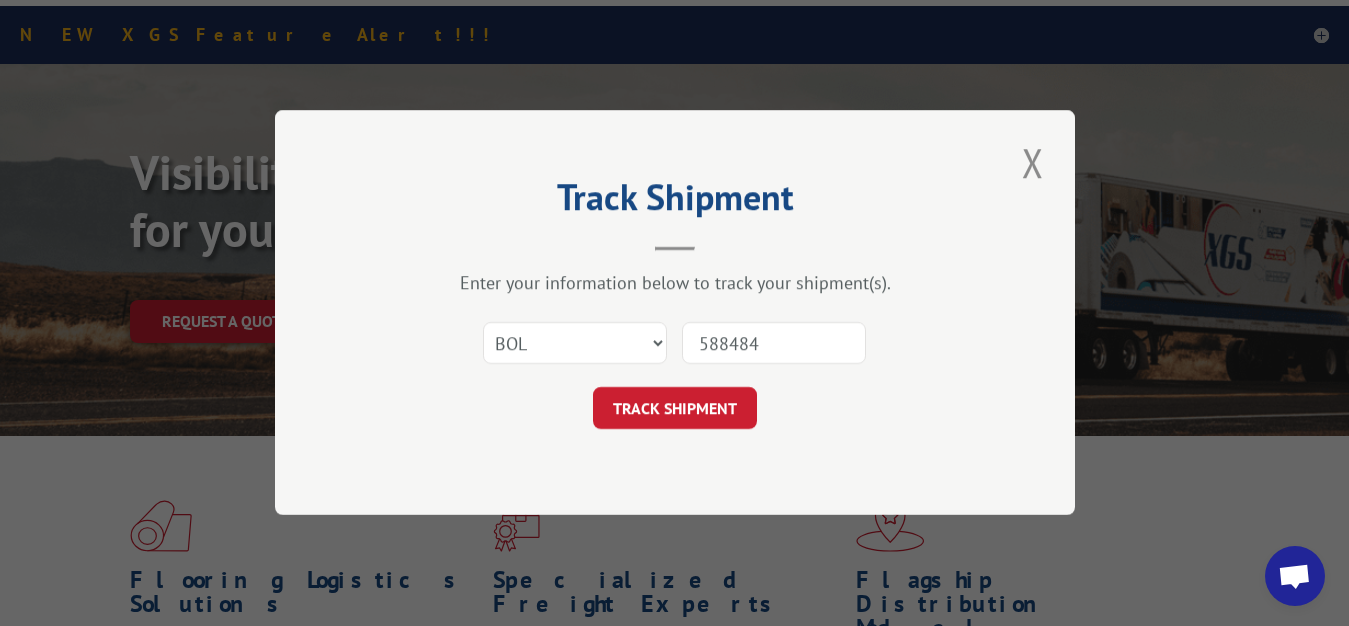 type on "5884843" 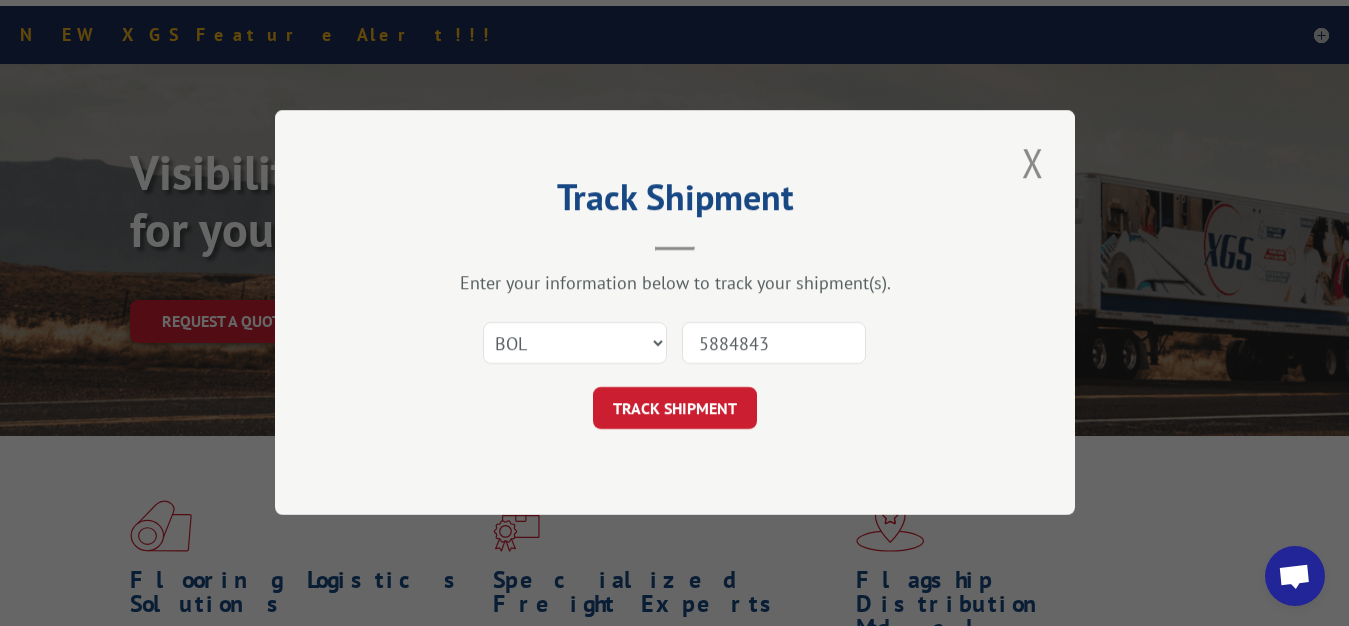 click on "TRACK SHIPMENT" at bounding box center (675, 409) 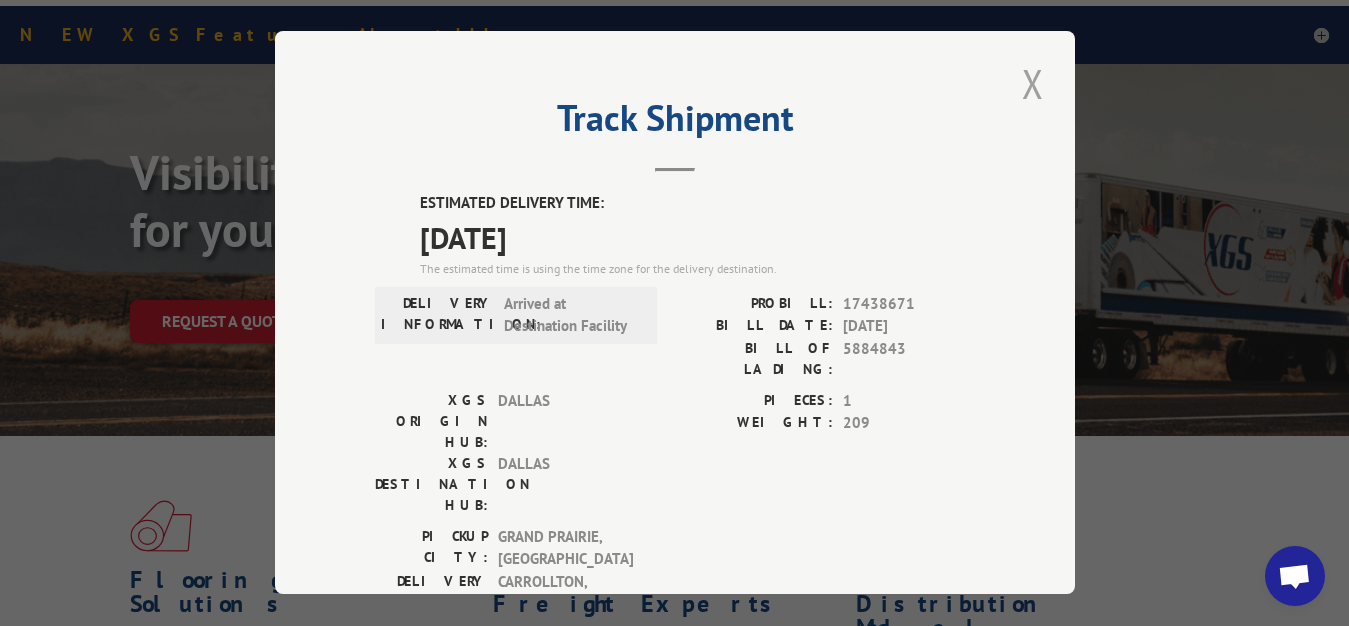 click at bounding box center [1033, 83] 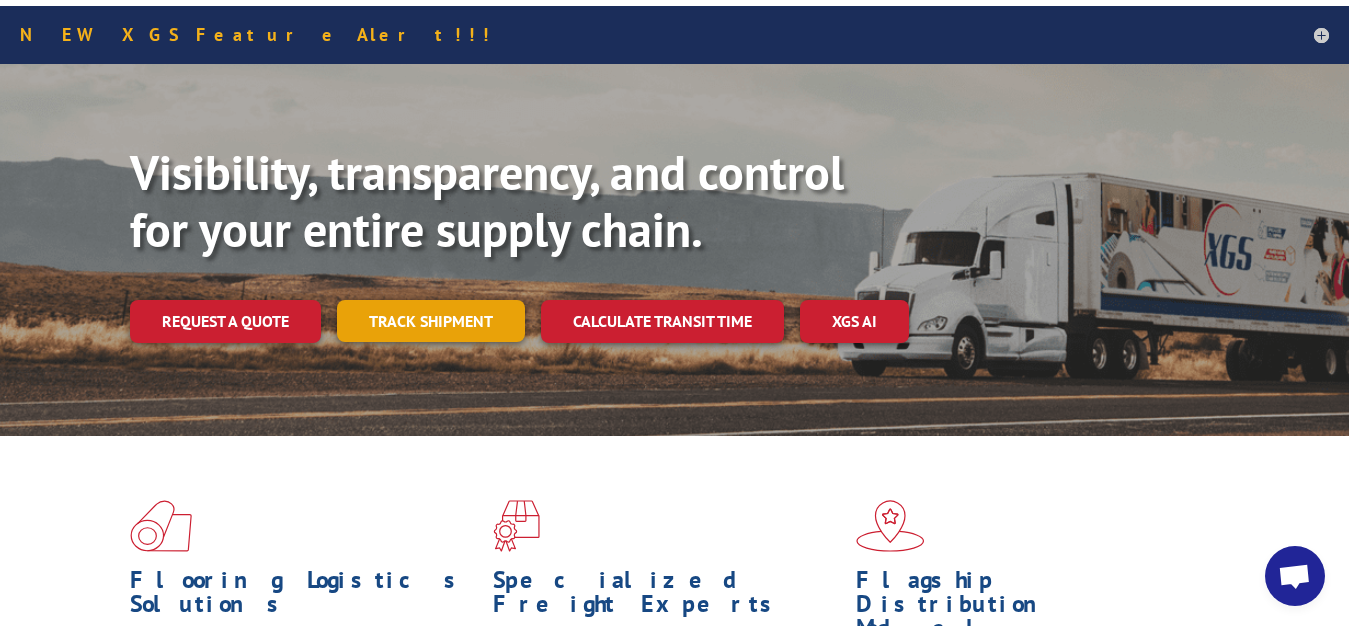 click on "Track shipment" at bounding box center [431, 321] 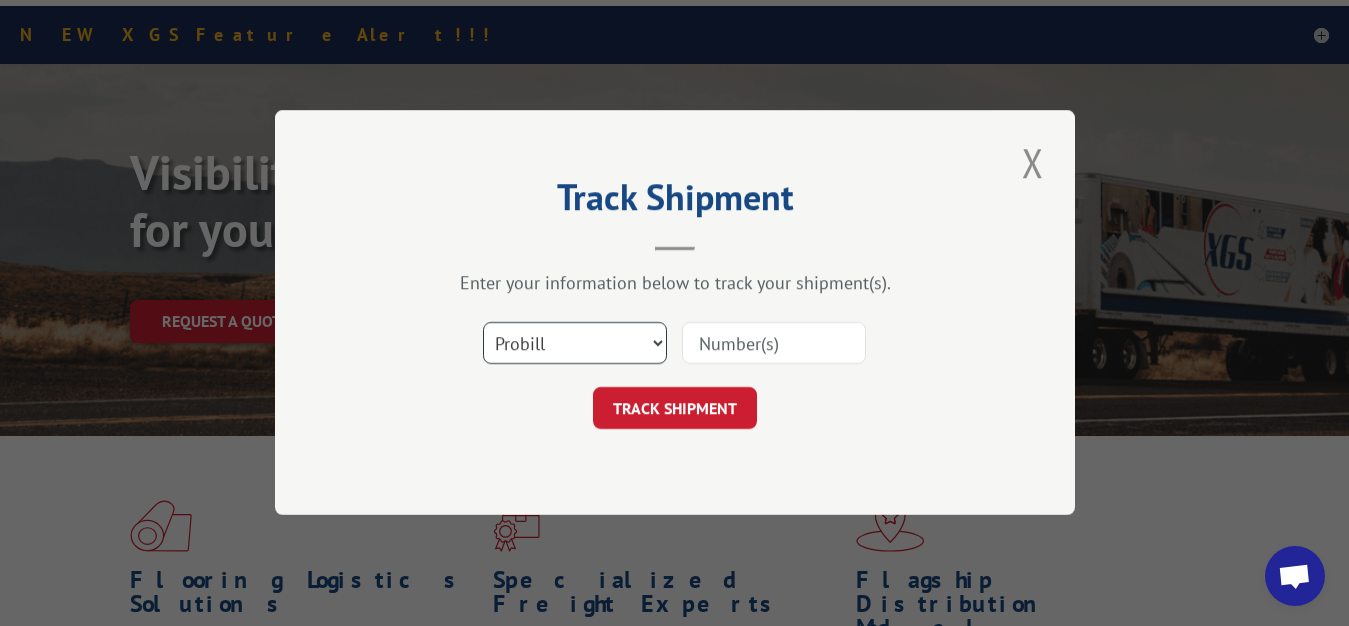 click on "Select category... Probill BOL PO" at bounding box center (575, 344) 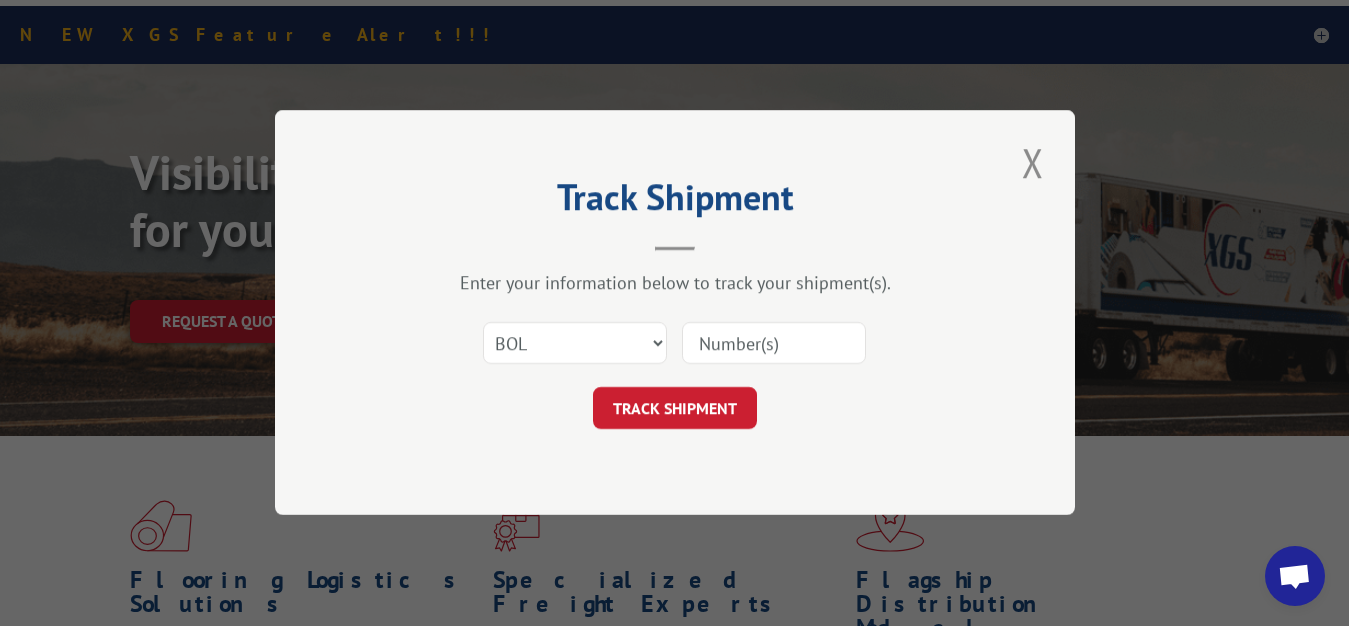 click at bounding box center (774, 344) 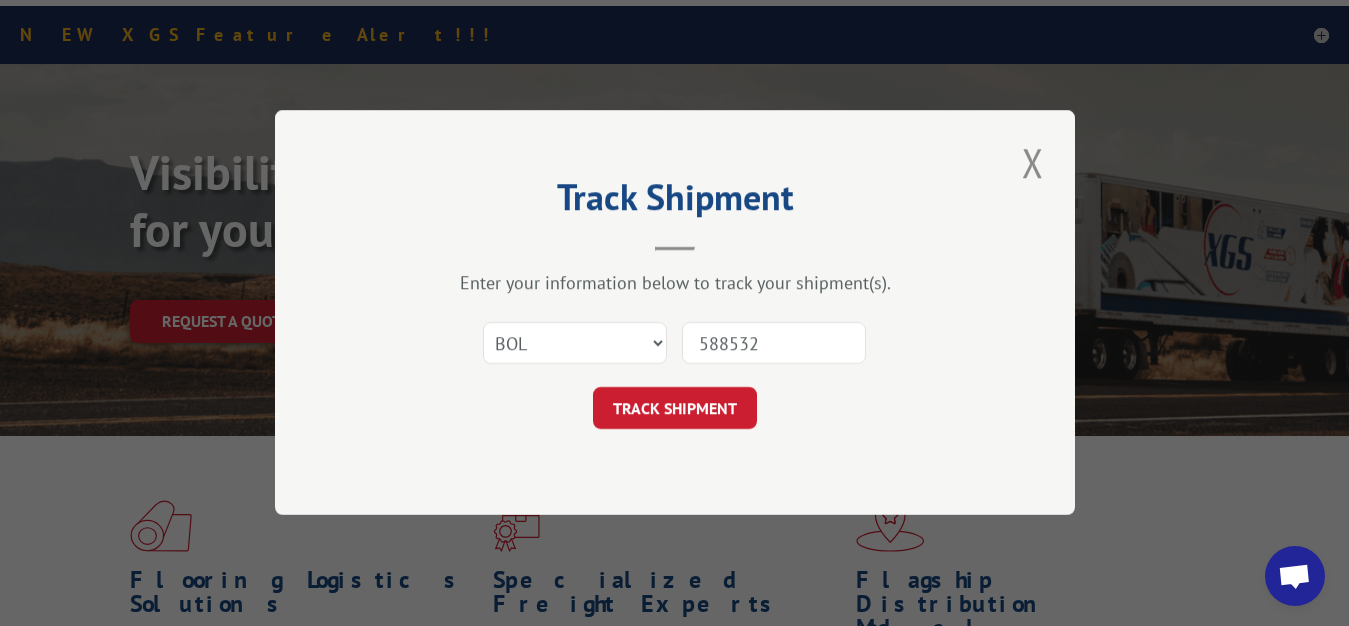 type on "5885326" 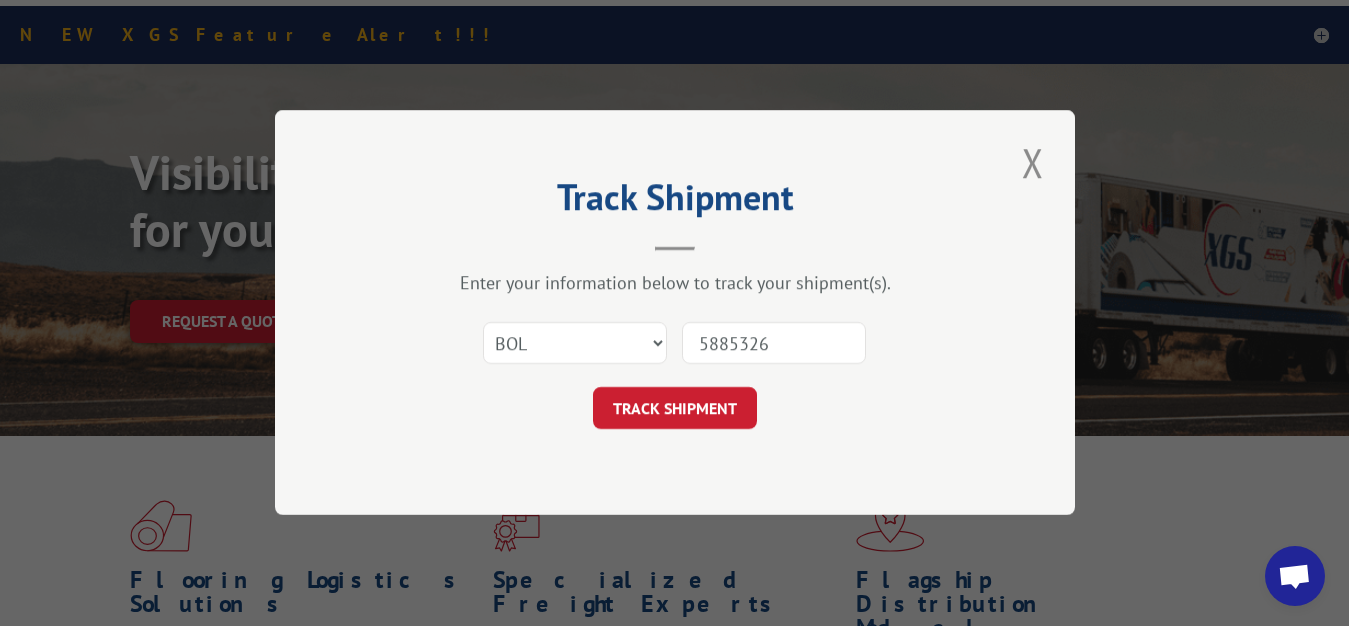 click on "TRACK SHIPMENT" at bounding box center (675, 409) 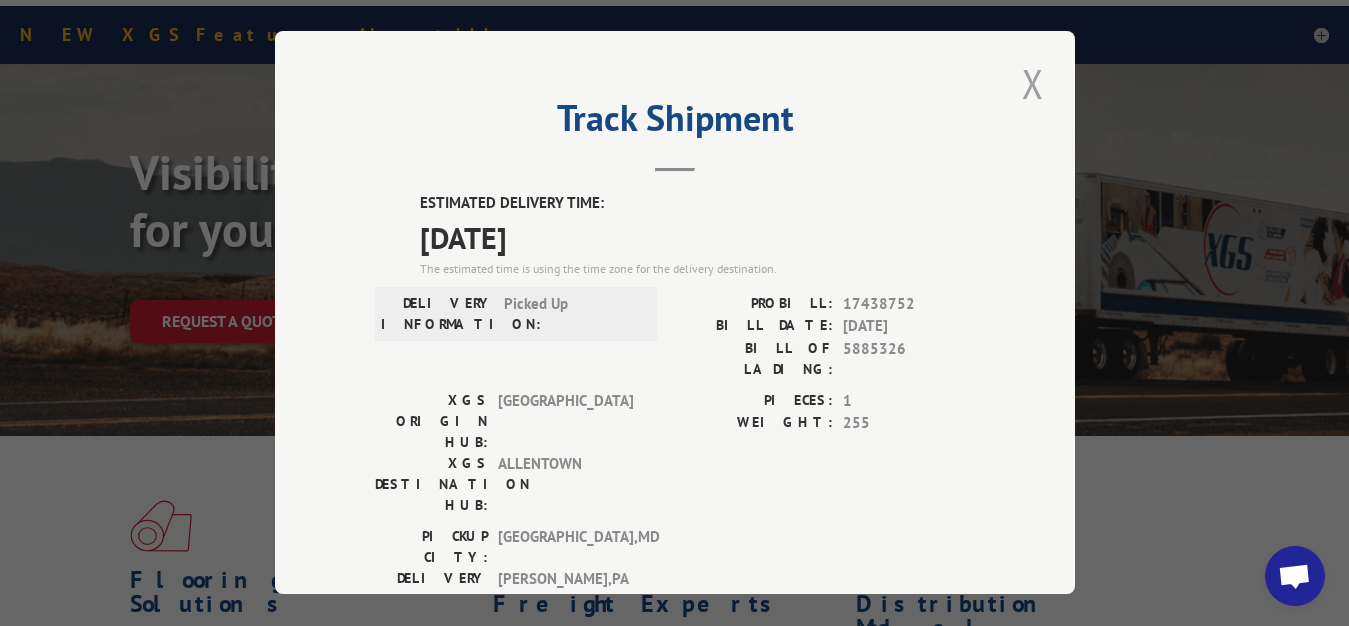 click at bounding box center [1033, 83] 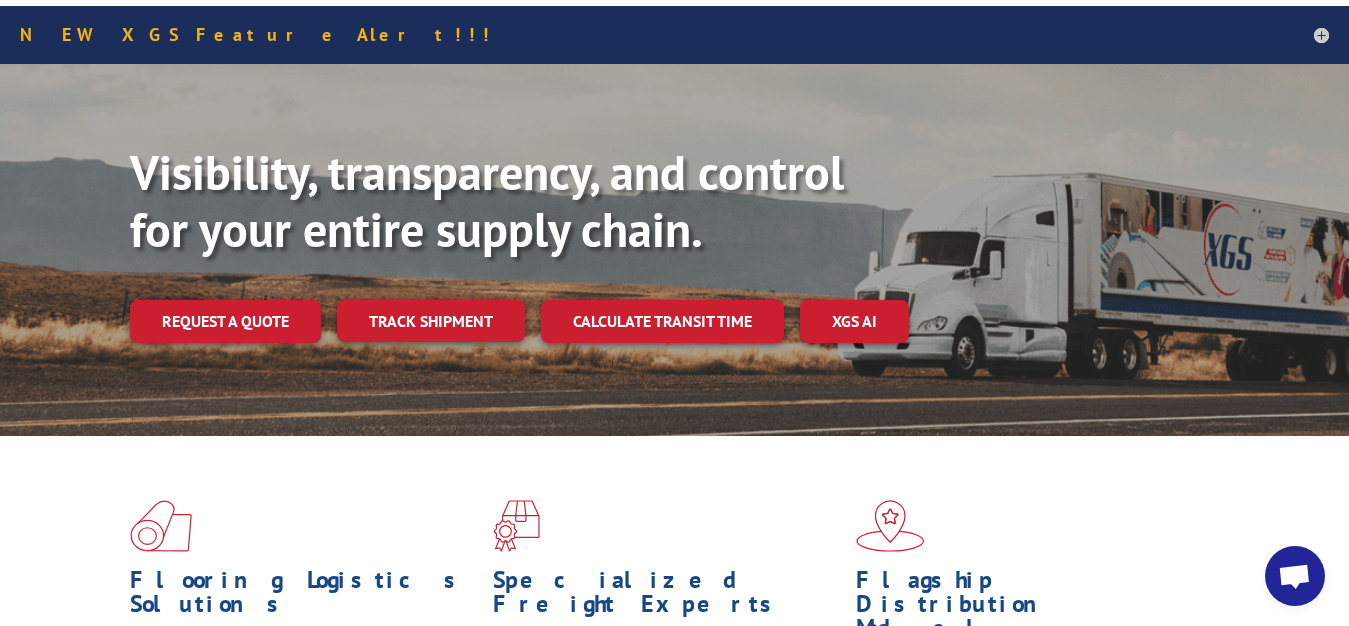 drag, startPoint x: 413, startPoint y: 266, endPoint x: 478, endPoint y: 318, distance: 83.240616 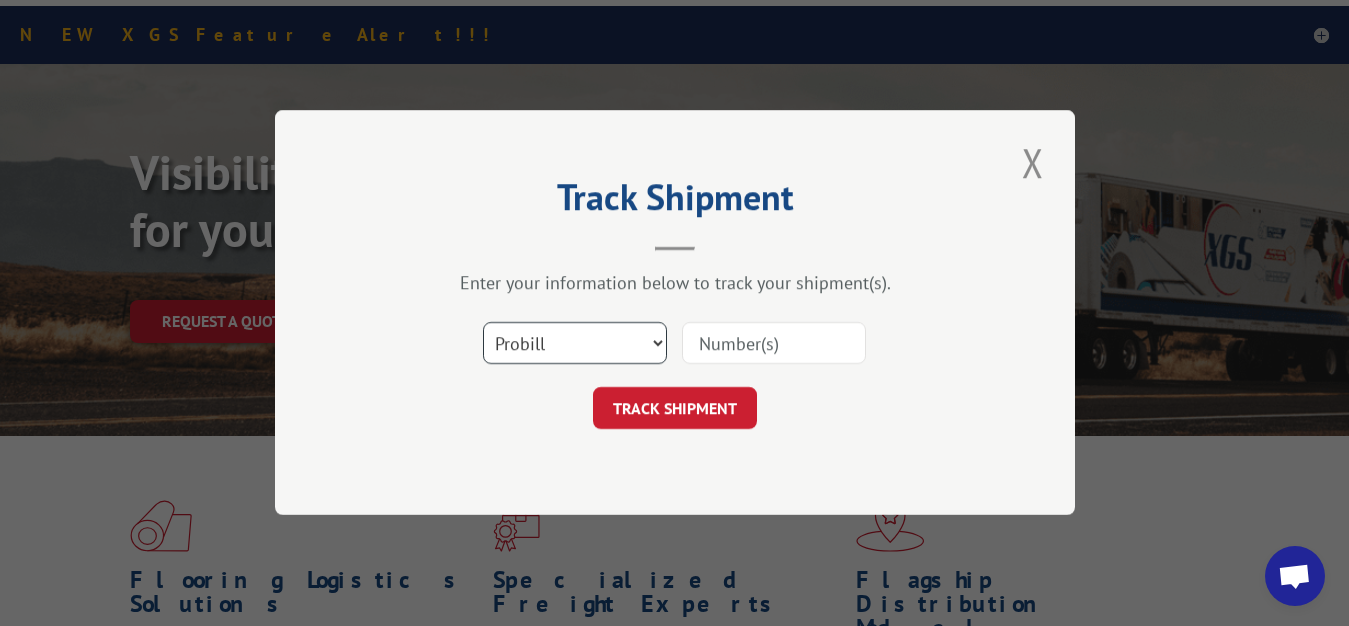 click on "Select category... Probill BOL PO" at bounding box center (575, 344) 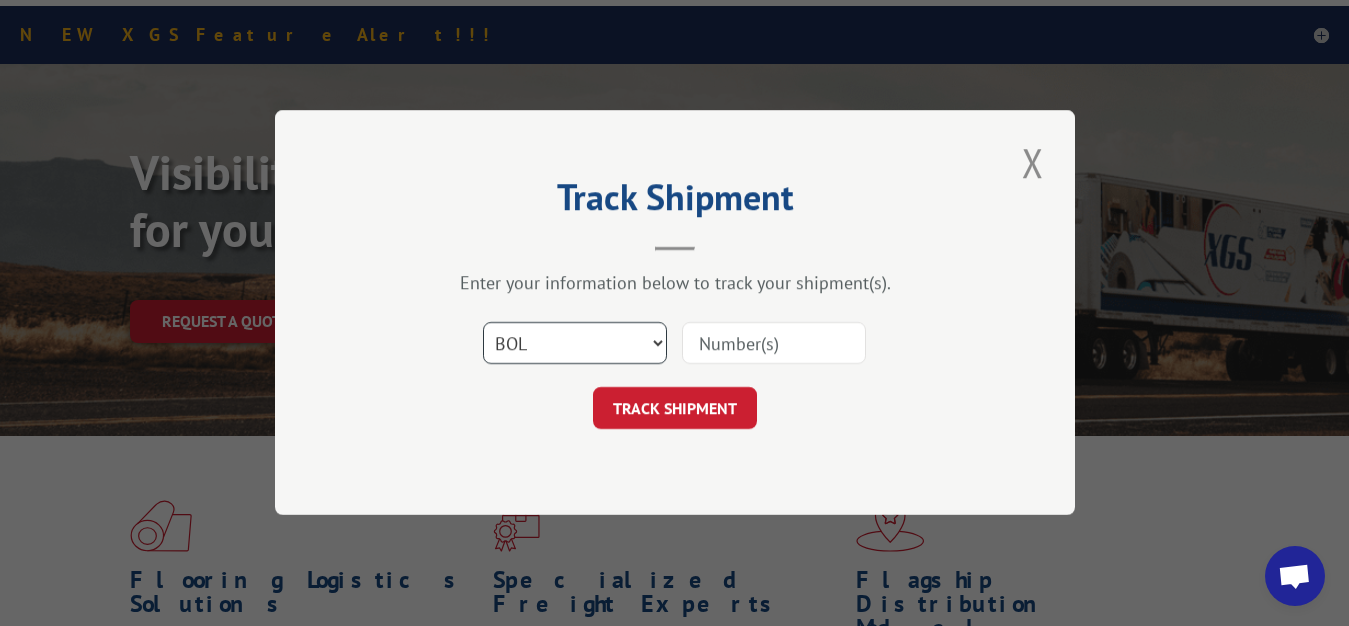 click on "BOL" at bounding box center [0, 0] 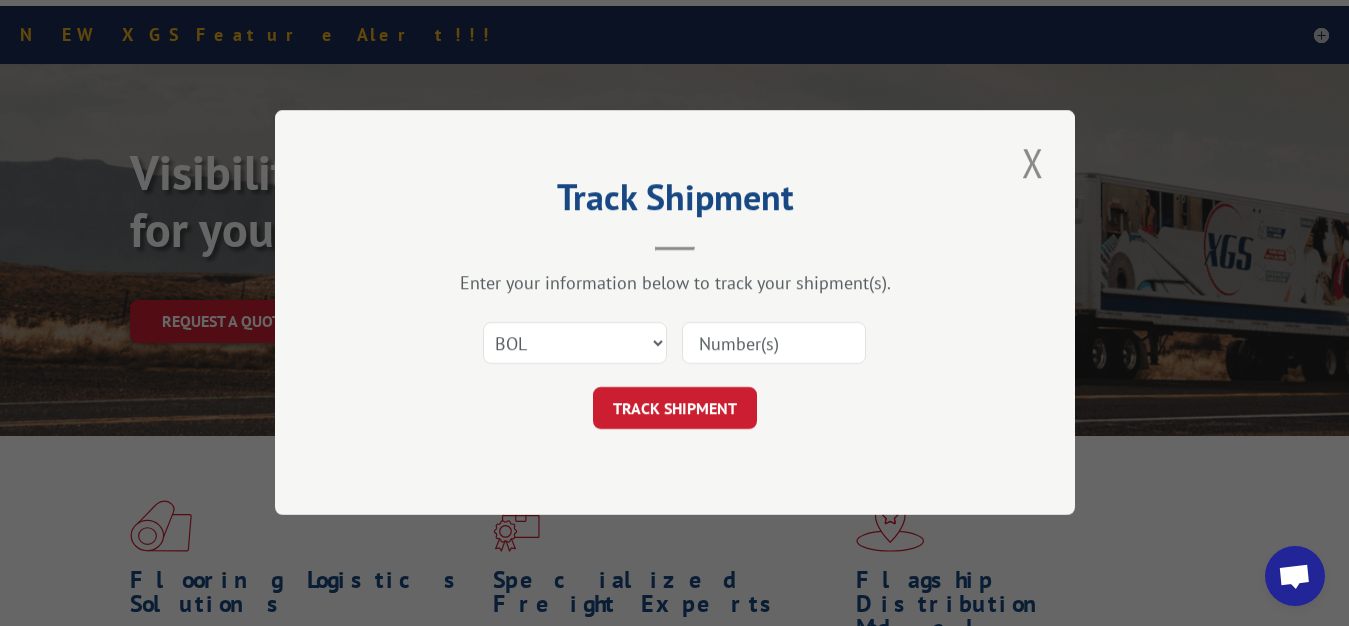 drag, startPoint x: 724, startPoint y: 368, endPoint x: 726, endPoint y: 344, distance: 24.083189 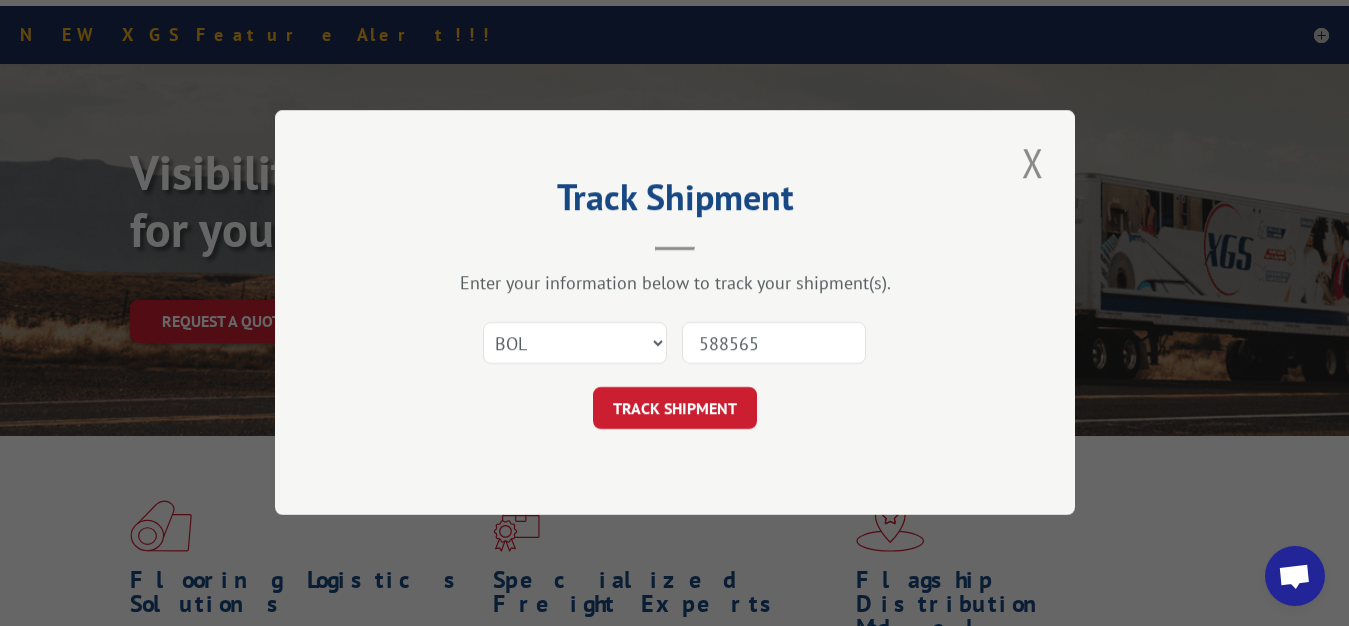 type on "5885655" 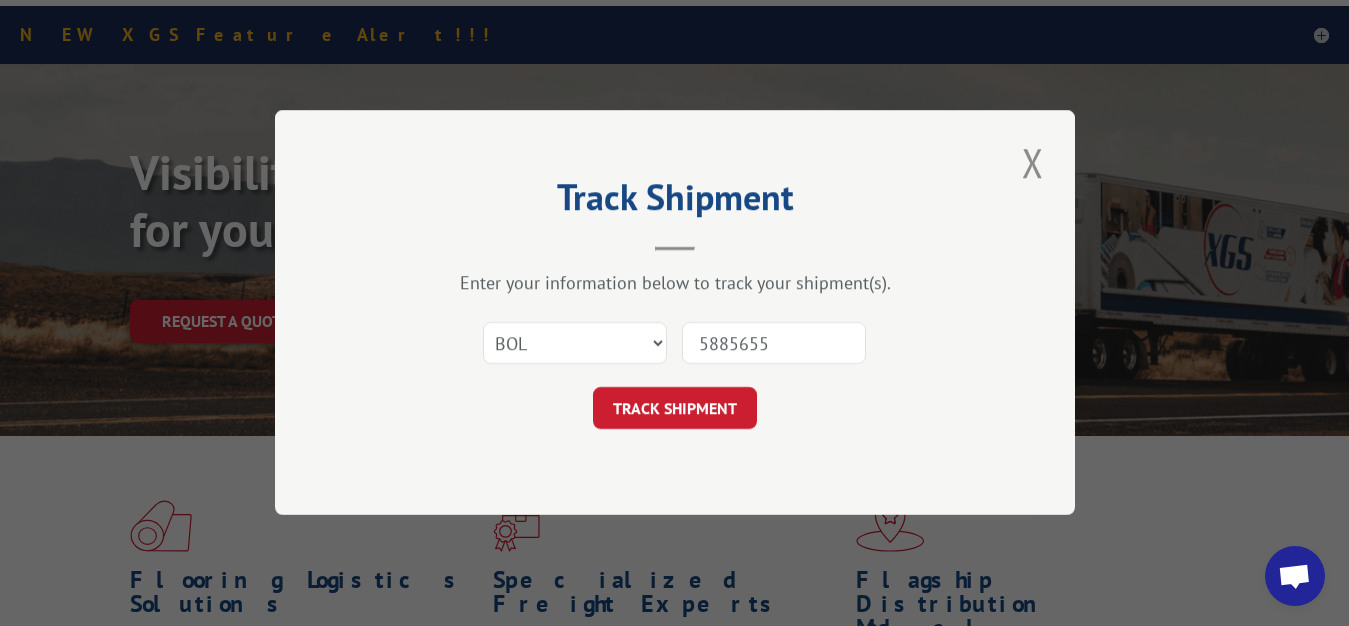 click on "TRACK SHIPMENT" at bounding box center (675, 409) 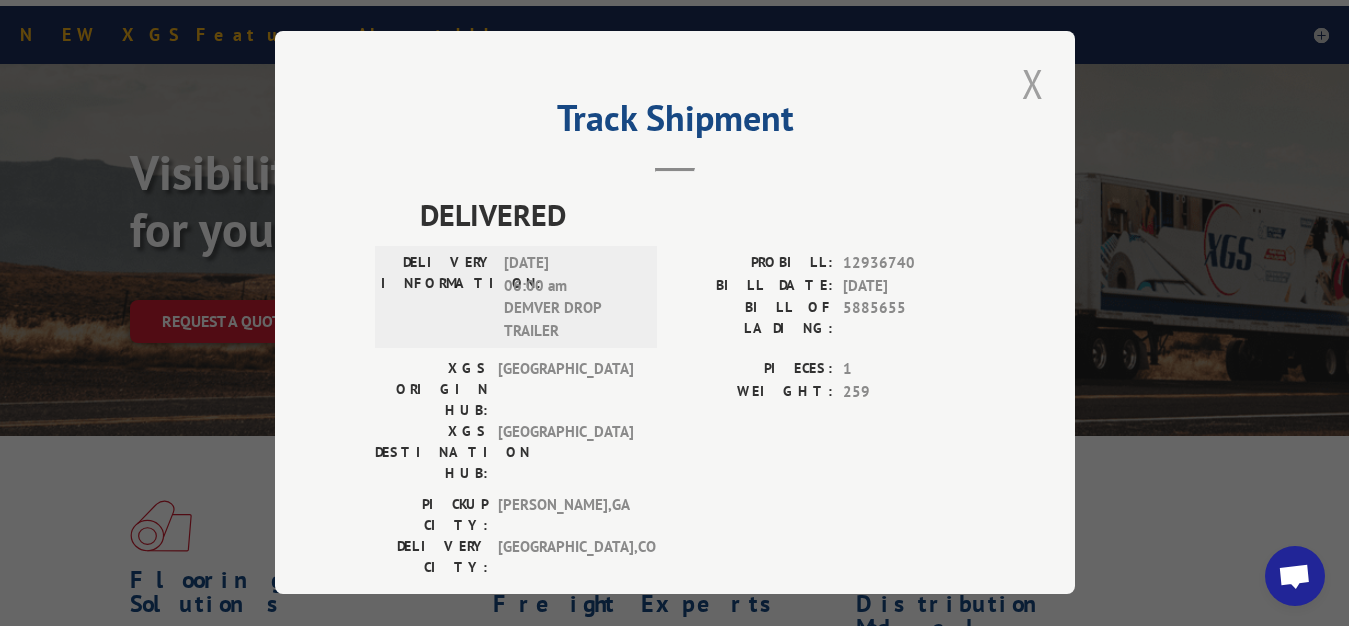 click at bounding box center [1033, 83] 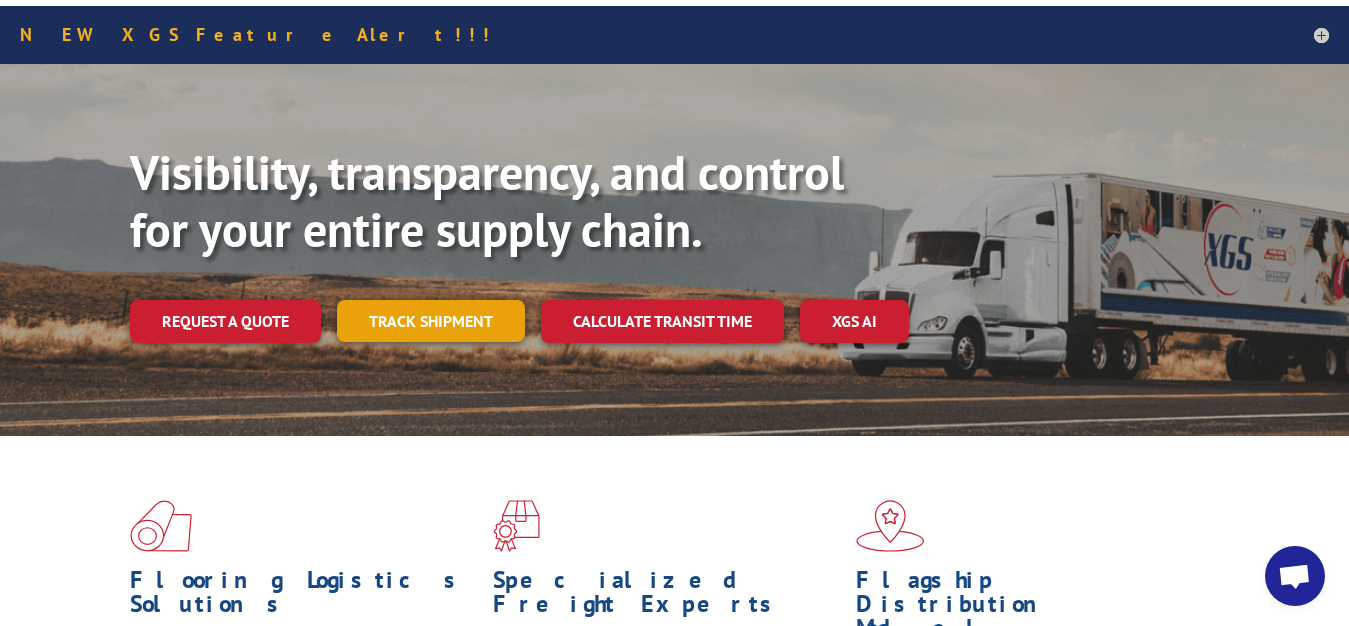 click on "Track shipment" at bounding box center (431, 321) 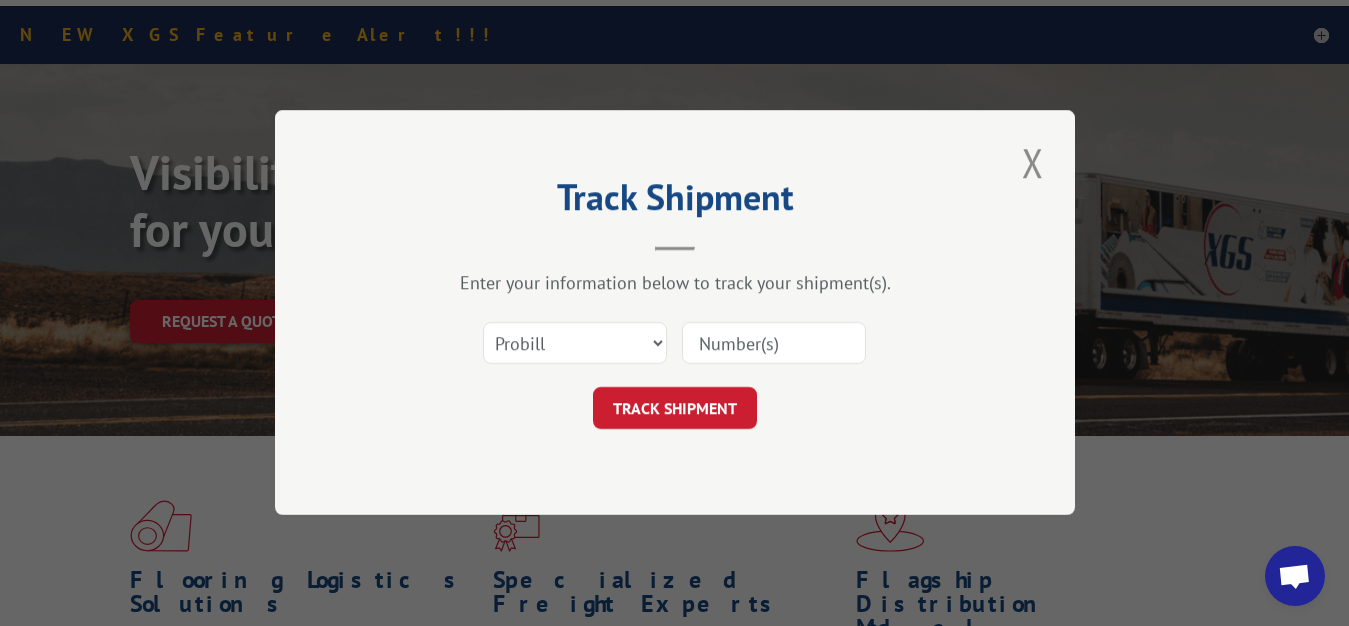 scroll, scrollTop: 0, scrollLeft: 0, axis: both 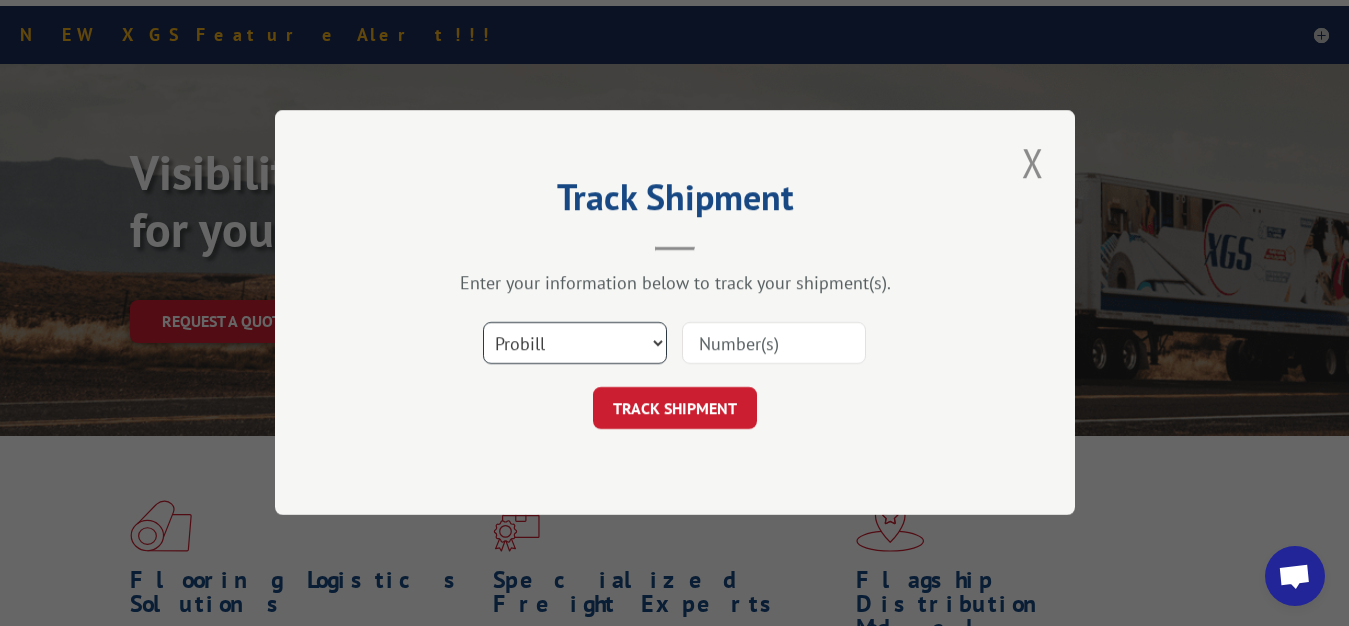 click on "Select category... Probill BOL PO" at bounding box center [575, 344] 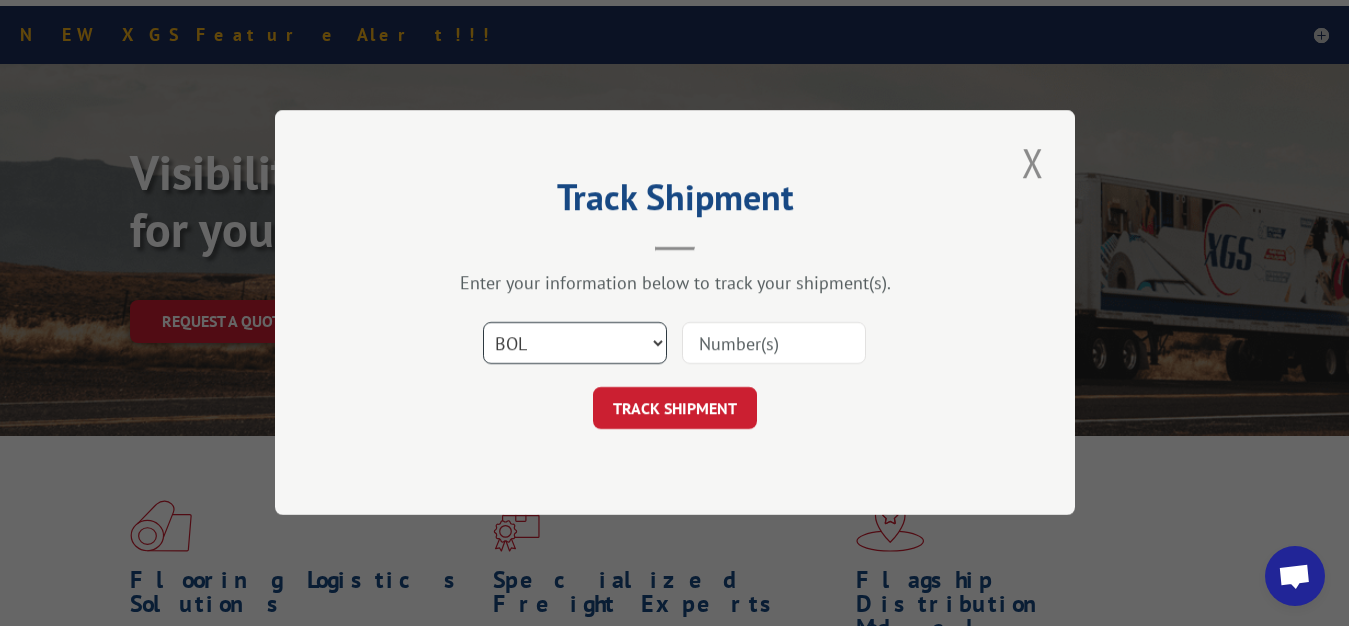 click on "BOL" at bounding box center [0, 0] 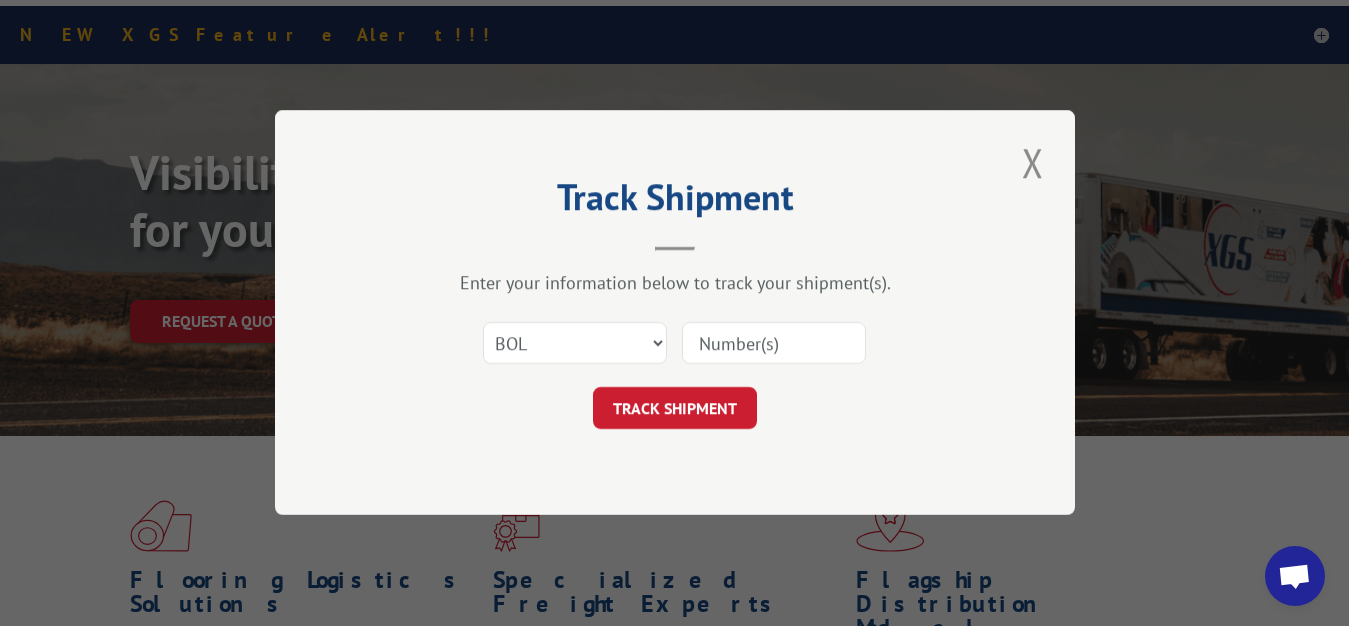 drag, startPoint x: 739, startPoint y: 355, endPoint x: 745, endPoint y: 224, distance: 131.13733 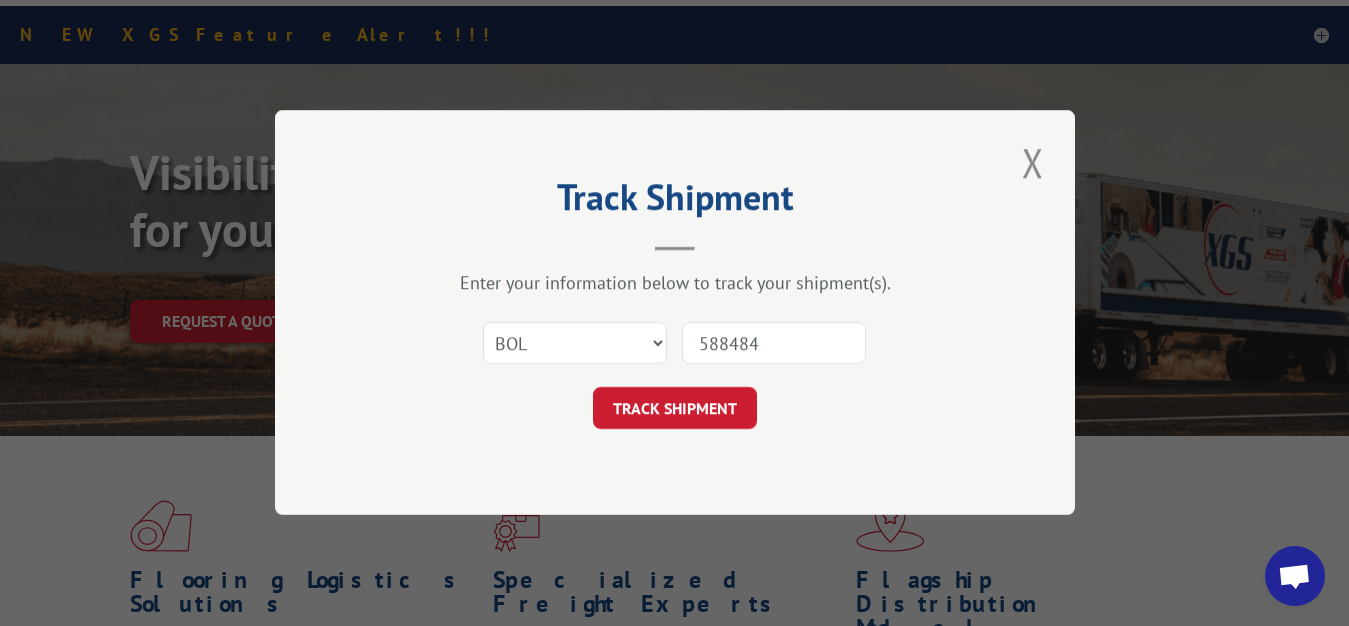 type on "5884845" 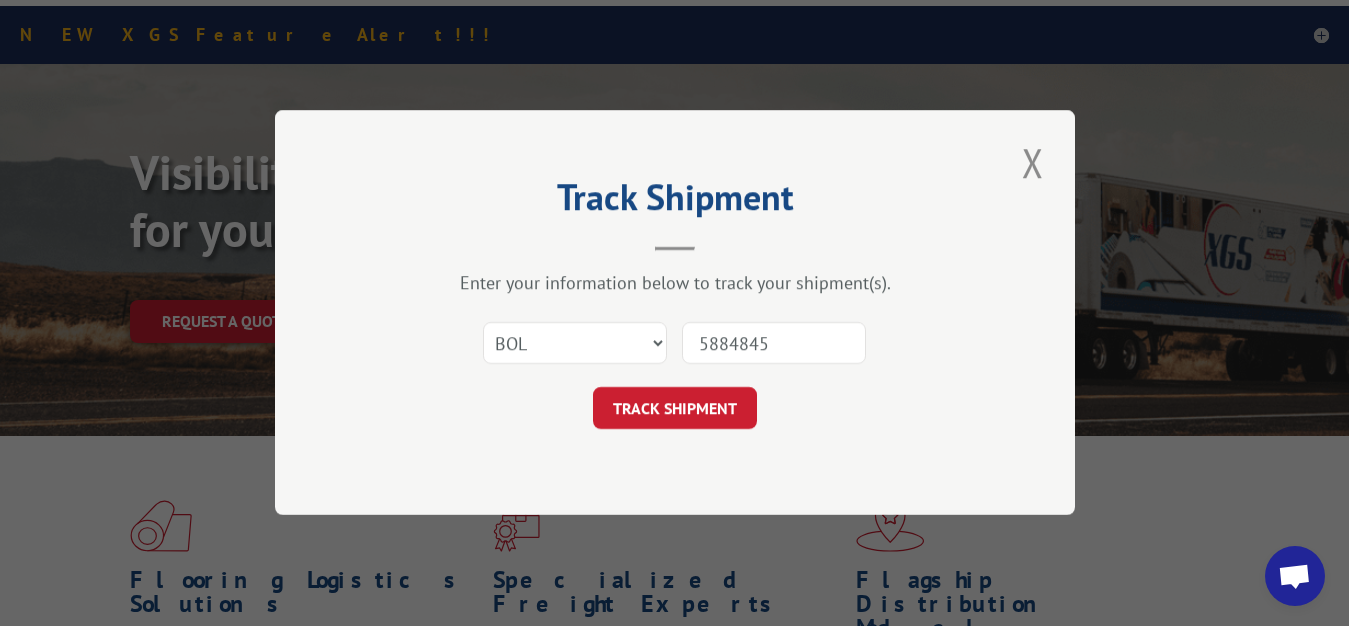 click on "TRACK SHIPMENT" at bounding box center [675, 409] 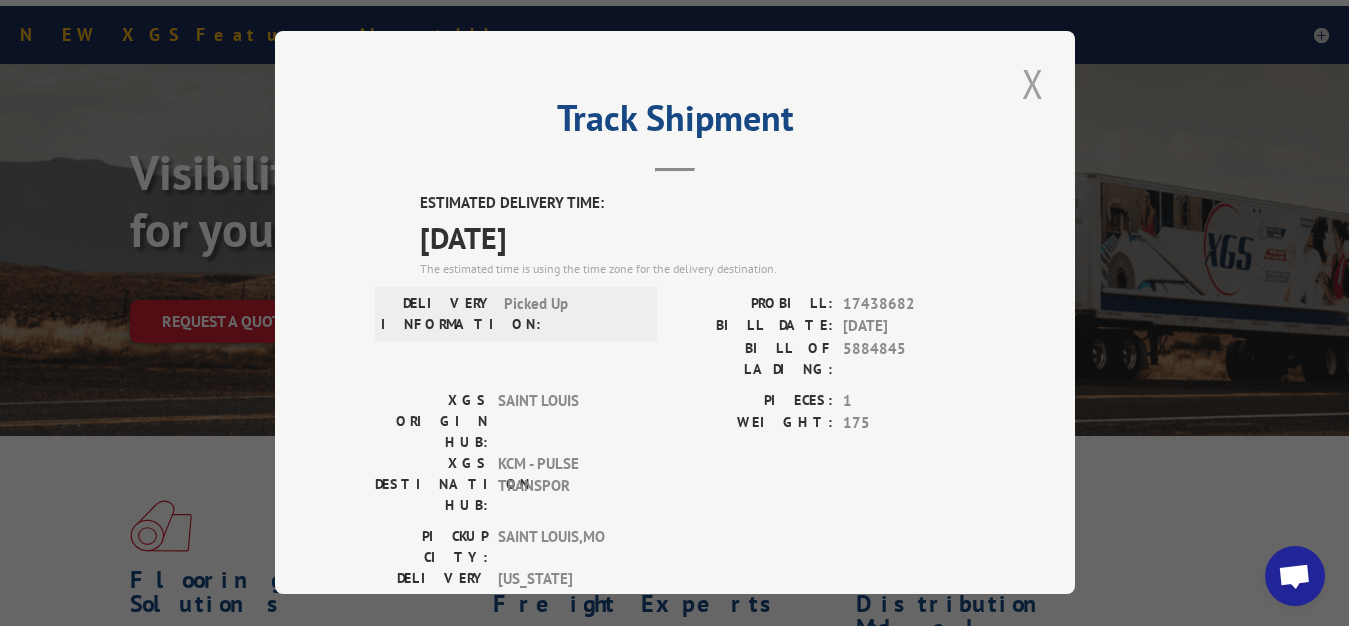 click at bounding box center (1033, 83) 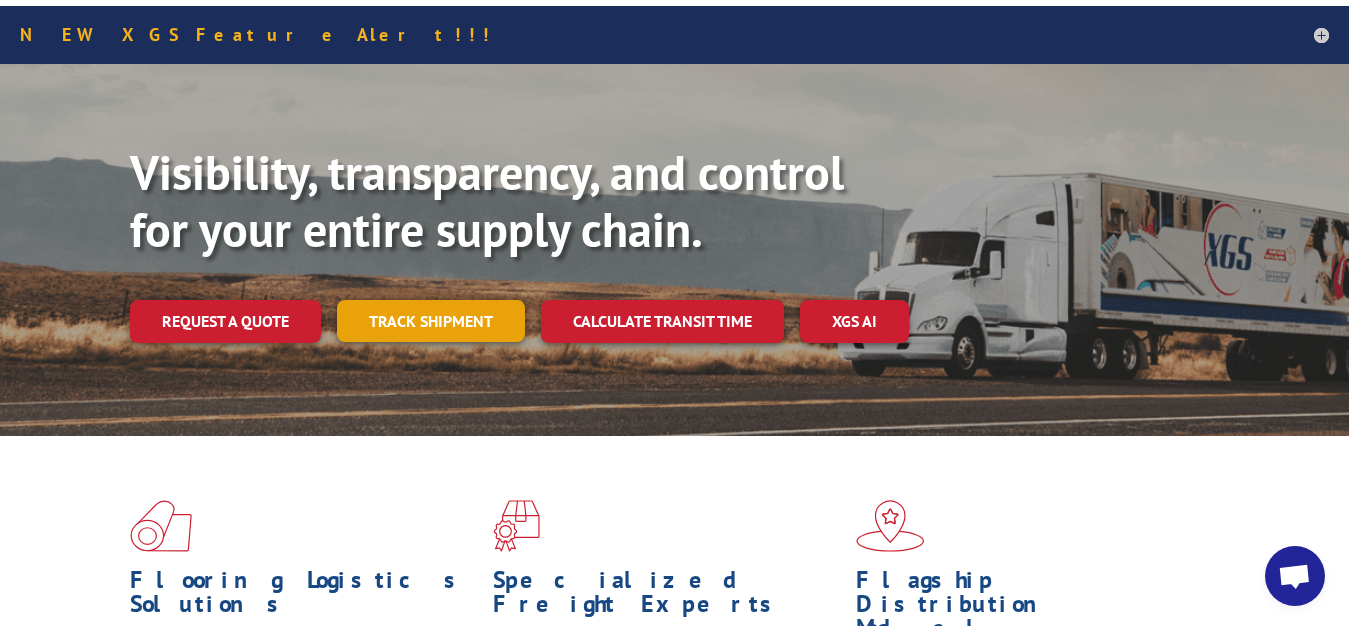 click on "Track shipment" at bounding box center (431, 321) 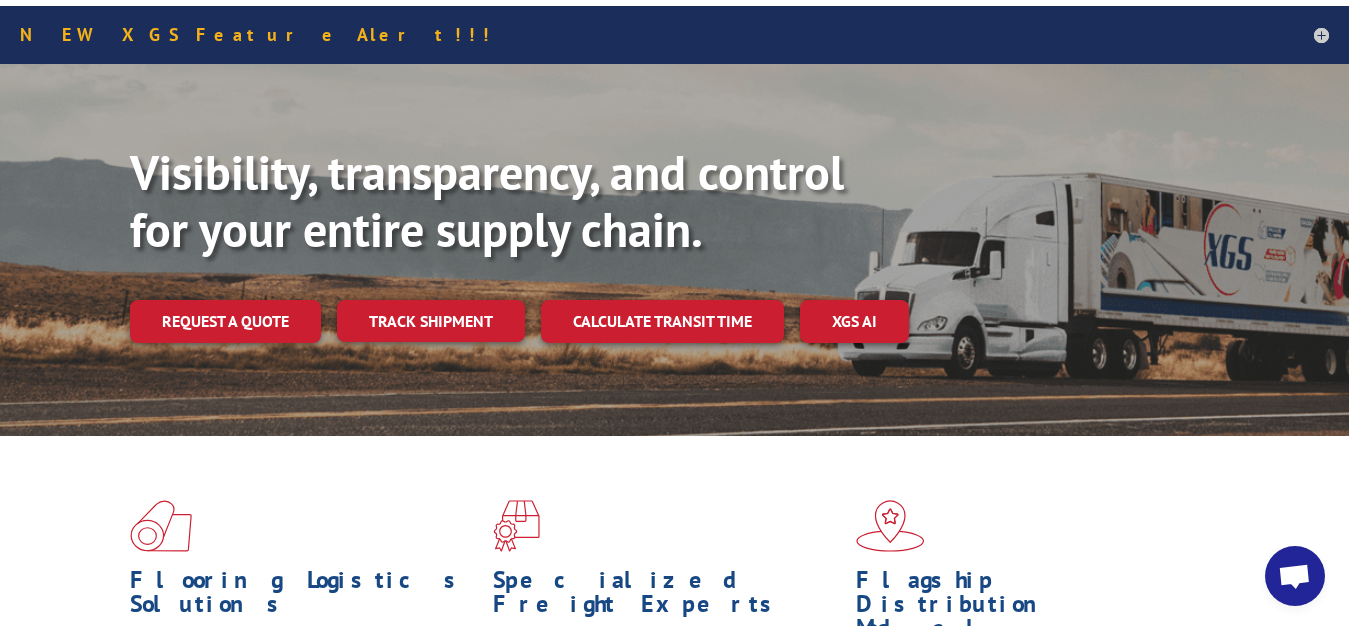 scroll, scrollTop: 0, scrollLeft: 0, axis: both 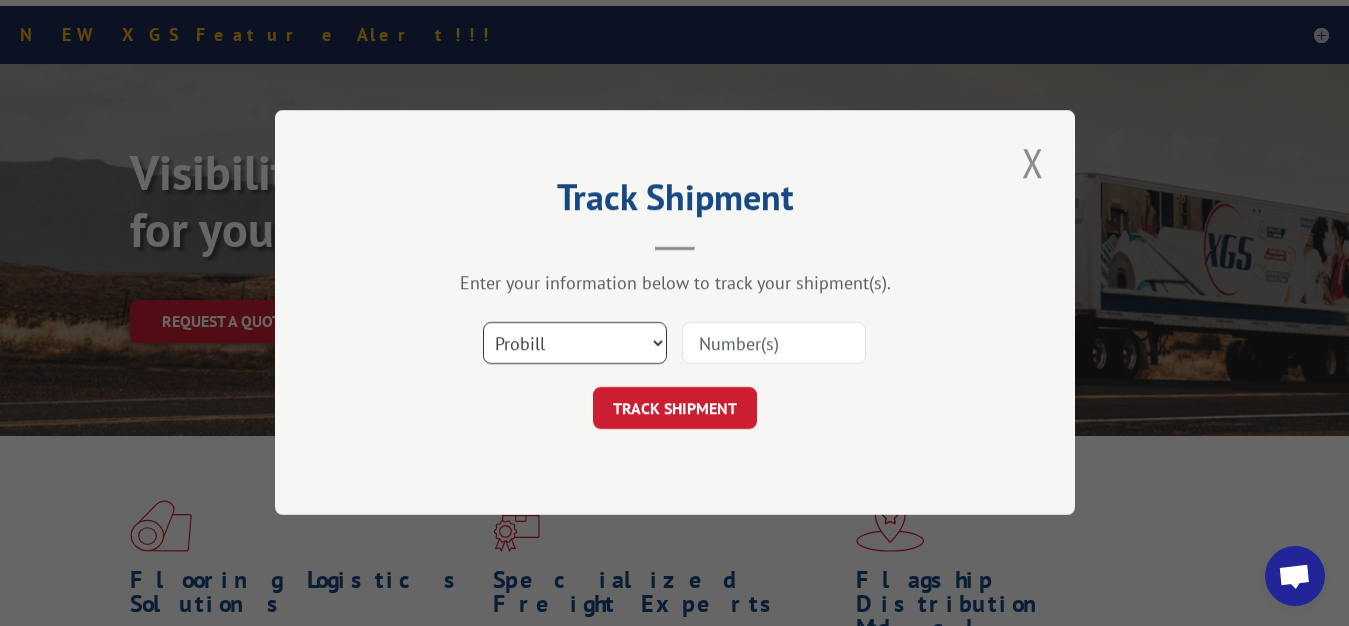 click on "Select category... Probill BOL PO" at bounding box center [575, 344] 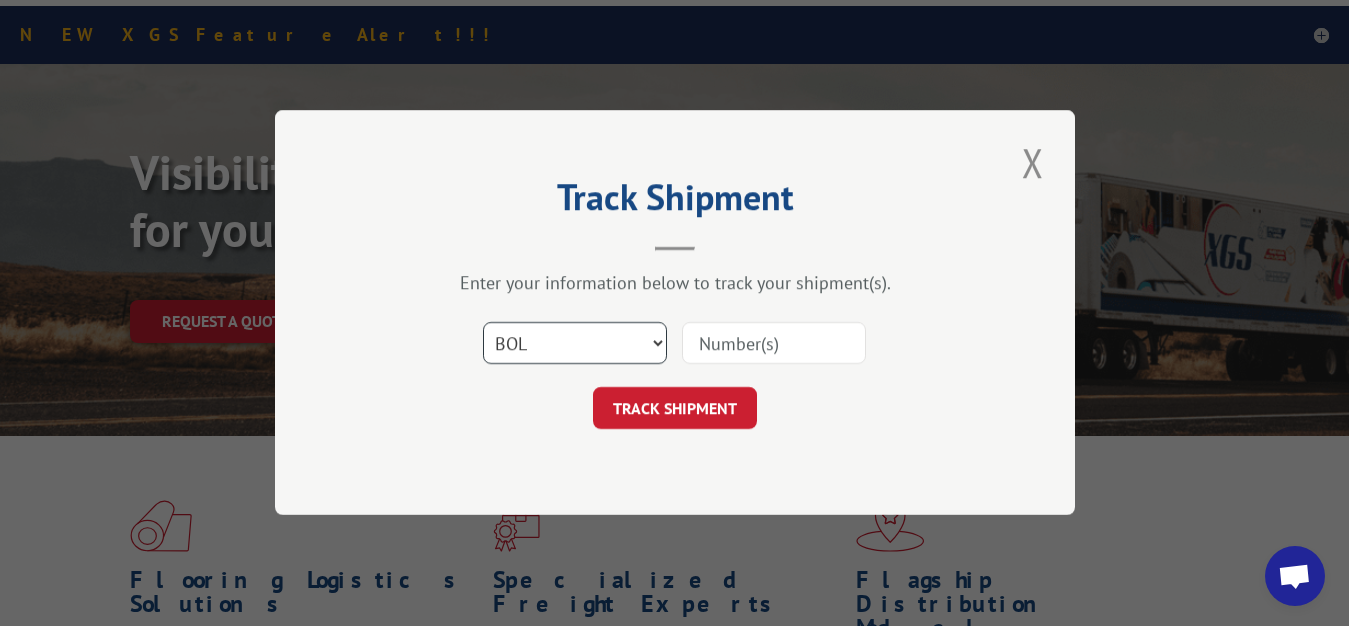 click on "BOL" at bounding box center [0, 0] 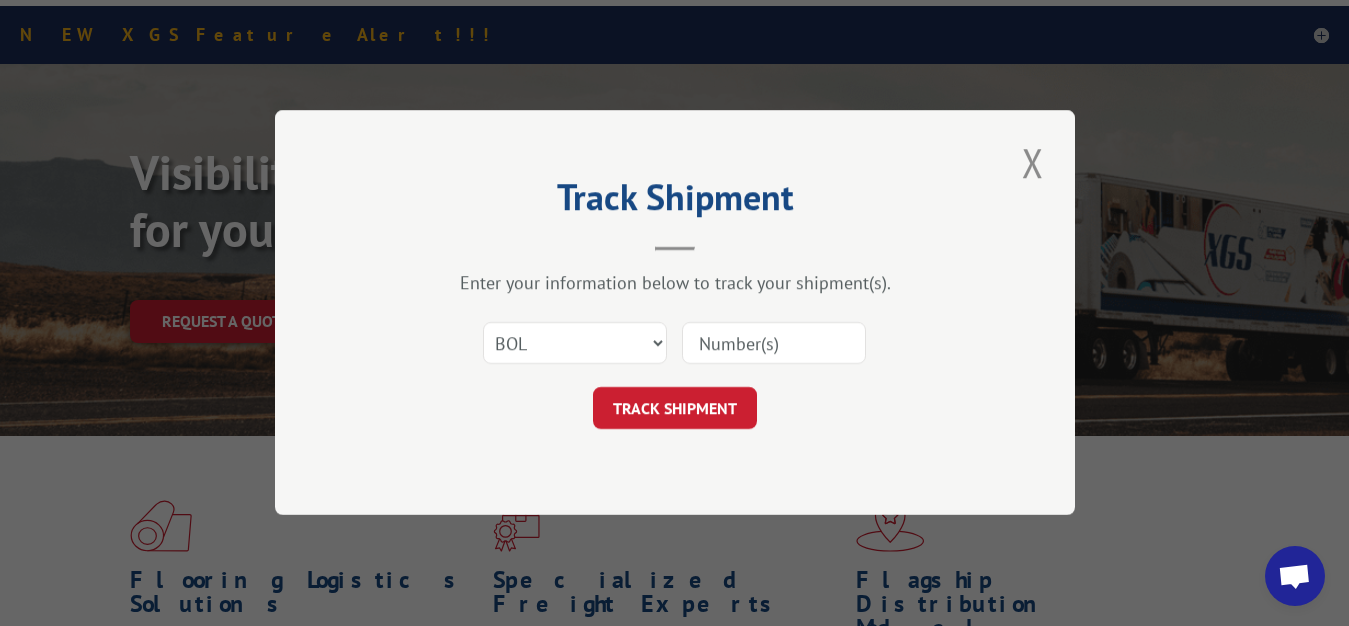 drag, startPoint x: 707, startPoint y: 345, endPoint x: 716, endPoint y: 252, distance: 93.43447 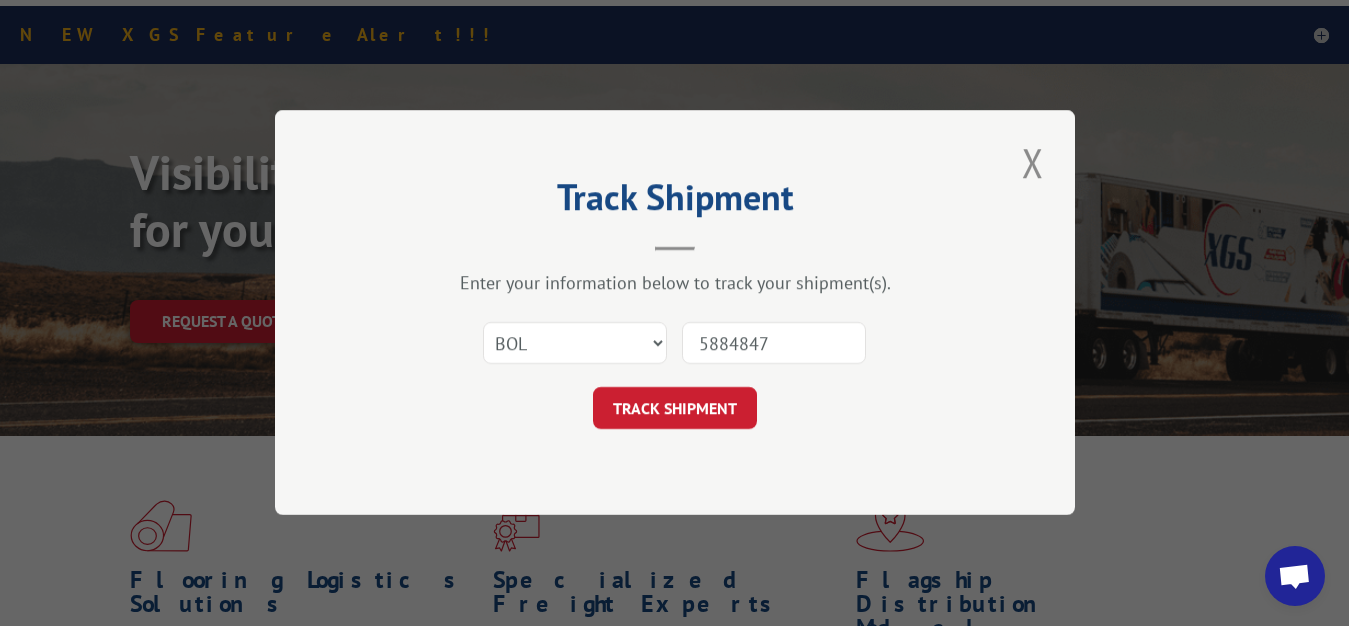 type on "5884847" 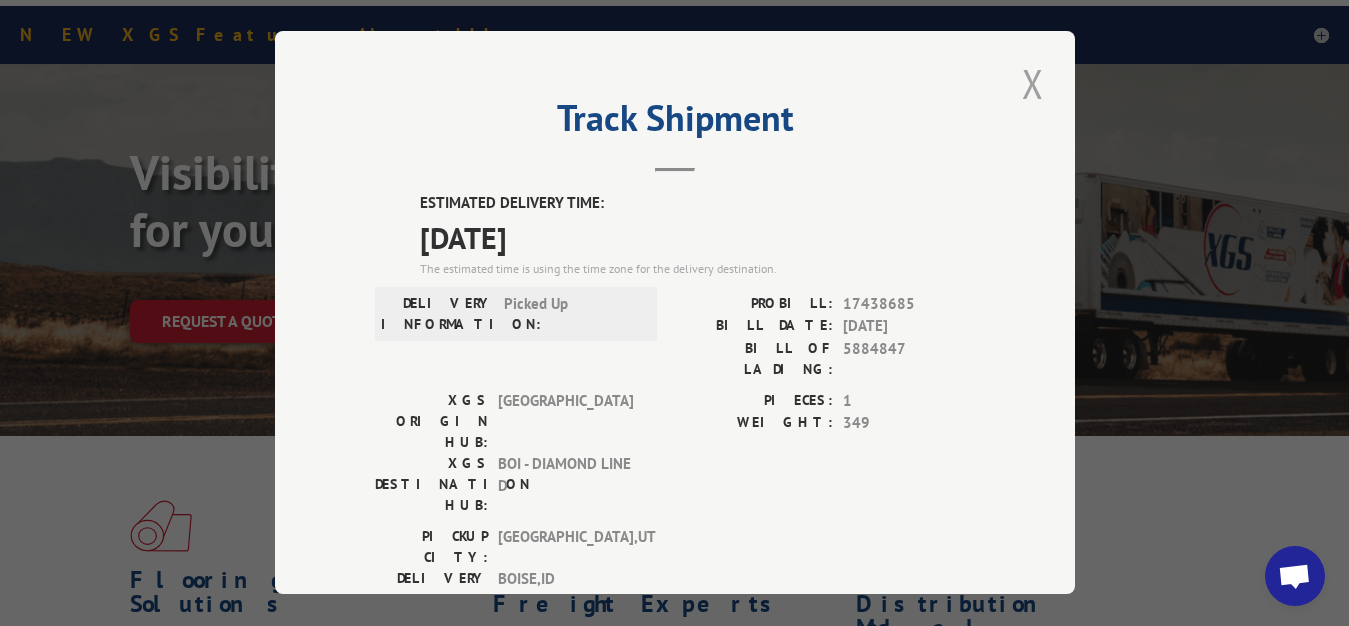 click at bounding box center (1033, 83) 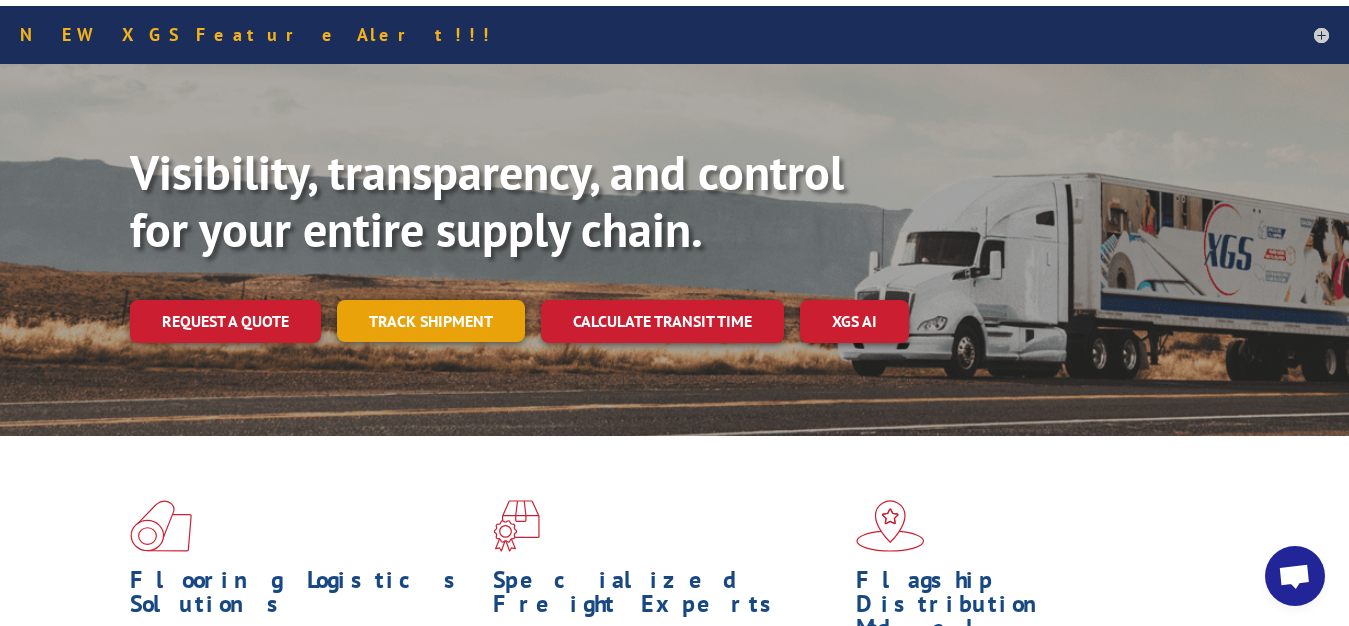click on "Track shipment" at bounding box center [431, 321] 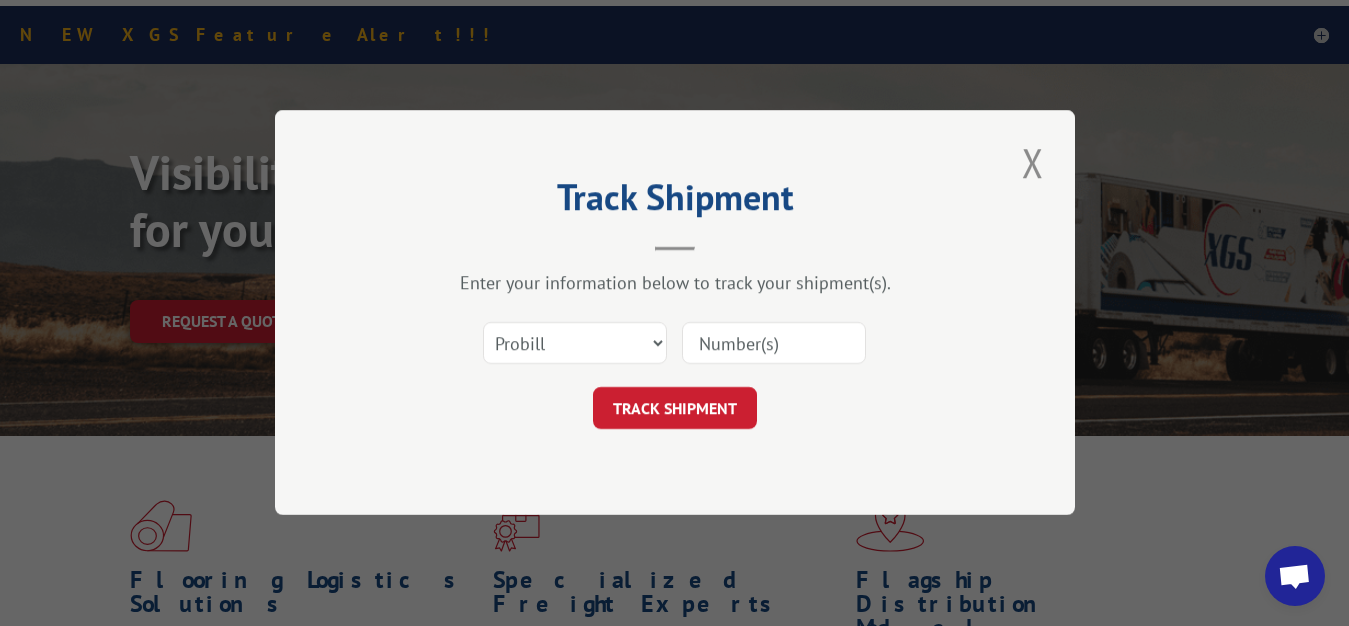 scroll, scrollTop: 0, scrollLeft: 0, axis: both 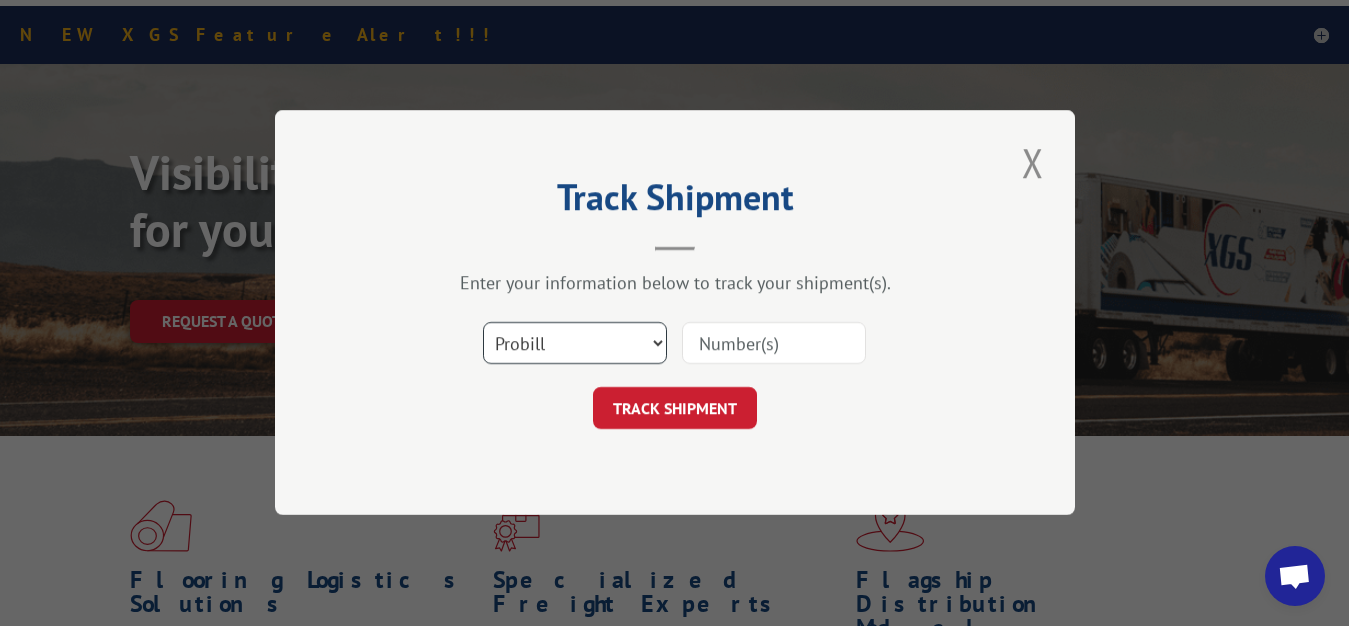 click on "Select category... Probill BOL PO" at bounding box center (575, 344) 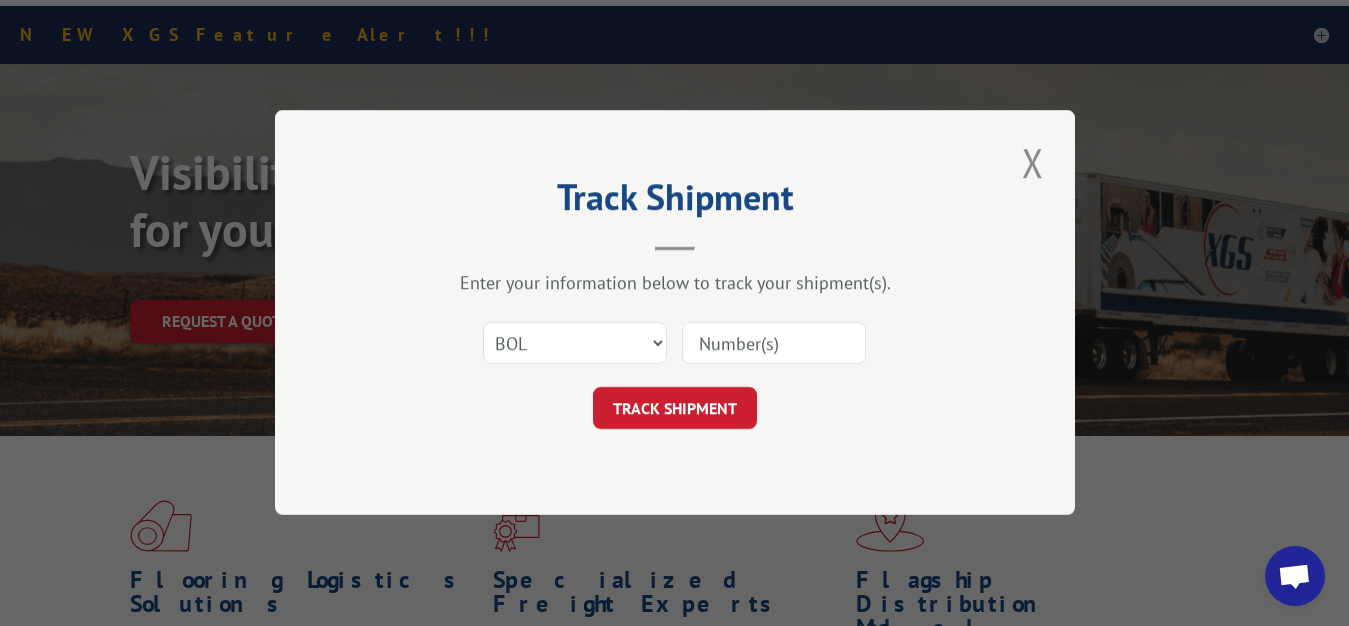click at bounding box center (774, 344) 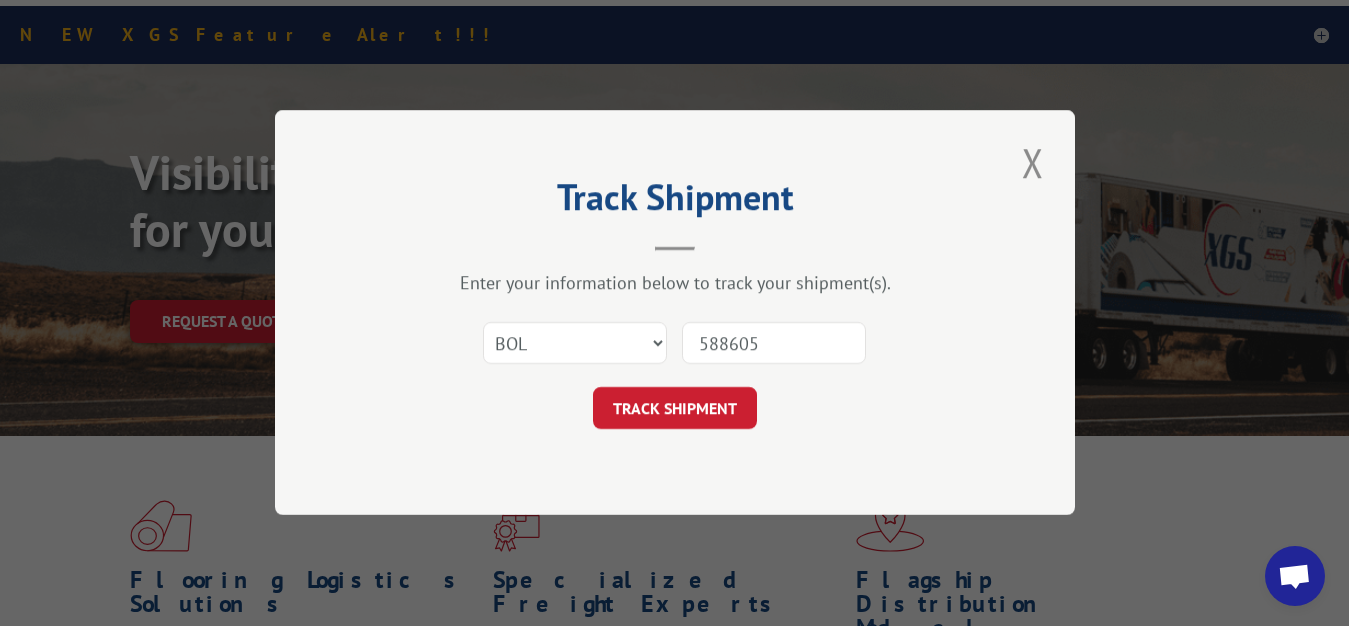 type on "5886056" 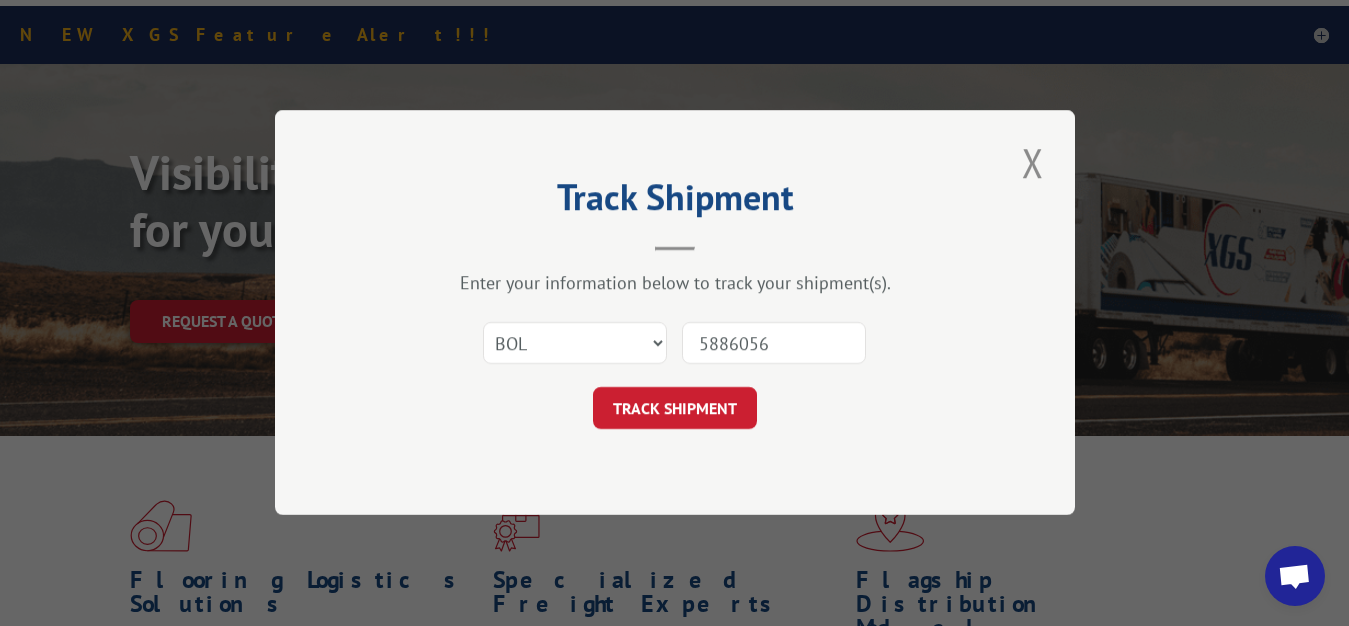 click on "TRACK SHIPMENT" at bounding box center (675, 409) 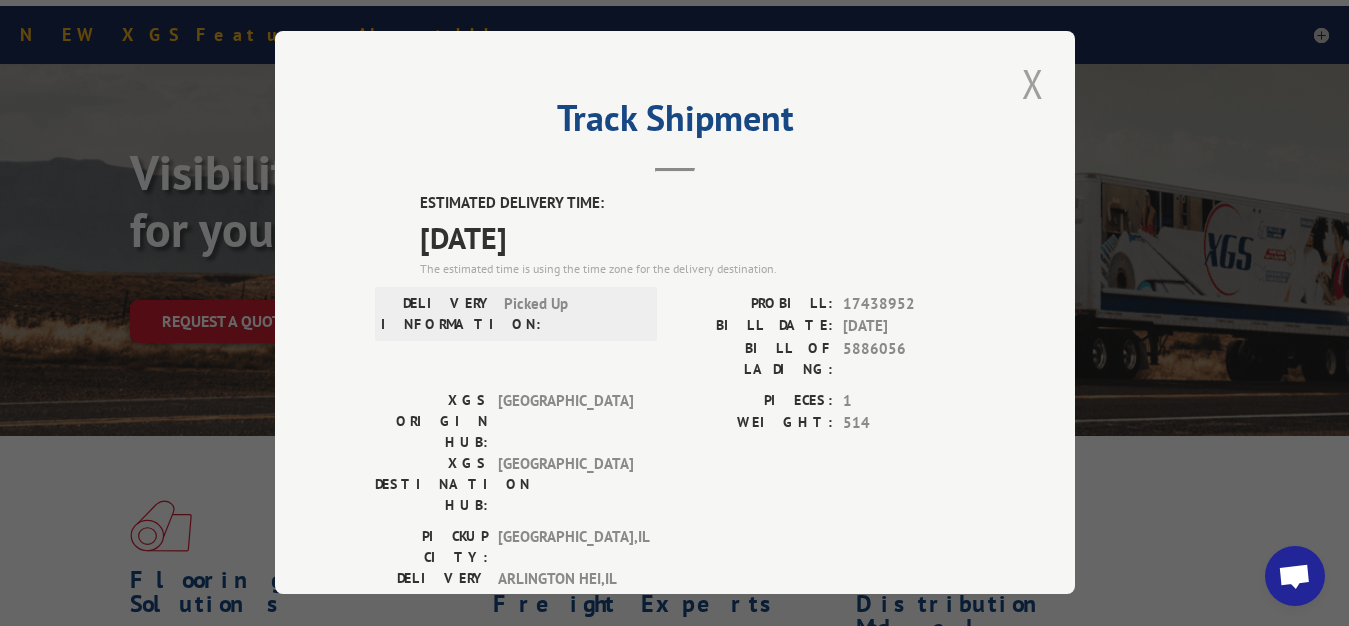click at bounding box center [1033, 83] 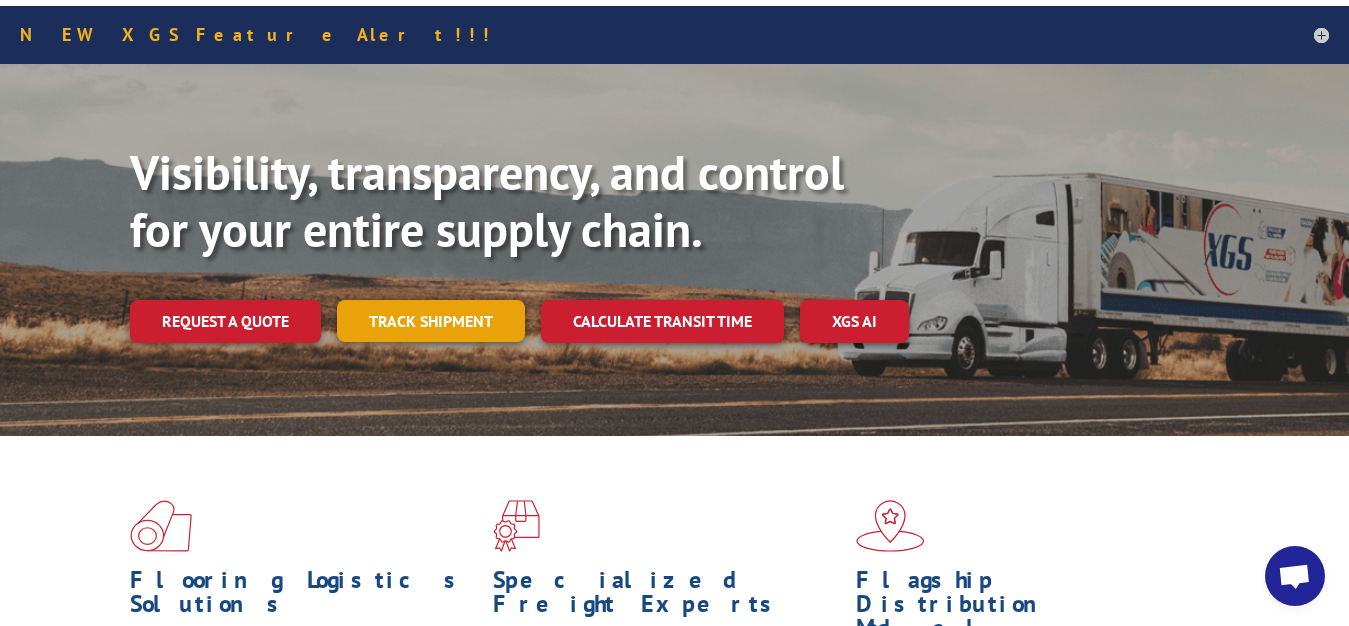click on "Track shipment" at bounding box center (431, 321) 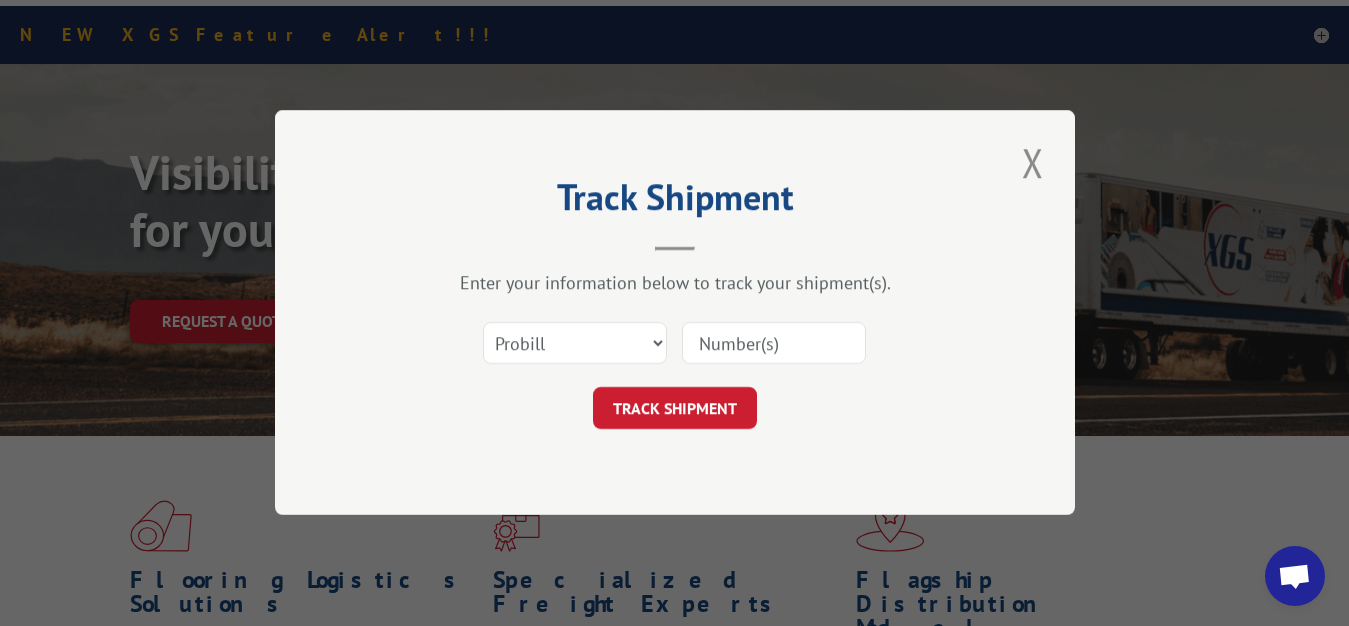scroll, scrollTop: 0, scrollLeft: 0, axis: both 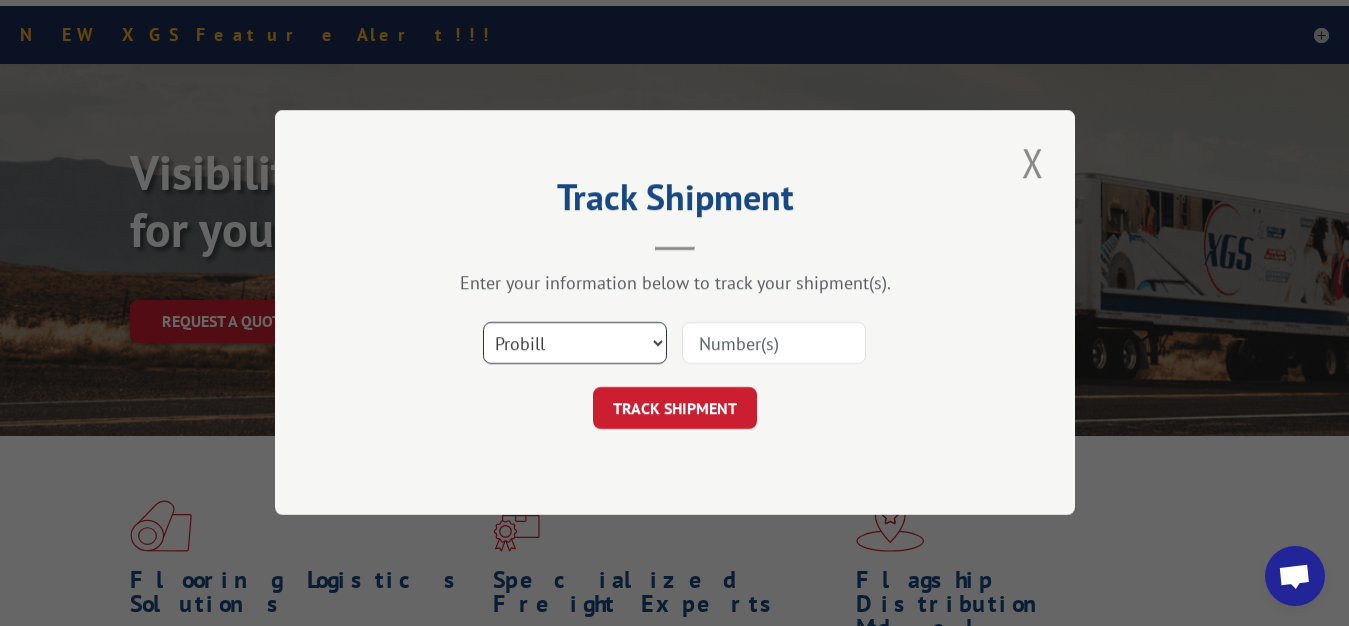 click on "Select category... Probill BOL PO" at bounding box center (575, 344) 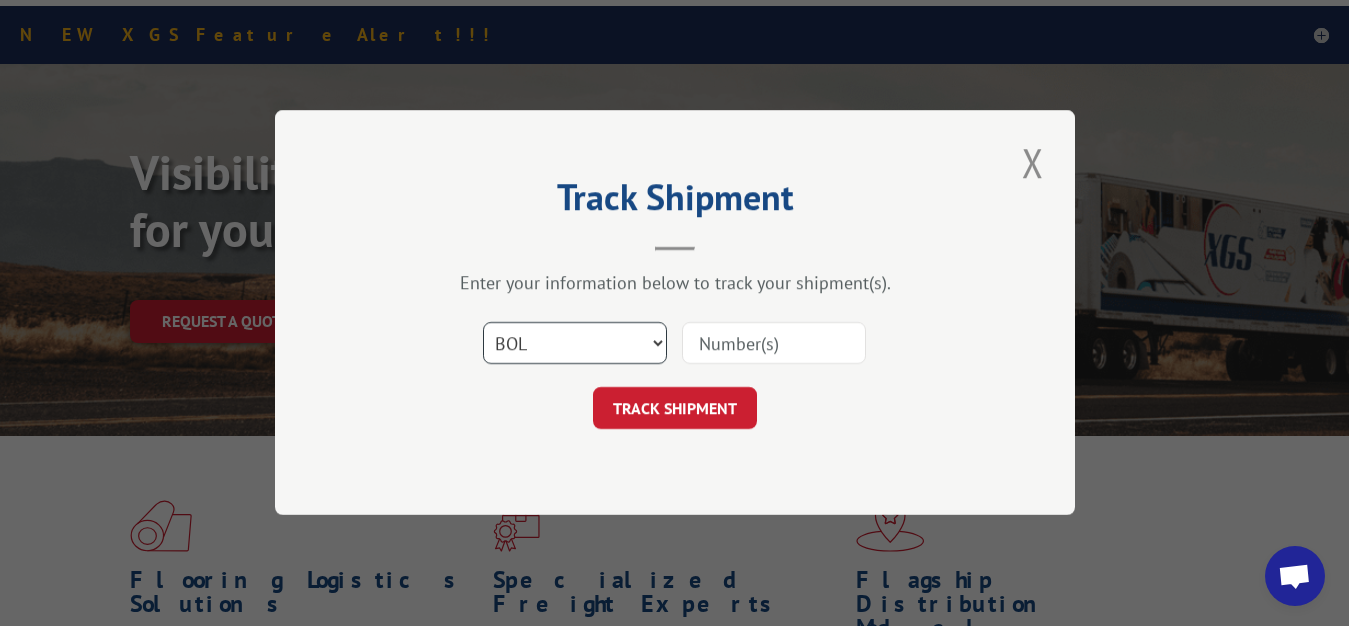 click on "BOL" at bounding box center (0, 0) 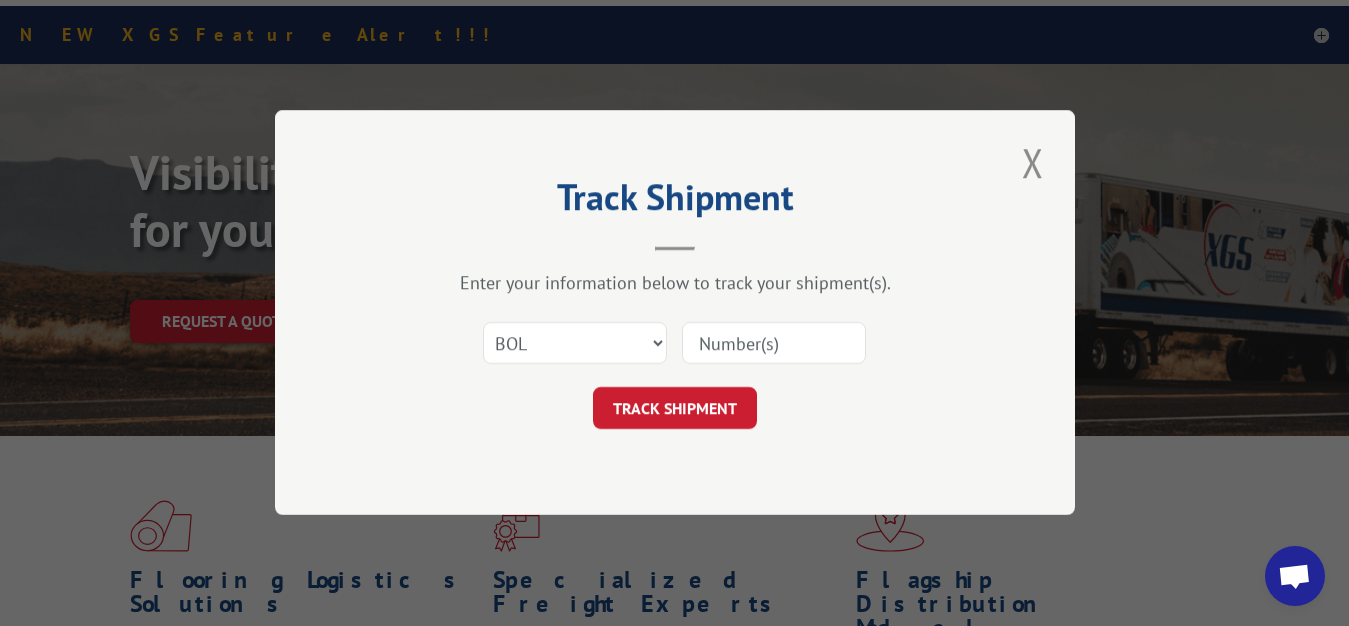 drag, startPoint x: 723, startPoint y: 343, endPoint x: 740, endPoint y: 197, distance: 146.98639 